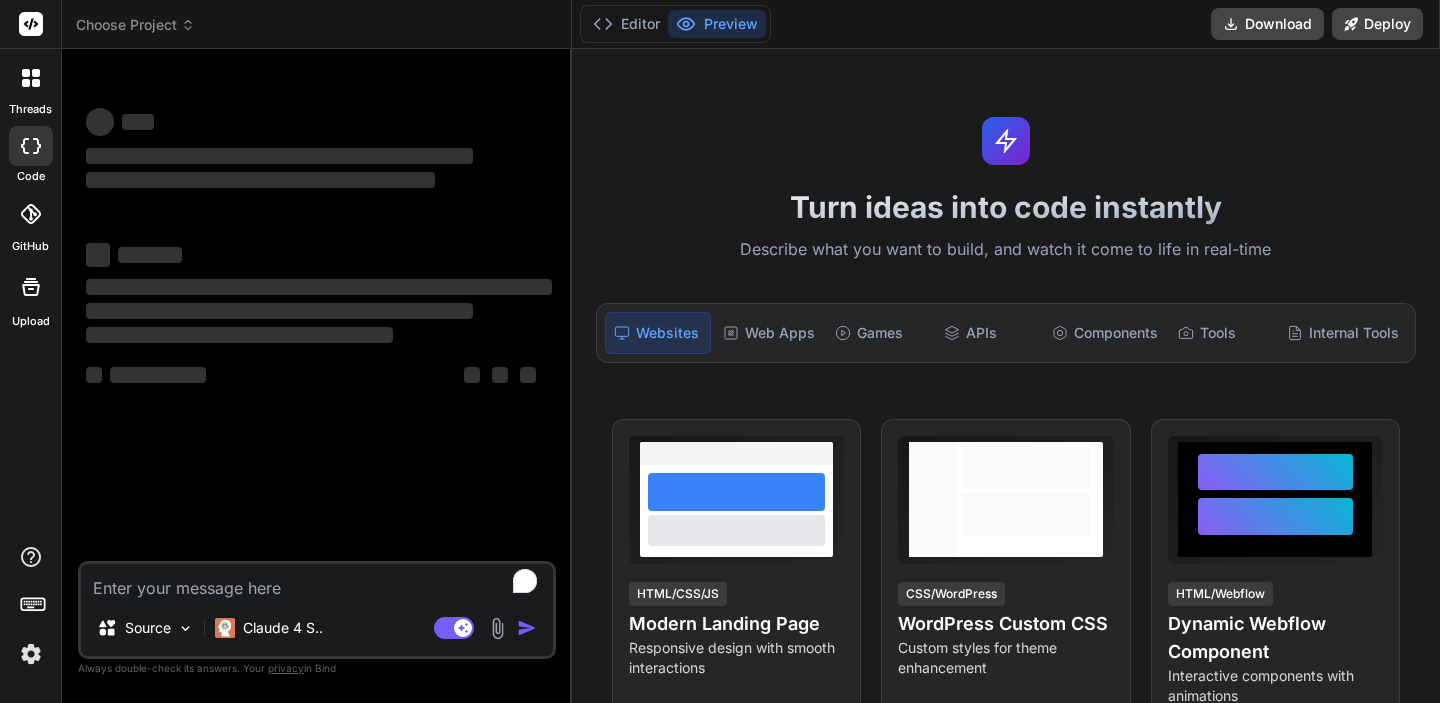 scroll, scrollTop: 0, scrollLeft: 0, axis: both 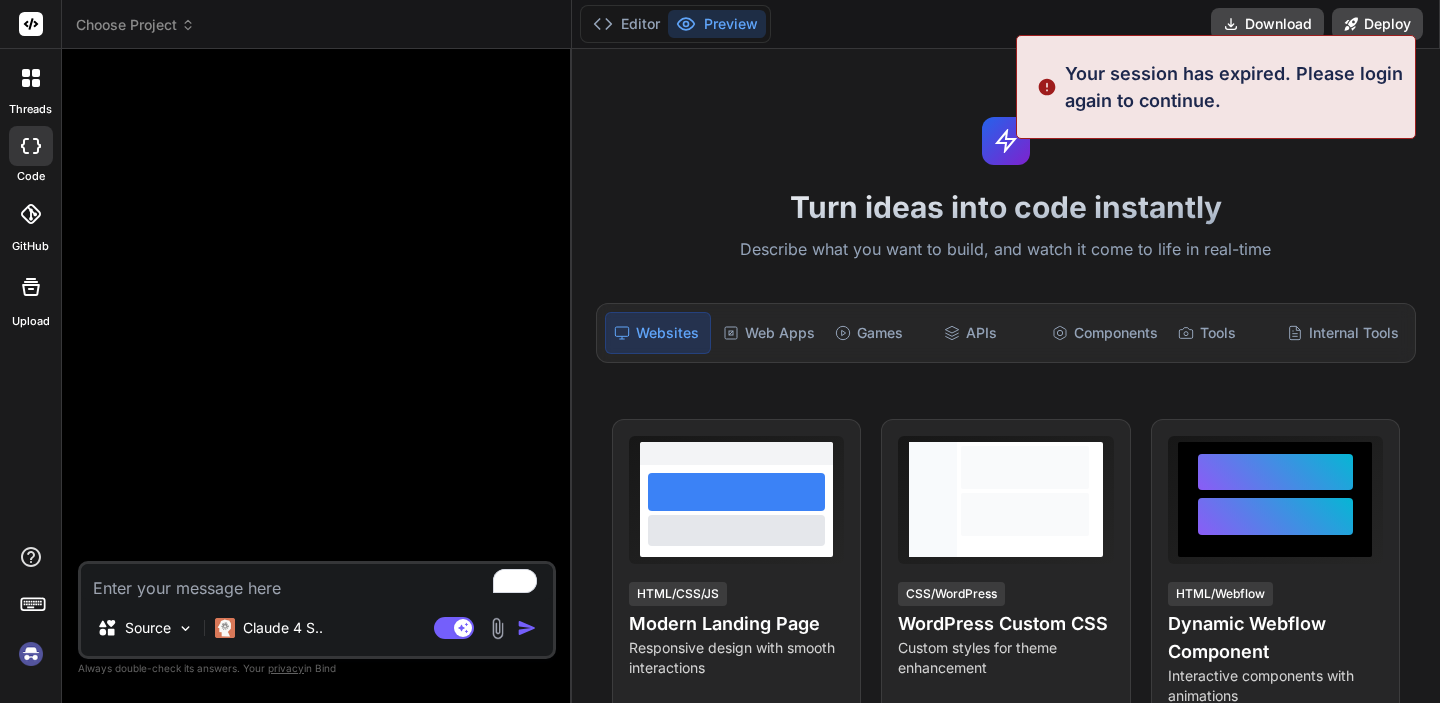 click at bounding box center [31, 146] 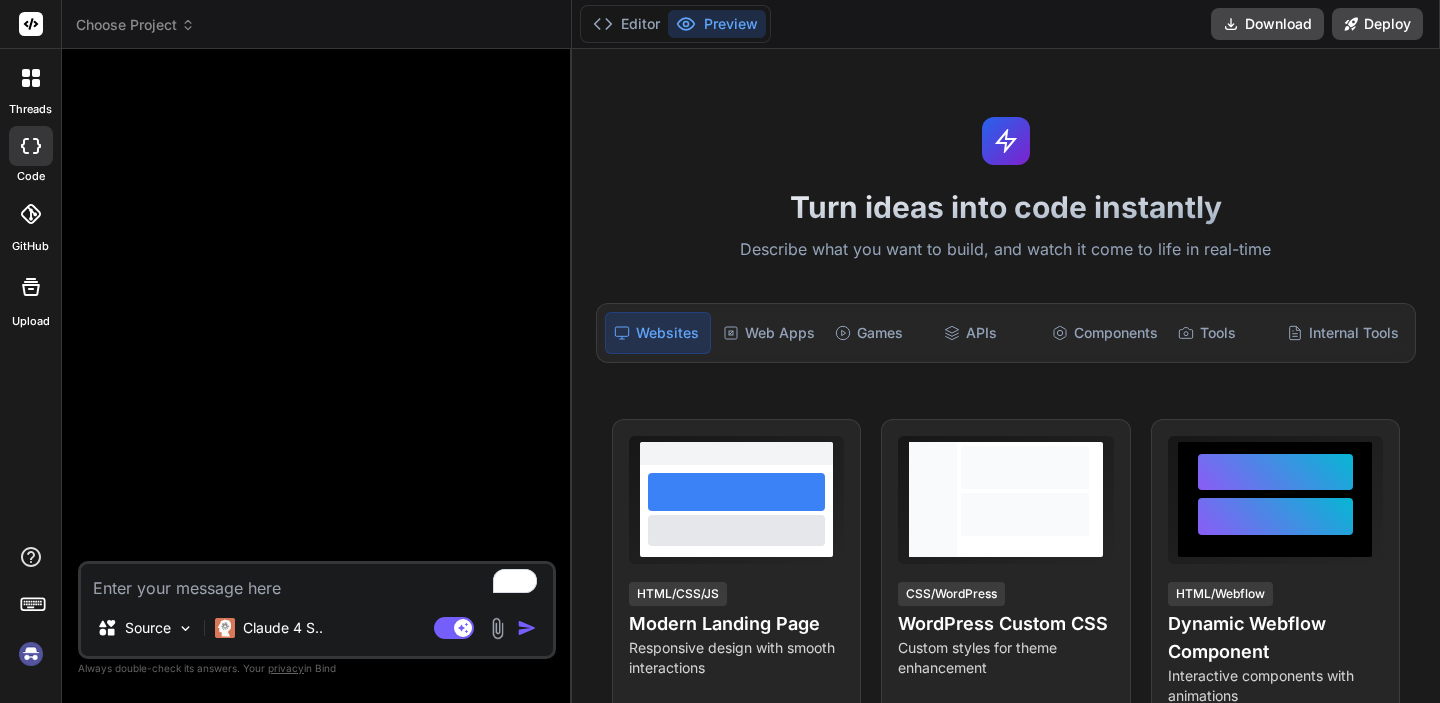 click at bounding box center (31, 146) 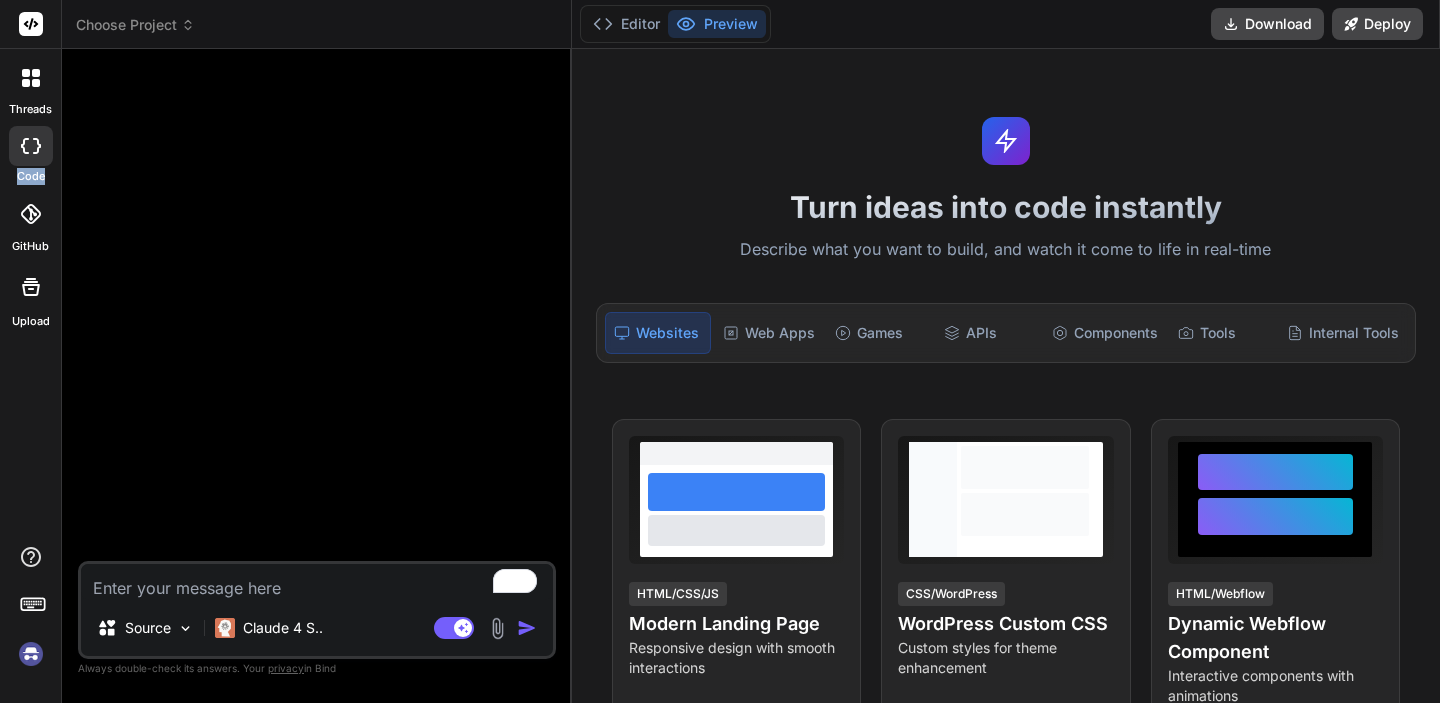 click at bounding box center [31, 146] 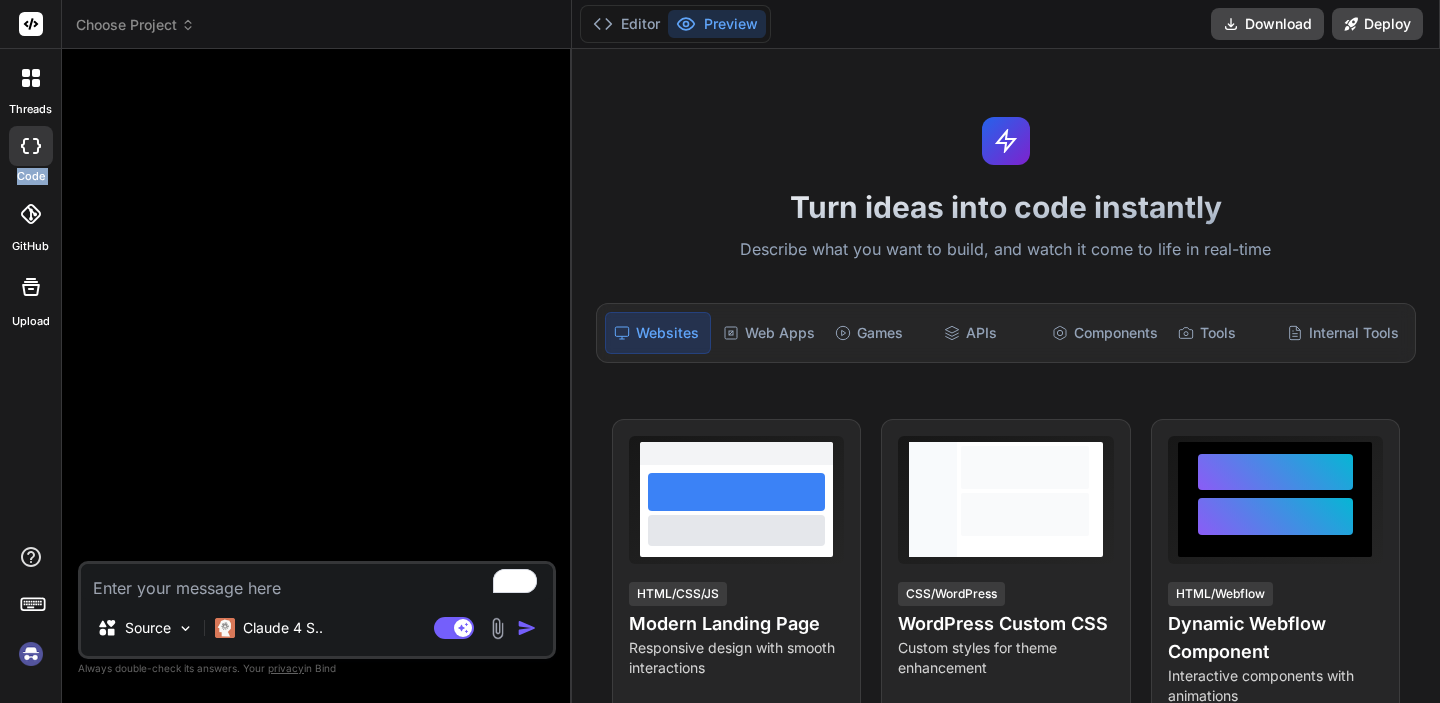 click at bounding box center (31, 146) 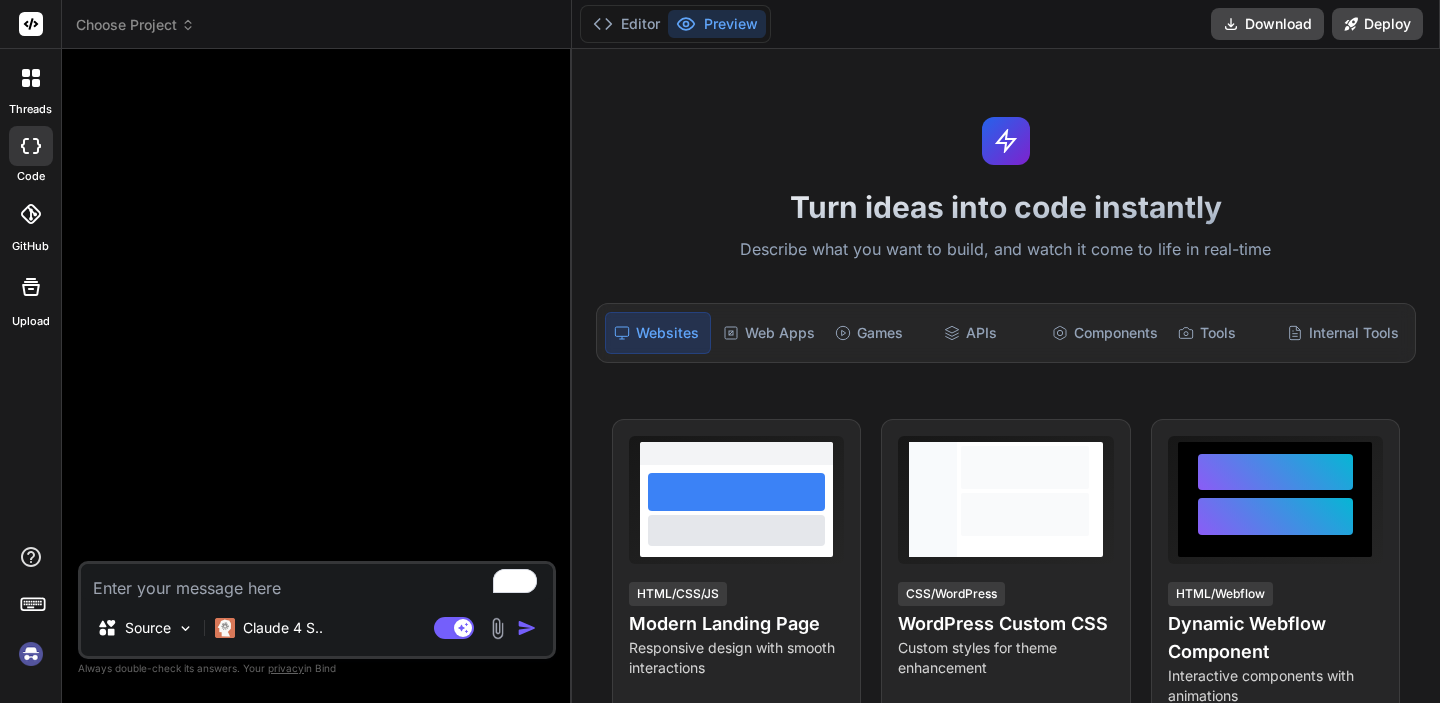 click at bounding box center [317, 582] 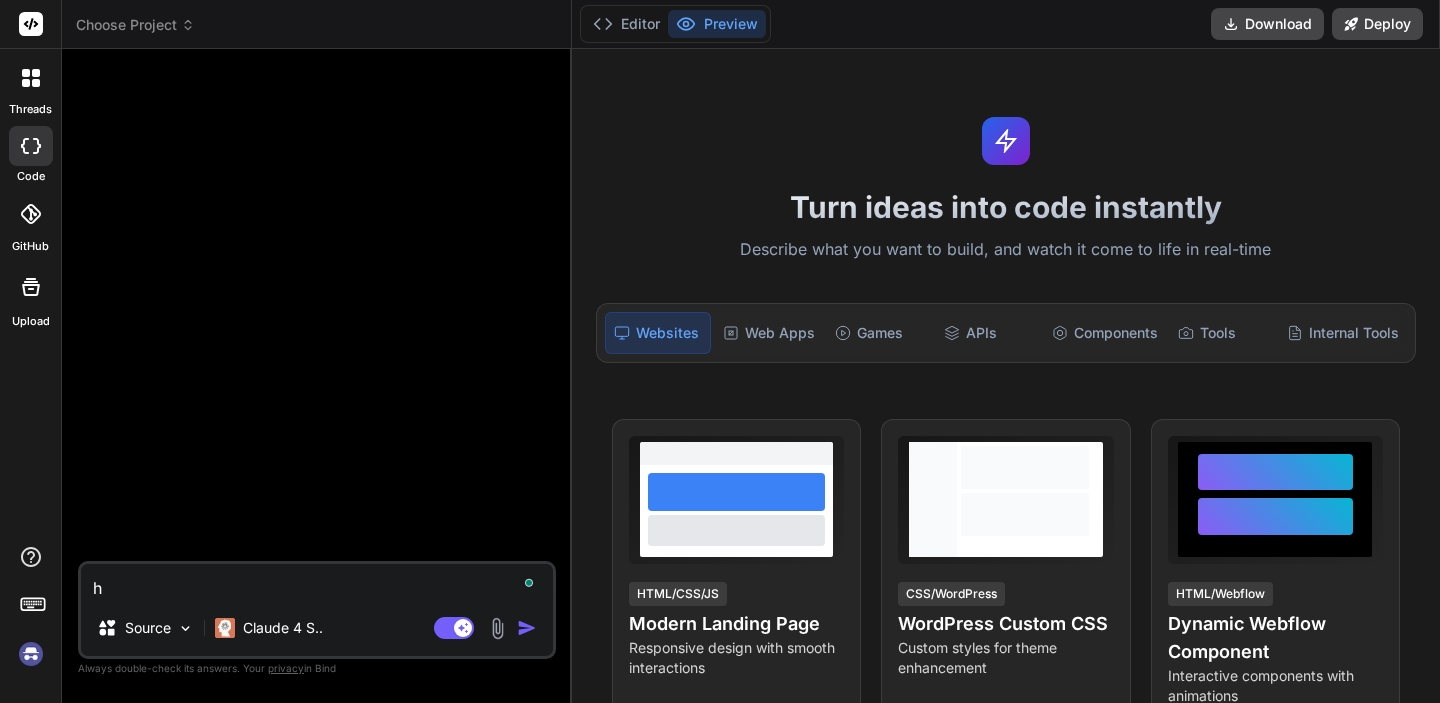 type on "ho" 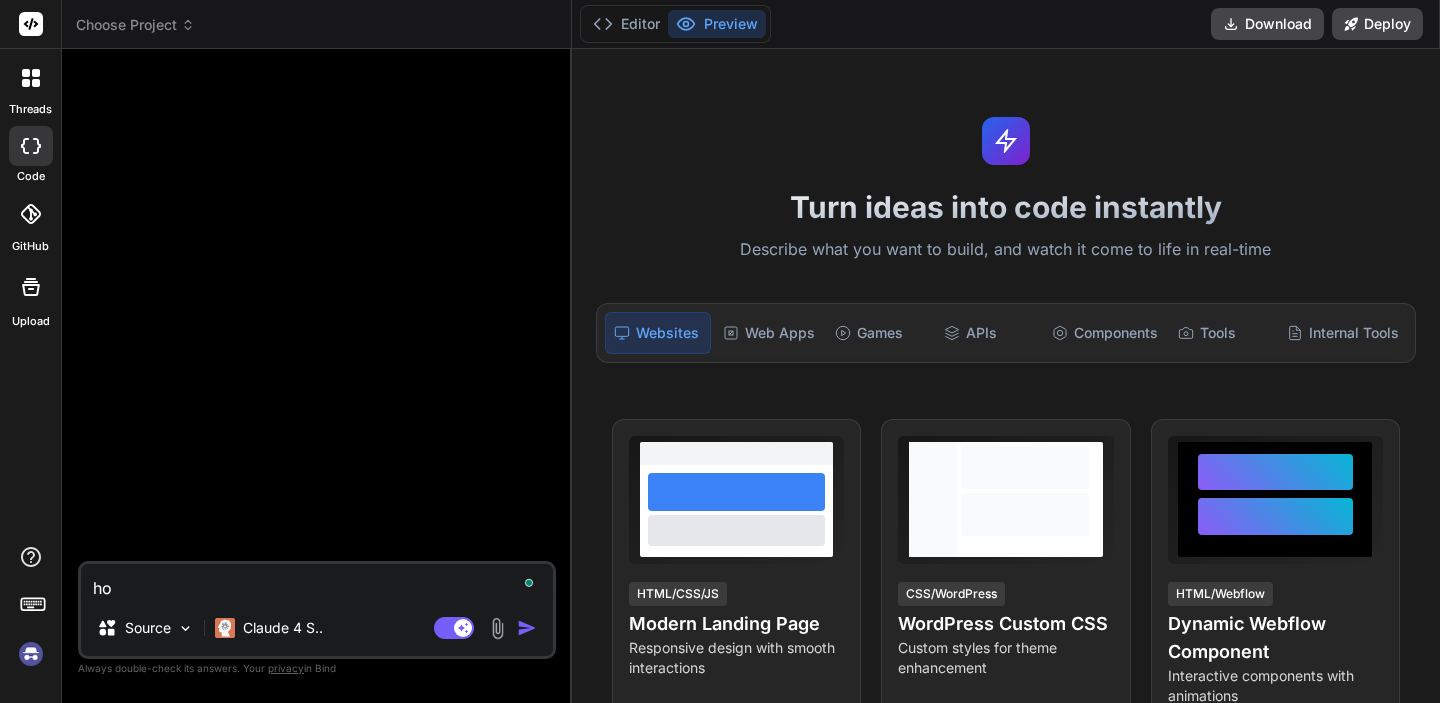 type on "how" 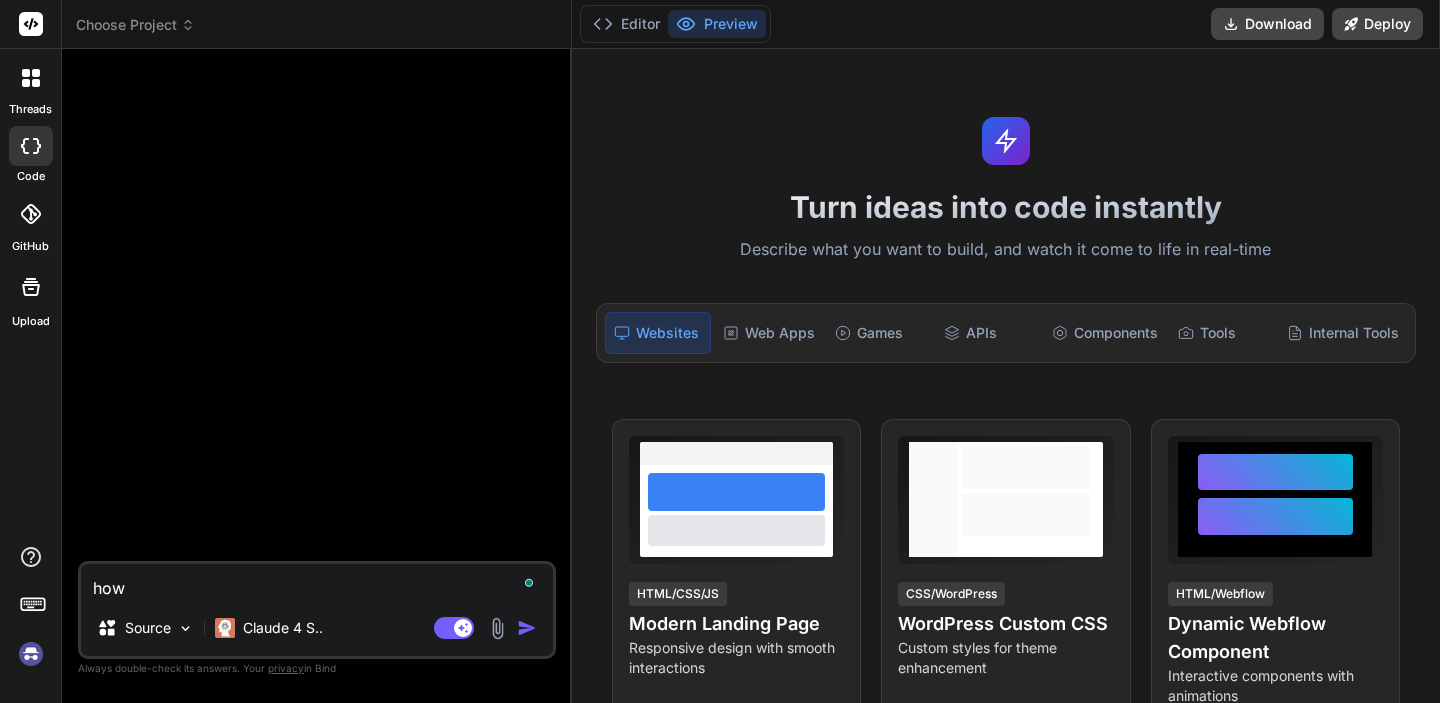type on "x" 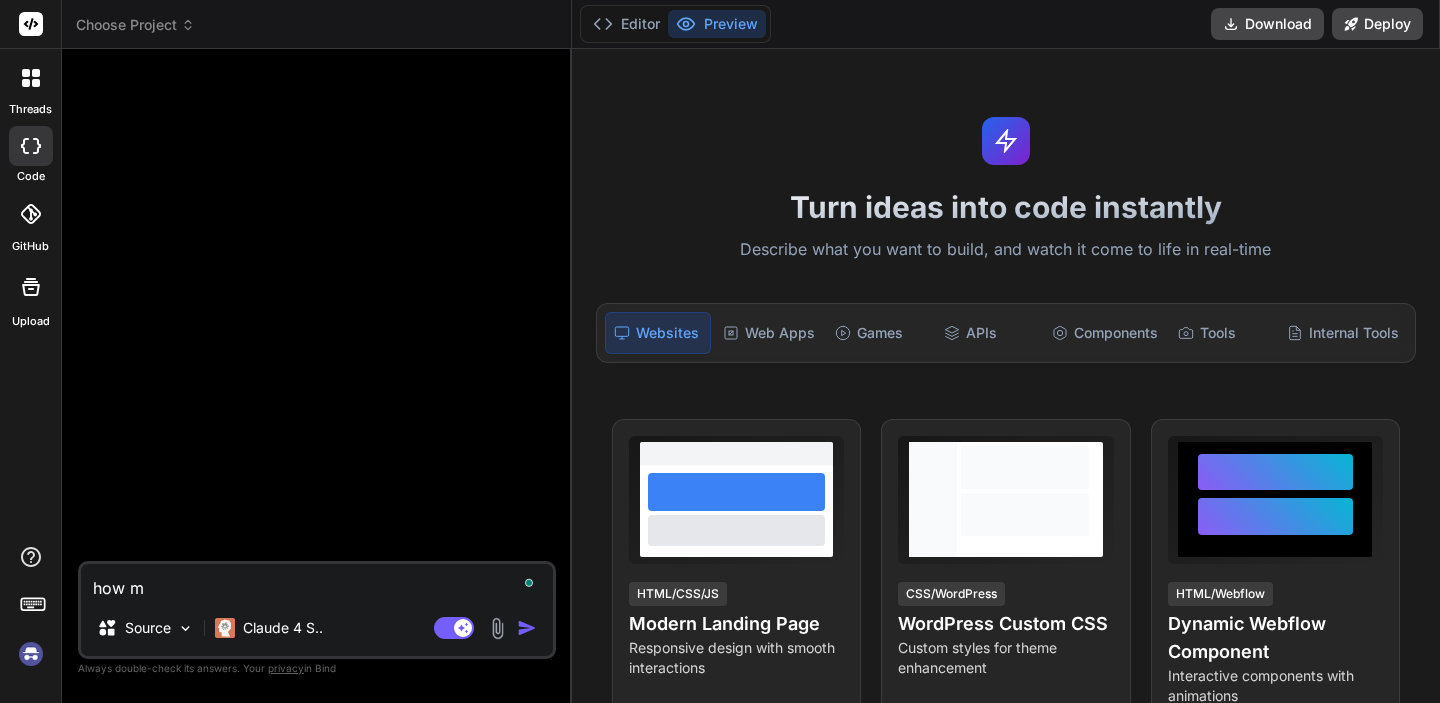 type on "how mu" 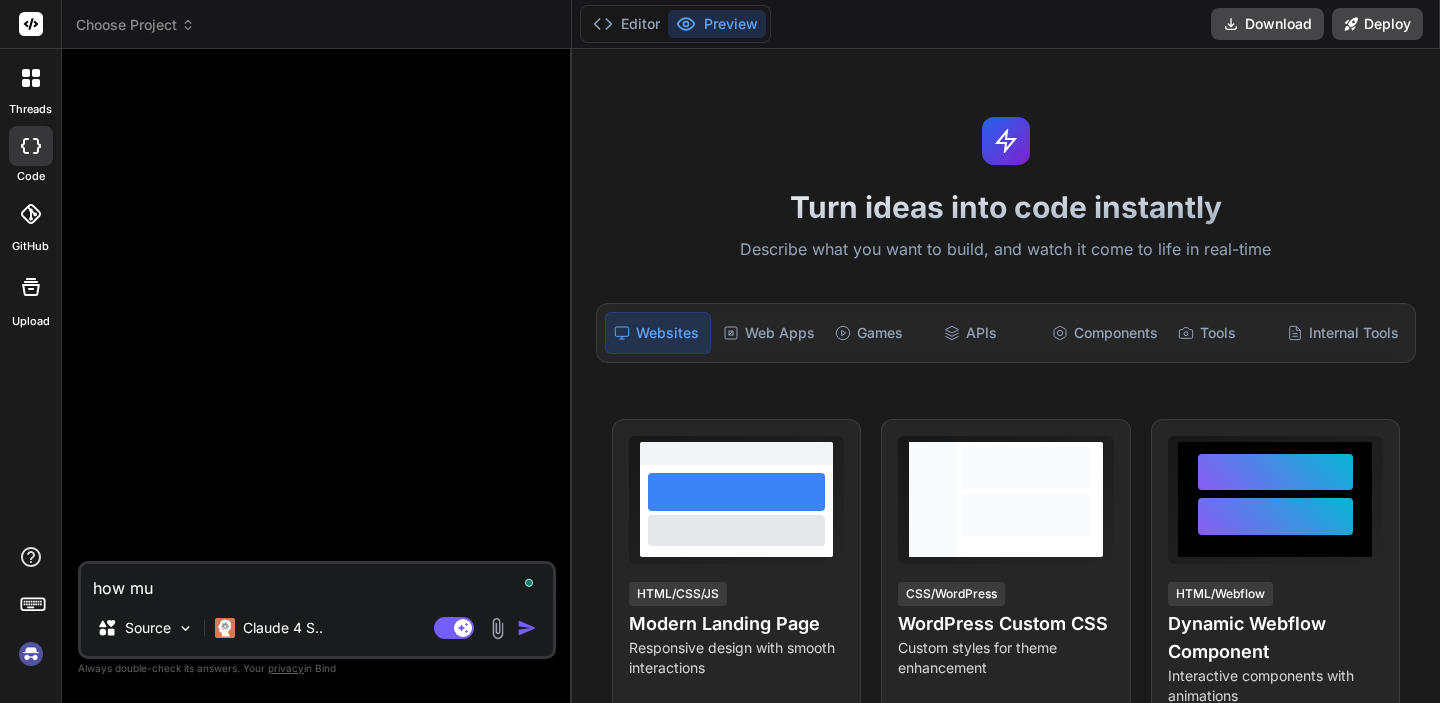 type on "how muc" 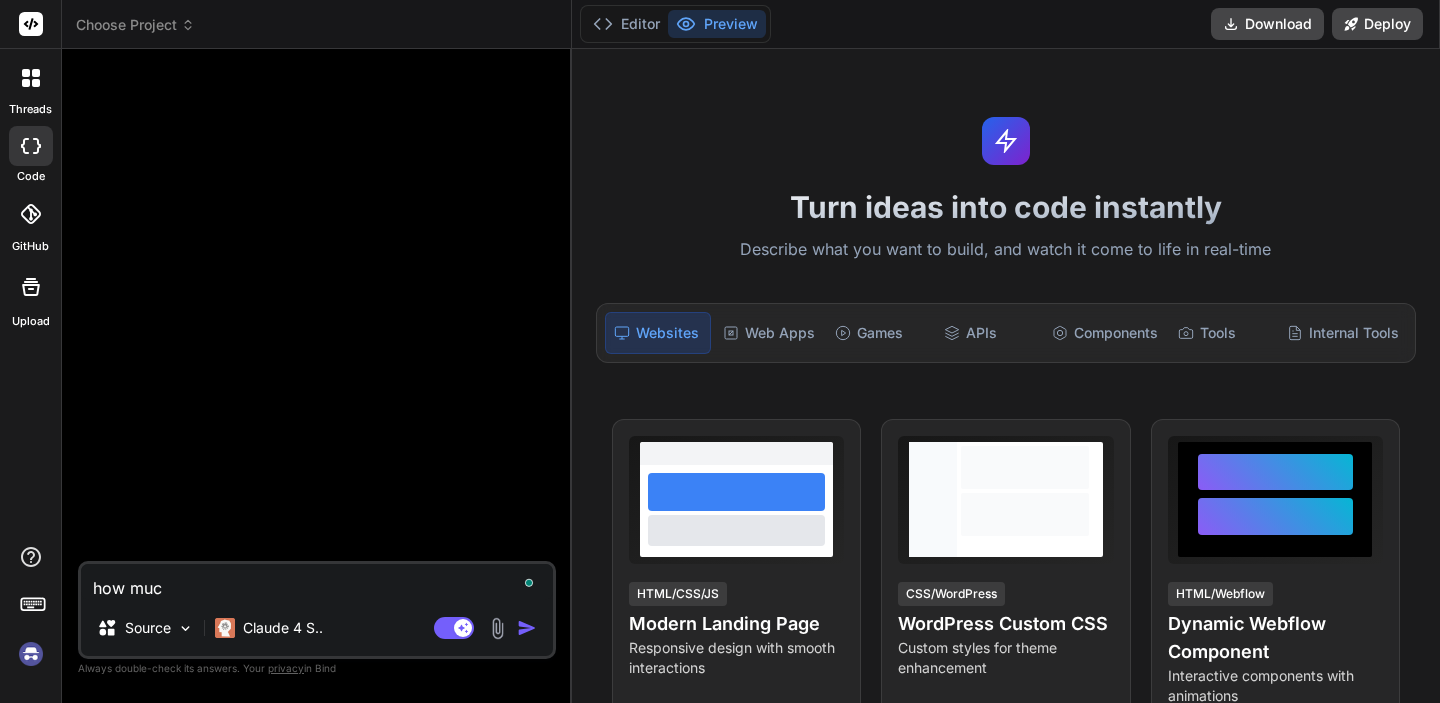 type on "x" 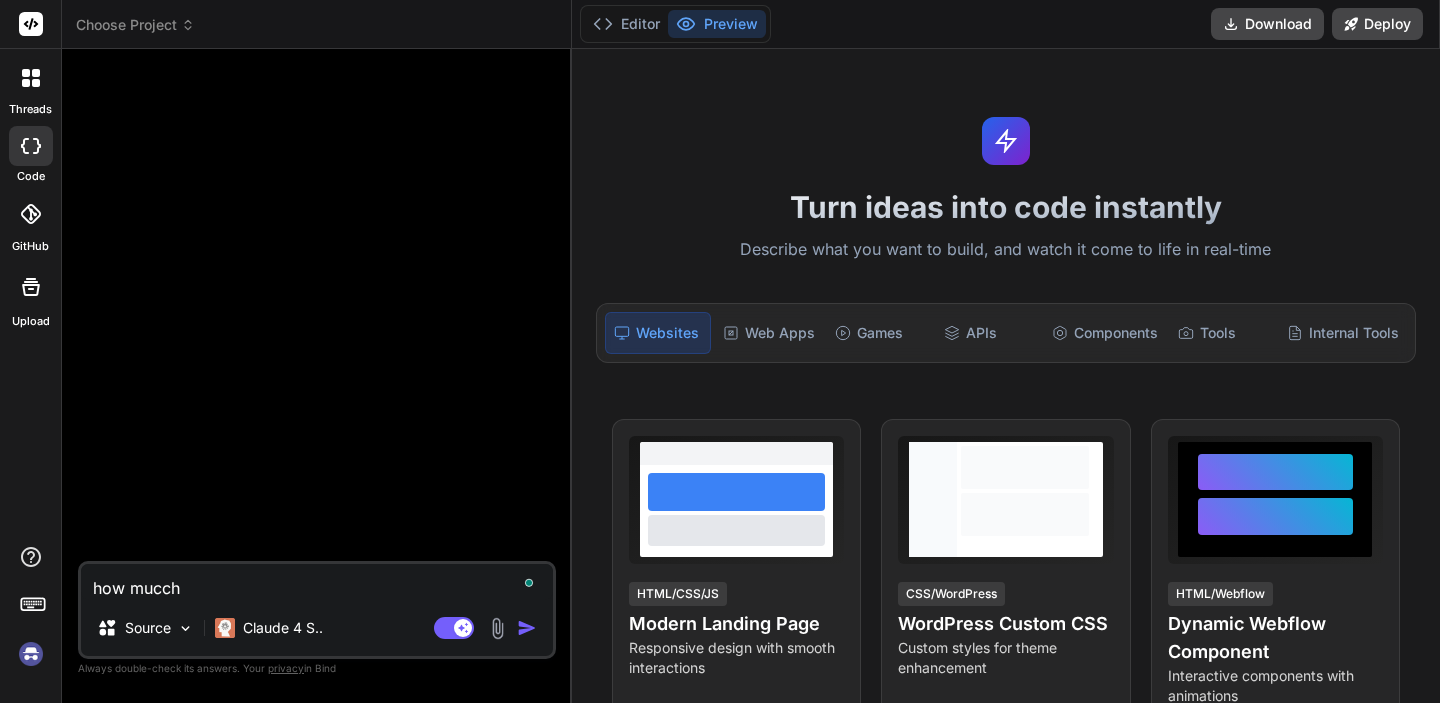 type on "how mucchc" 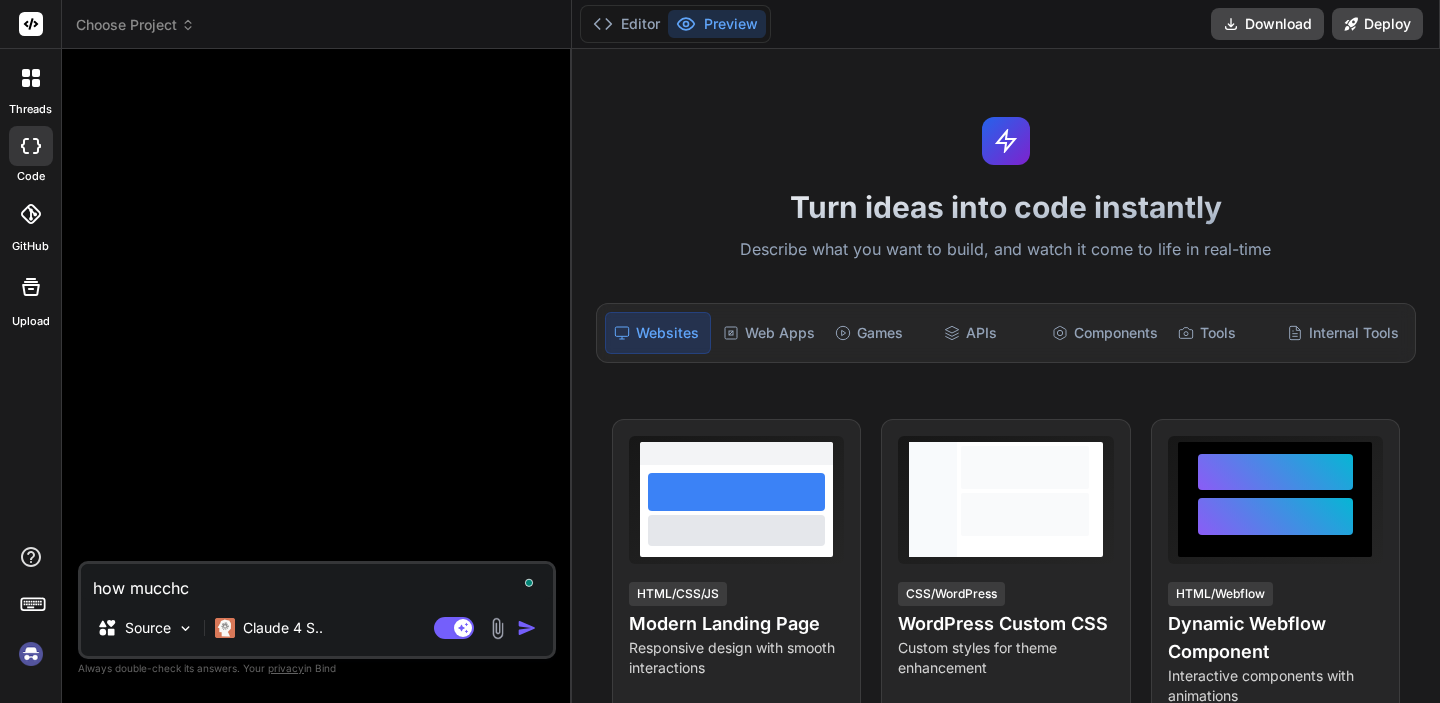 type on "x" 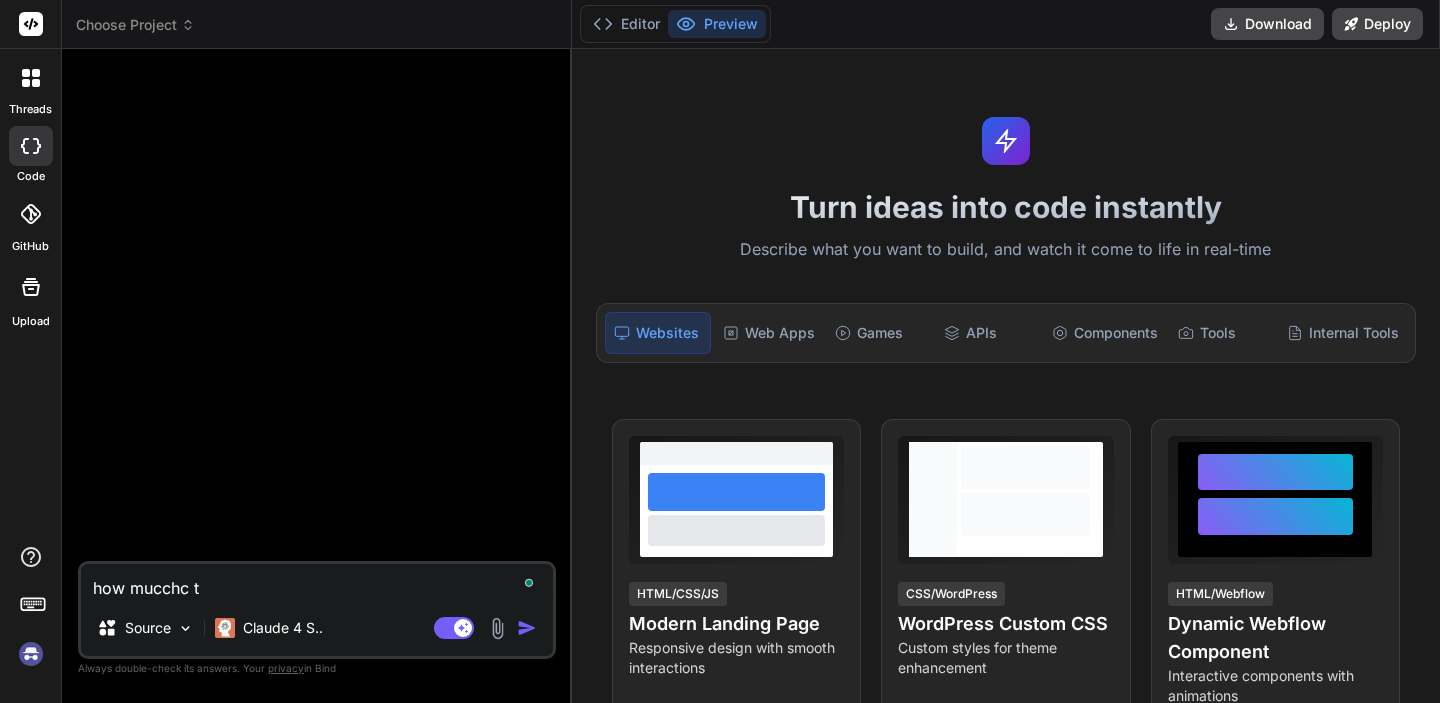 type on "how mucchc to" 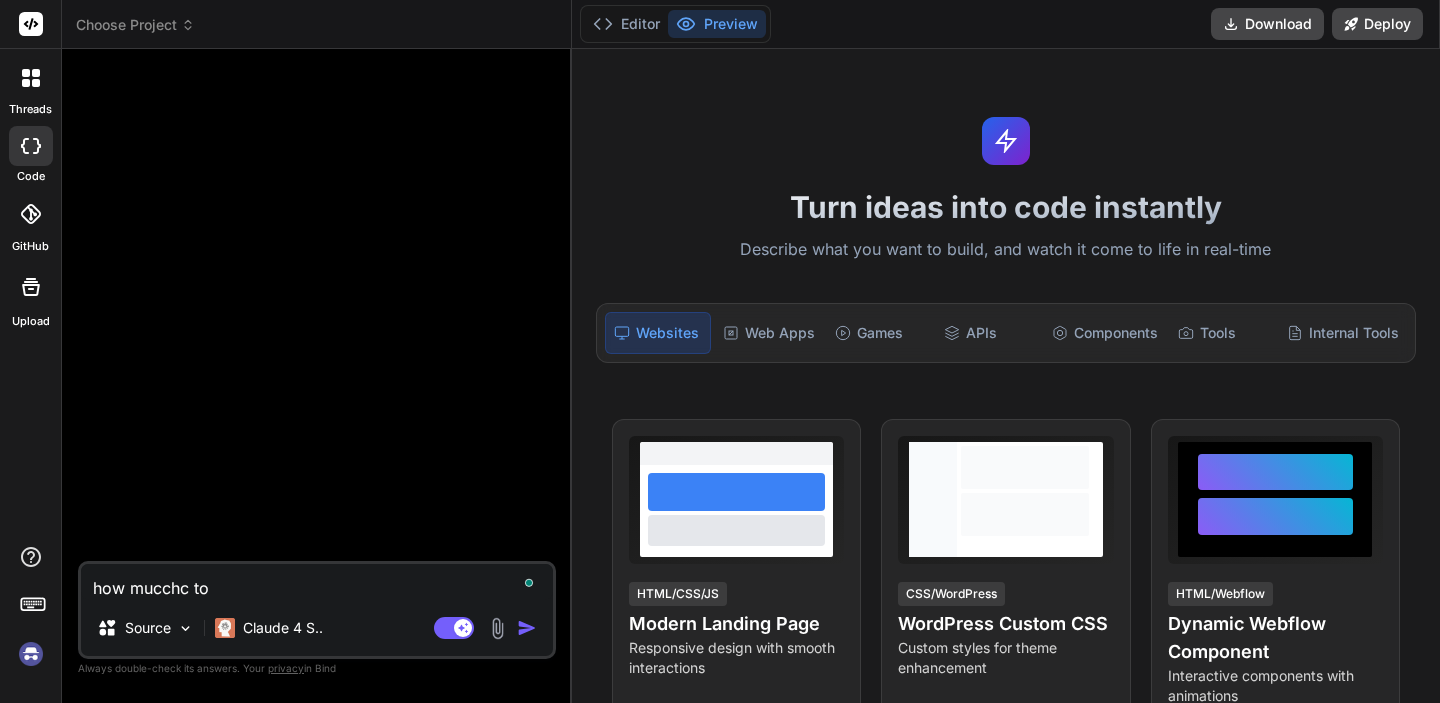 type on "how mucchc tok" 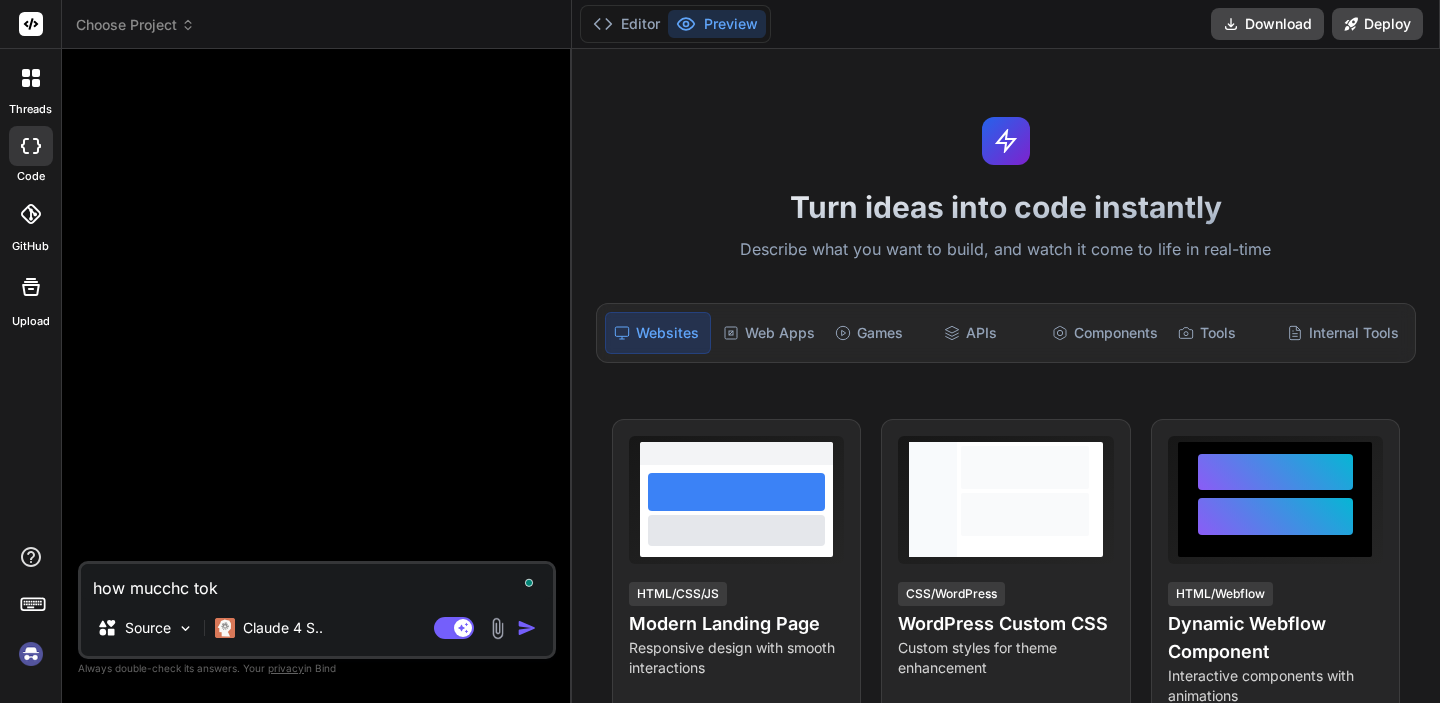type on "how mucchc toke" 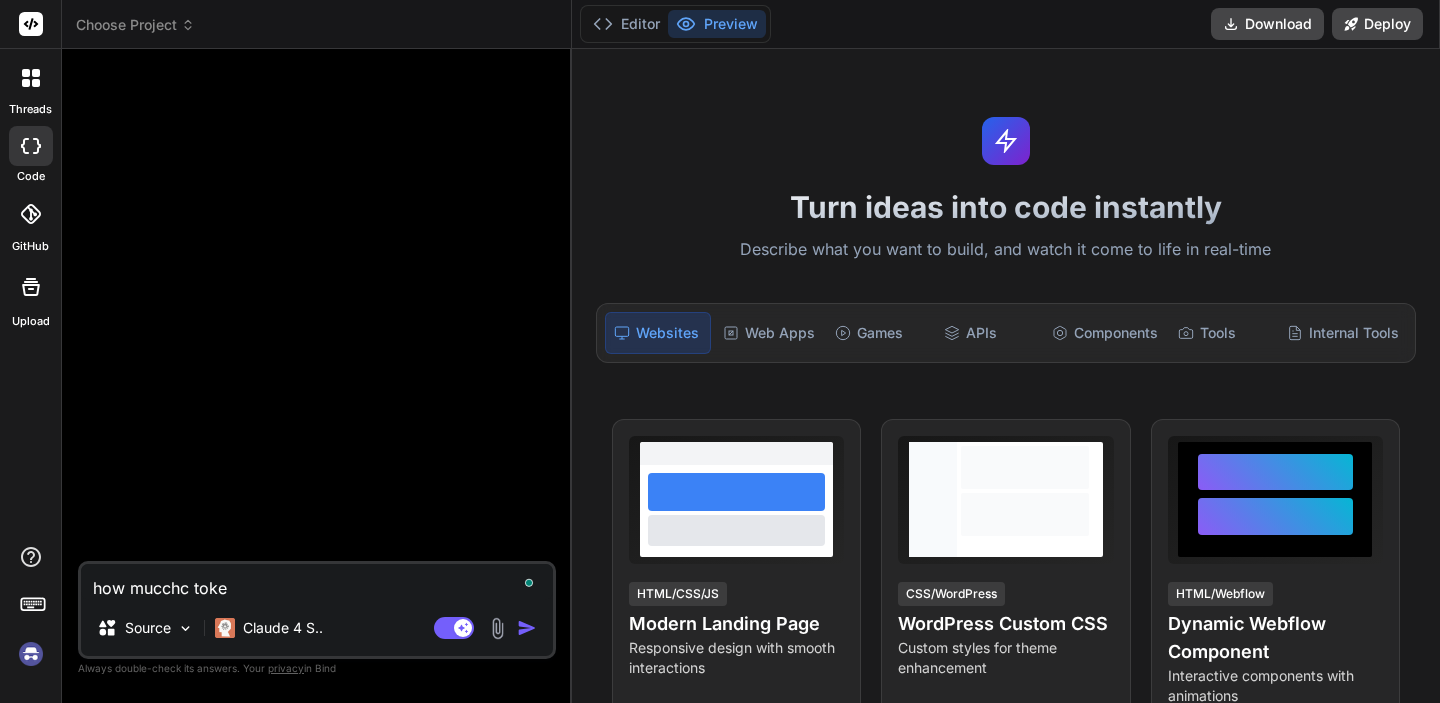 type on "how mucchc tokes" 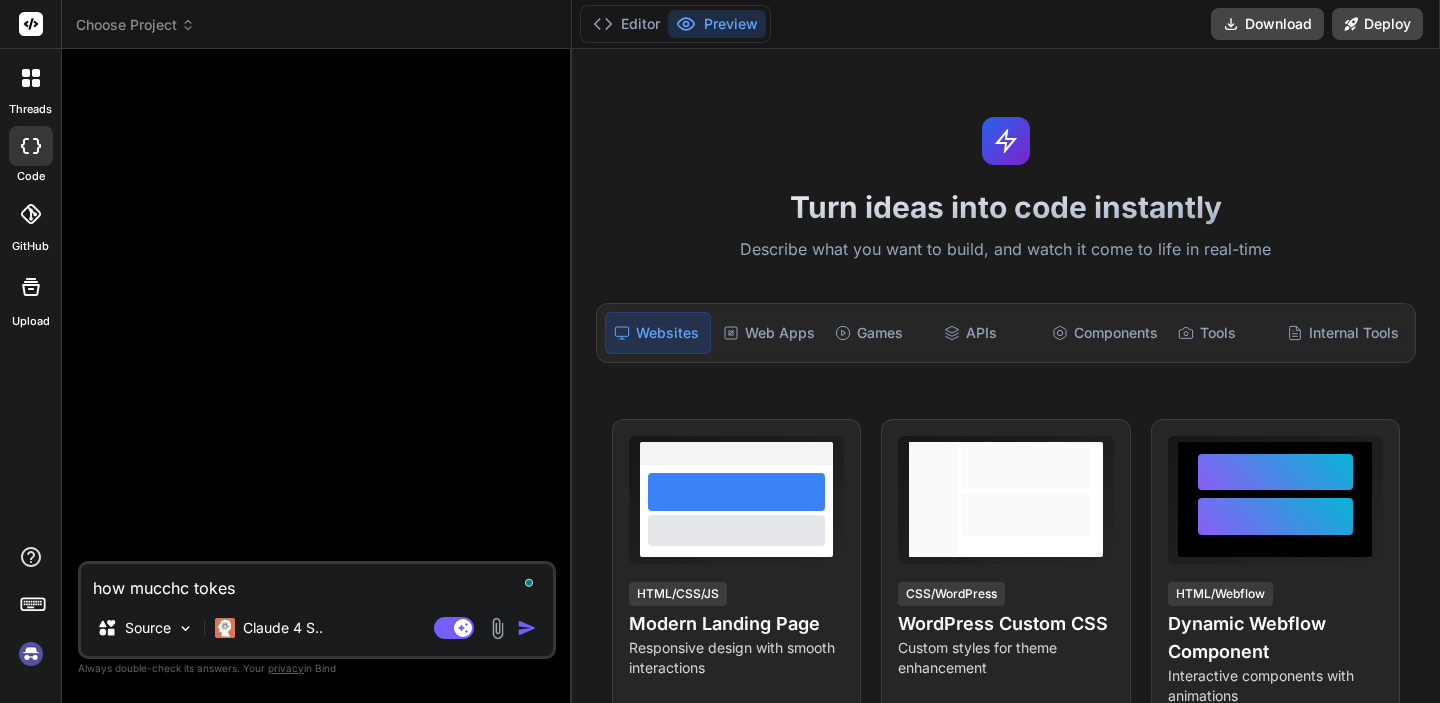 type on "how mucchc tokesn" 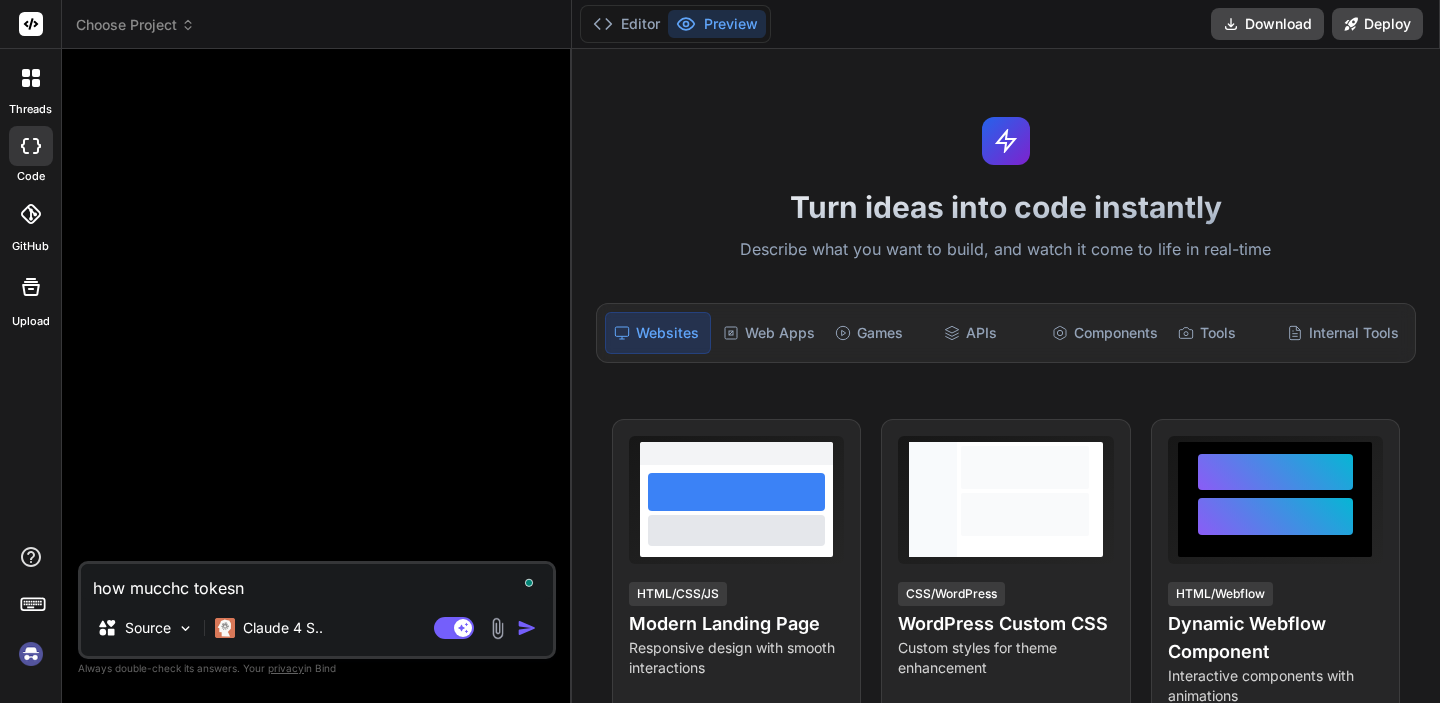 type on "how mucchc tokes" 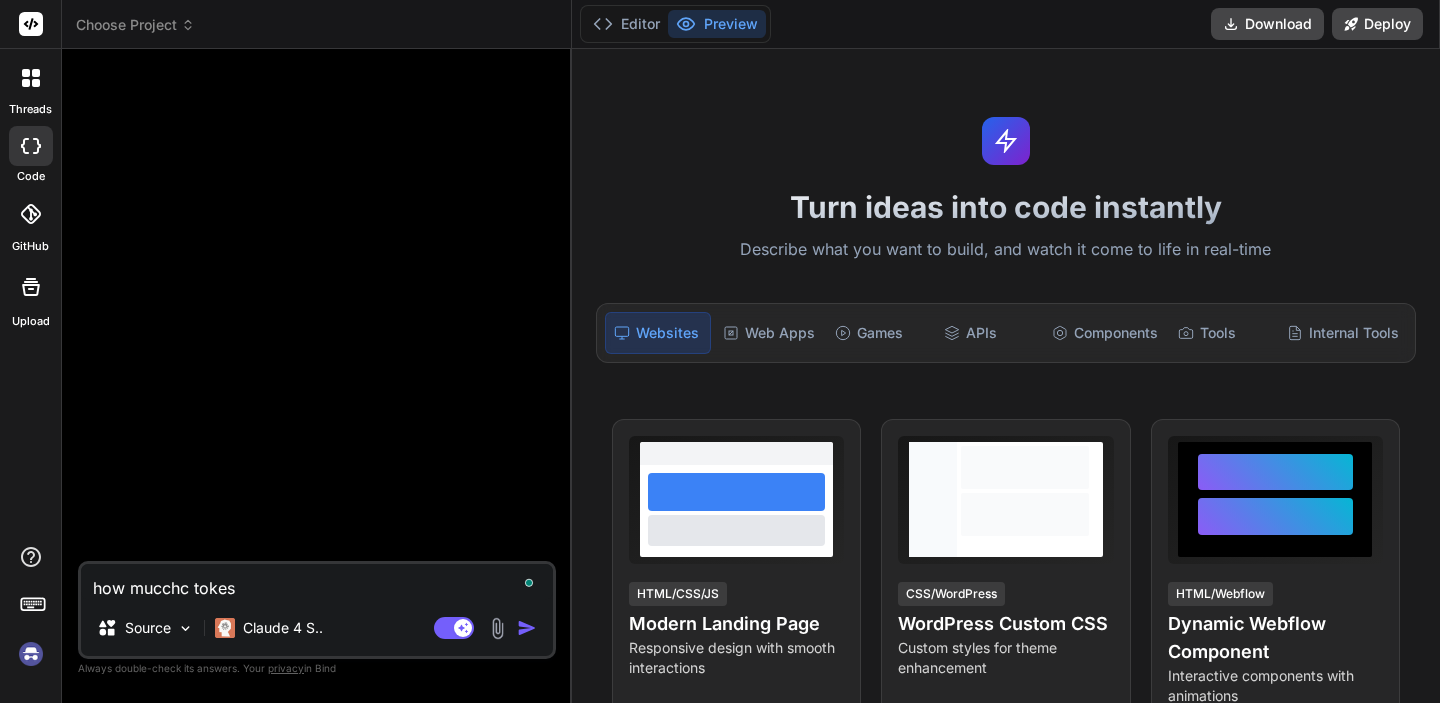 type on "how mucchc toke" 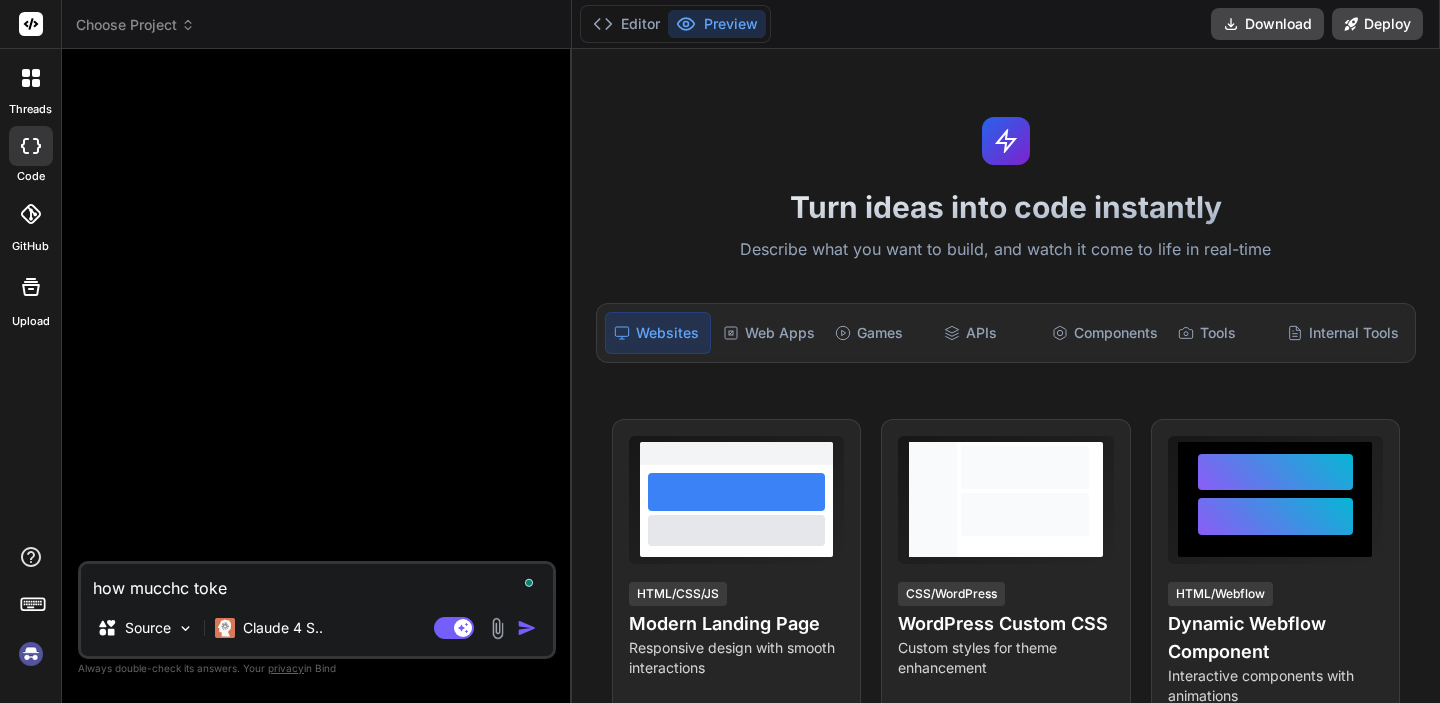 type on "how mucchc token" 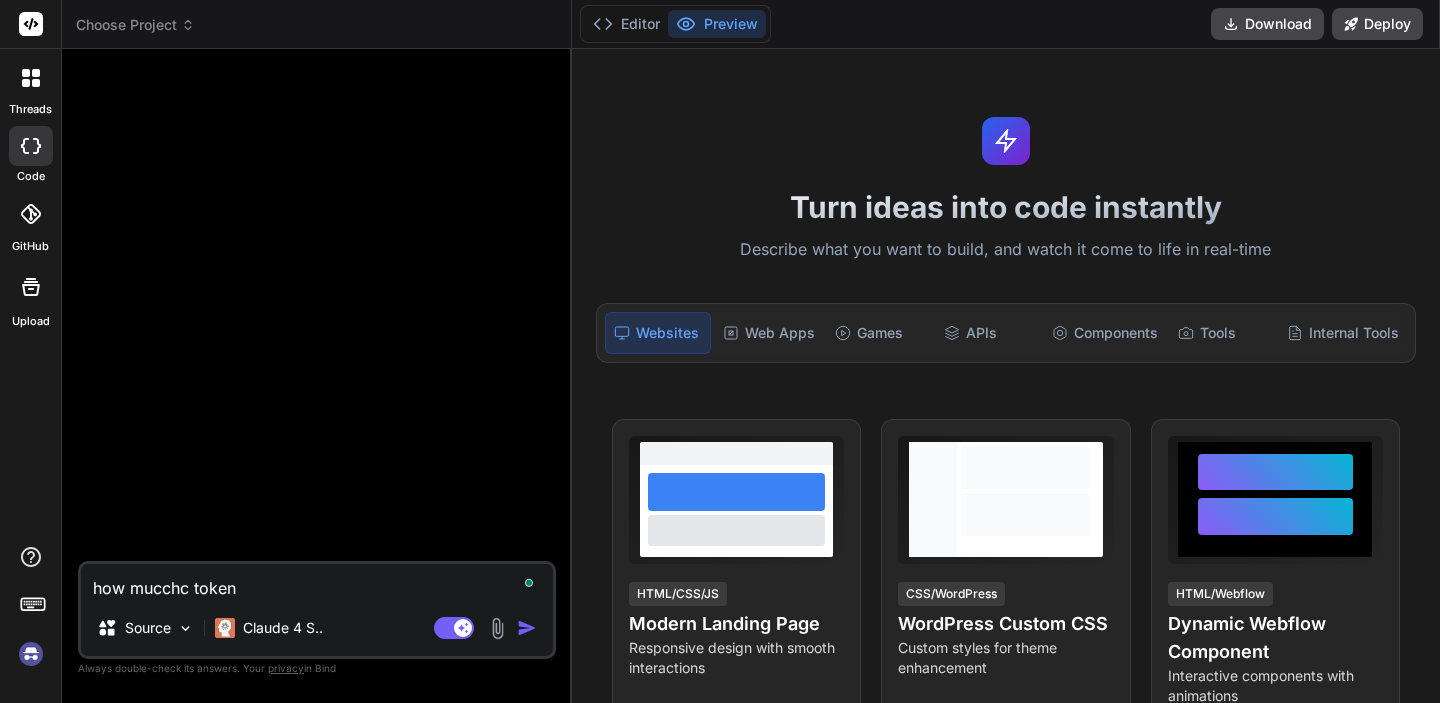 type on "how mucchc tokens" 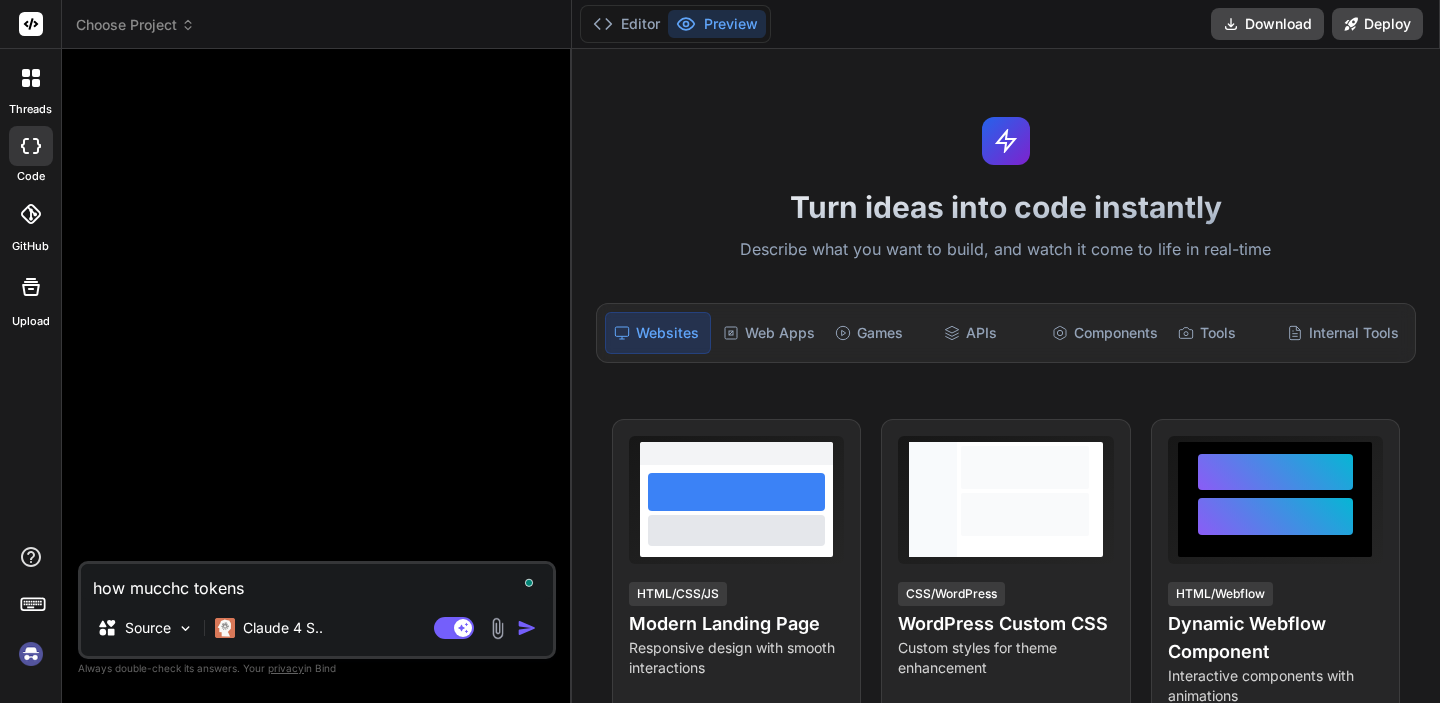 type on "how mucchc tokens" 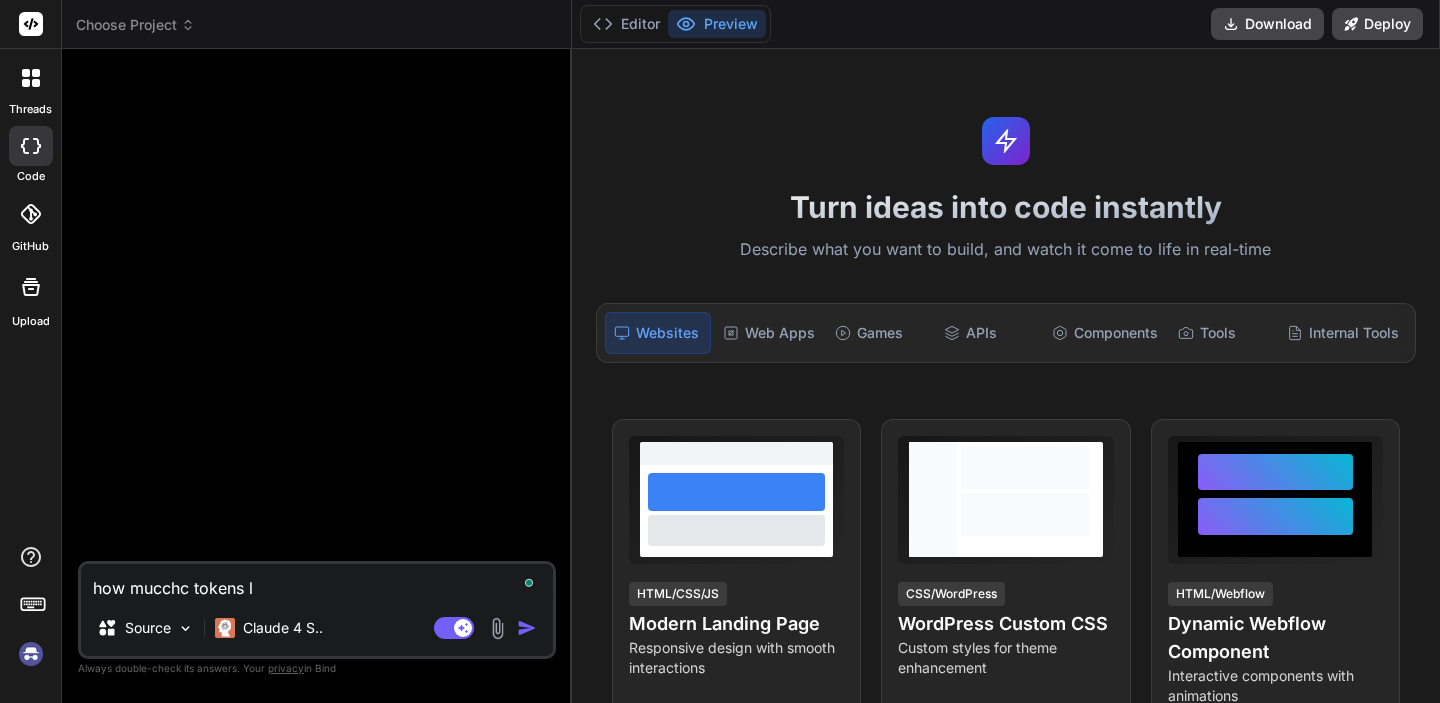 type on "how mucchc tokens le" 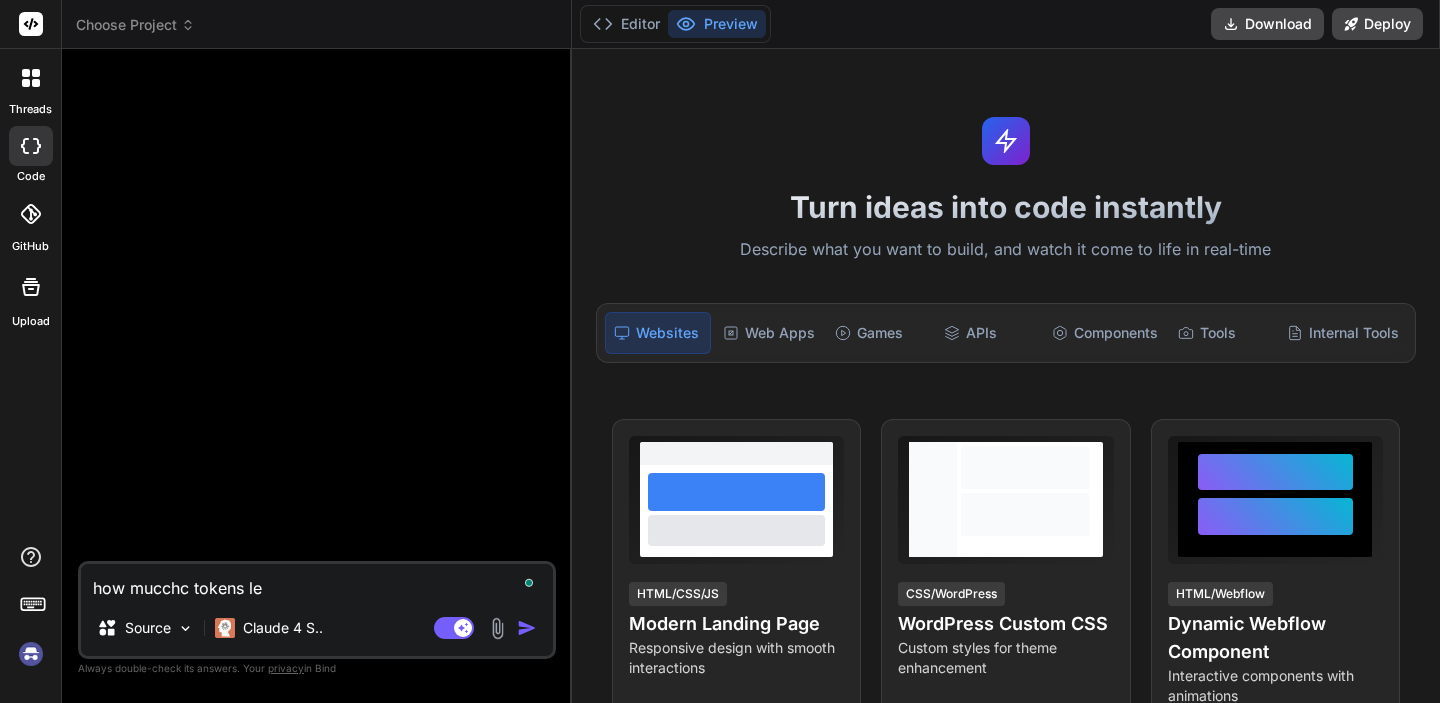 type on "how mucchc tokens lef" 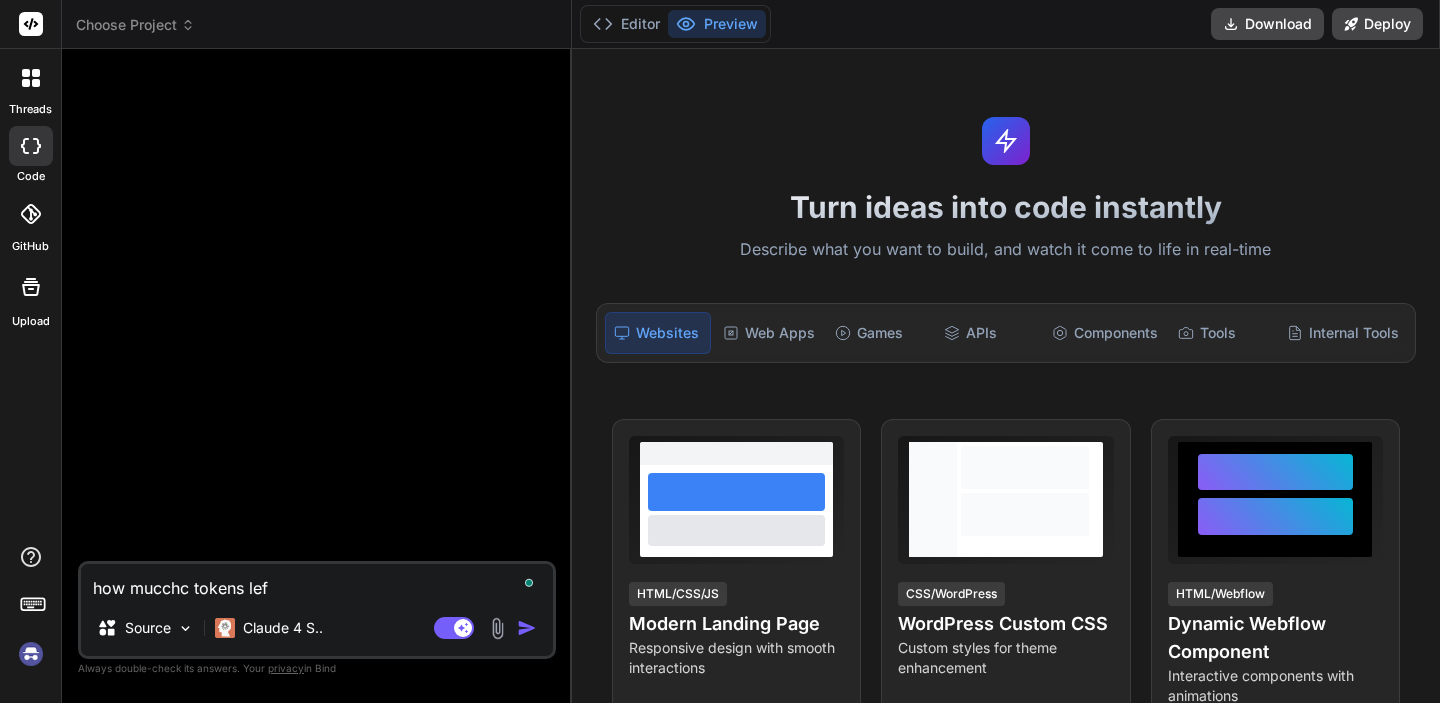 type on "how mucchc tokens left" 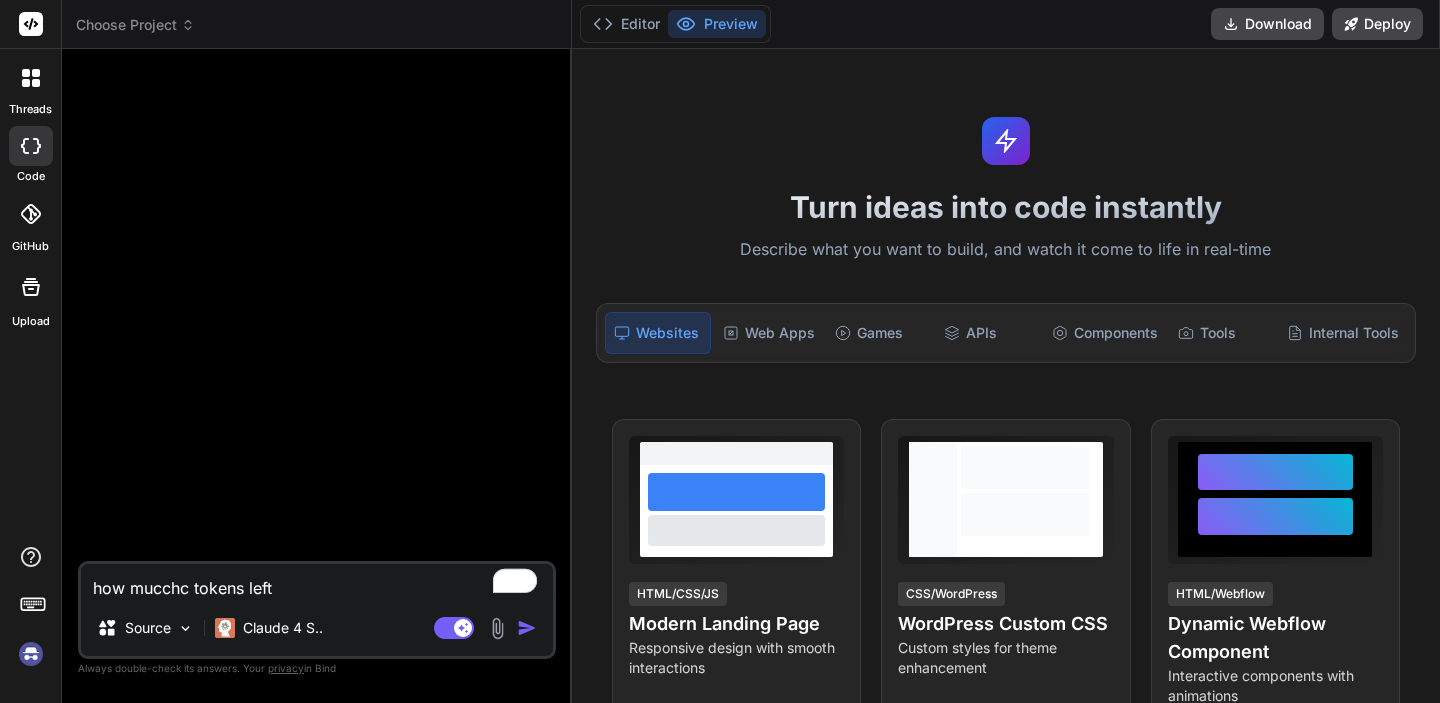 type on "how mucchc tokens left" 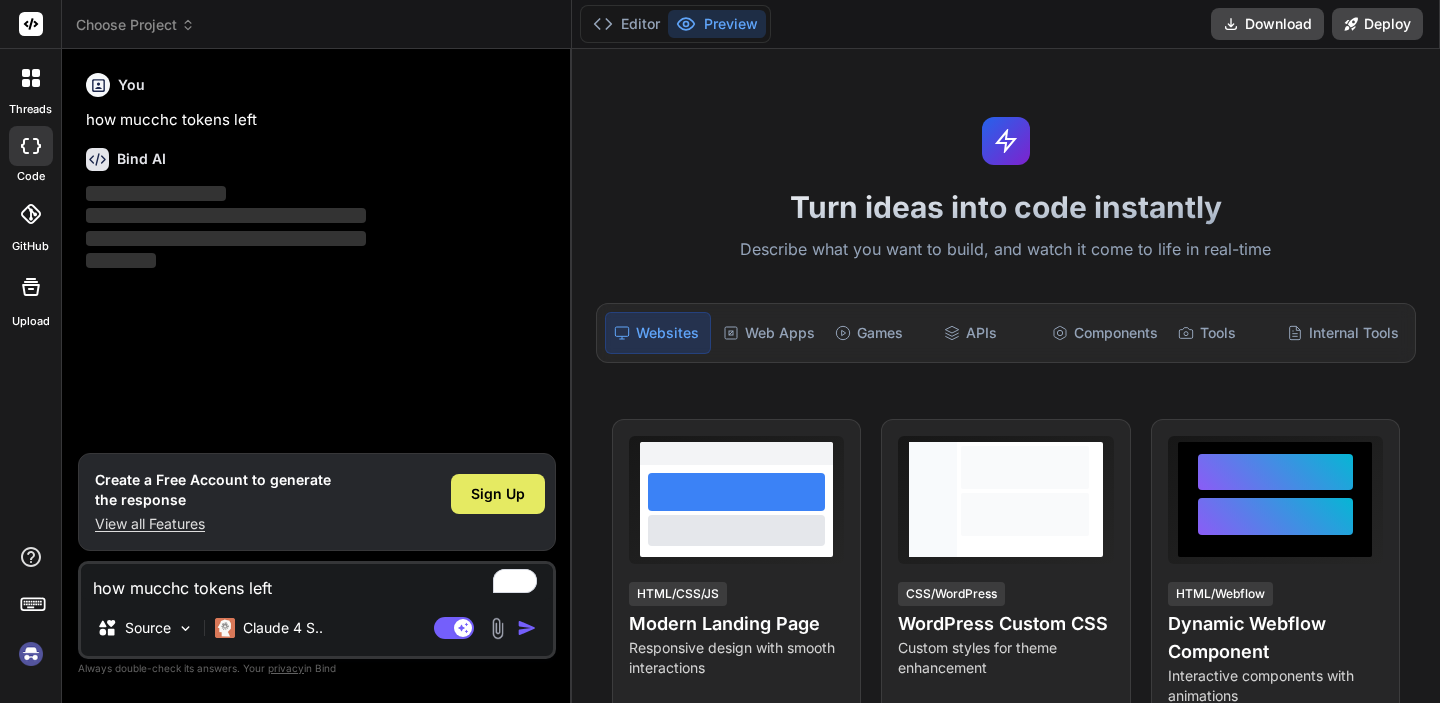 click on "Sign Up" at bounding box center [498, 494] 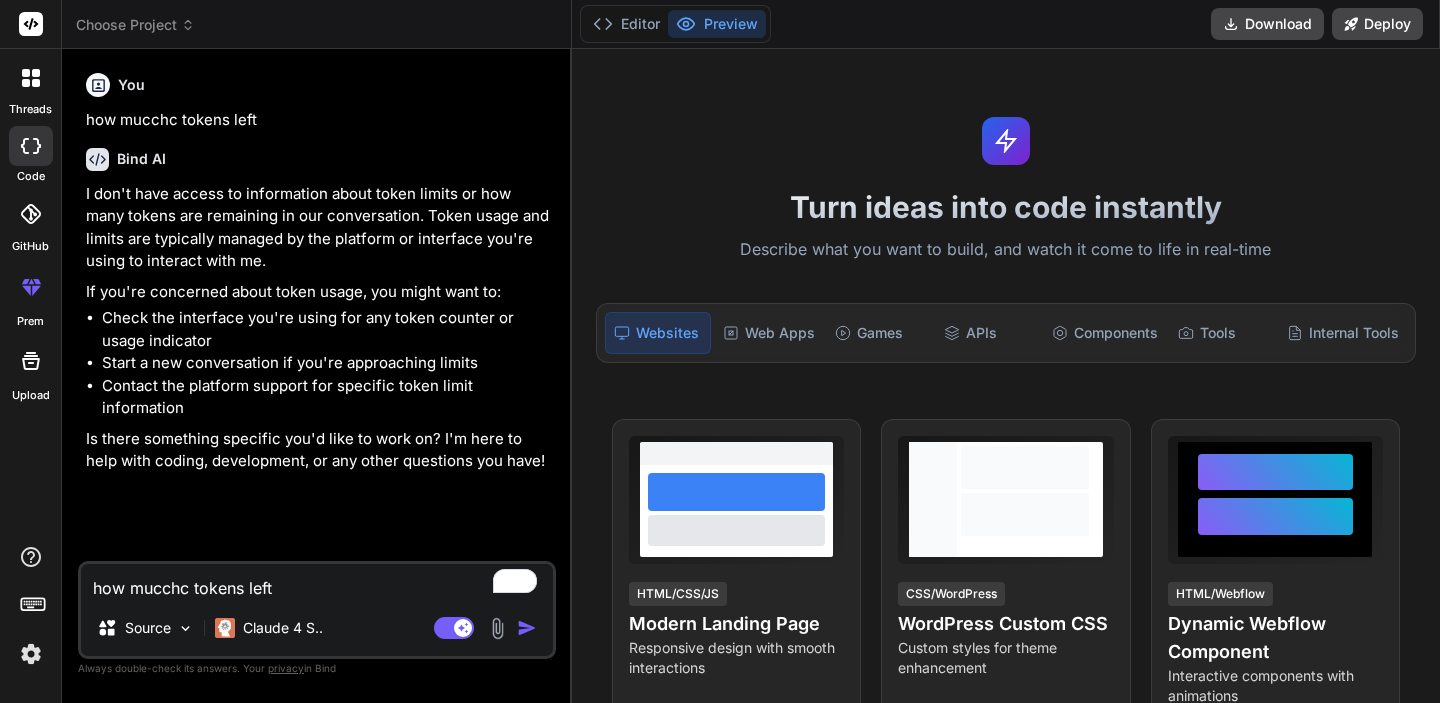 type on "x" 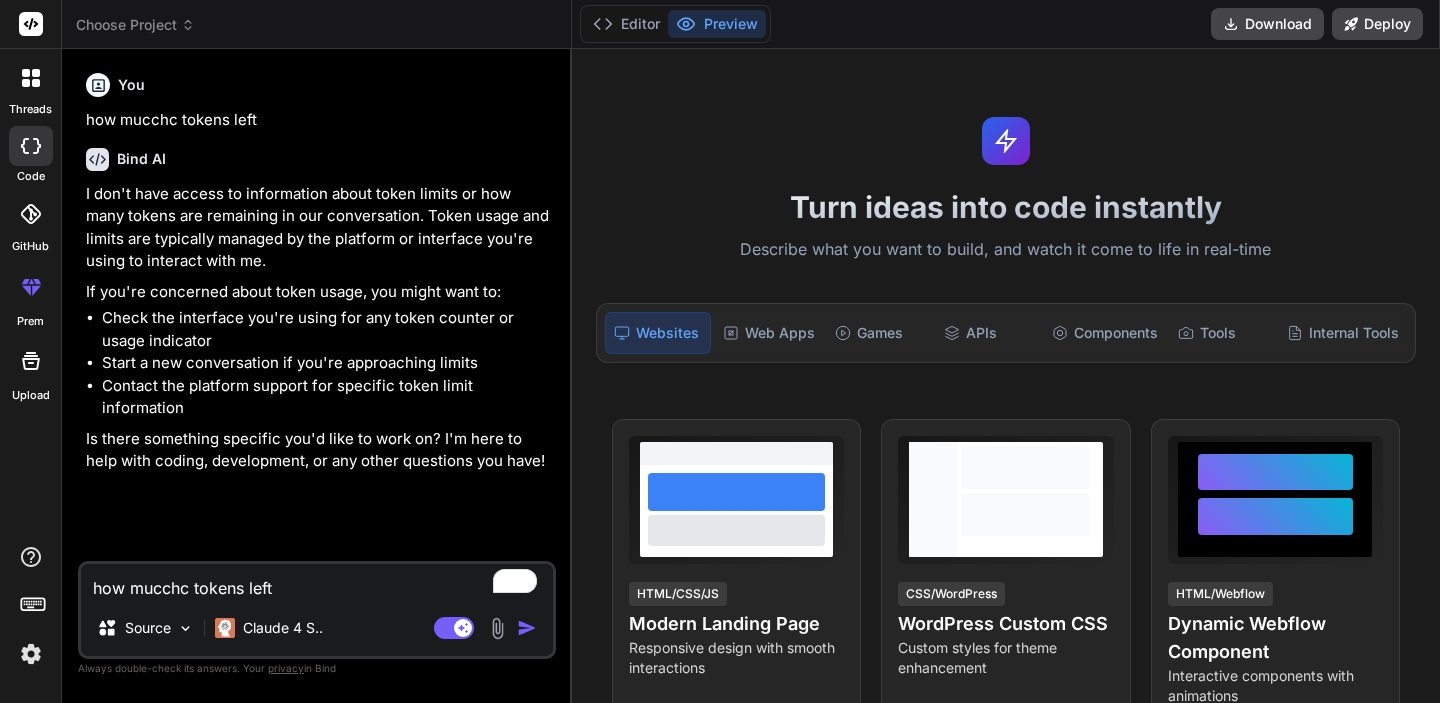 click on "how mucchc tokens left" at bounding box center (317, 582) 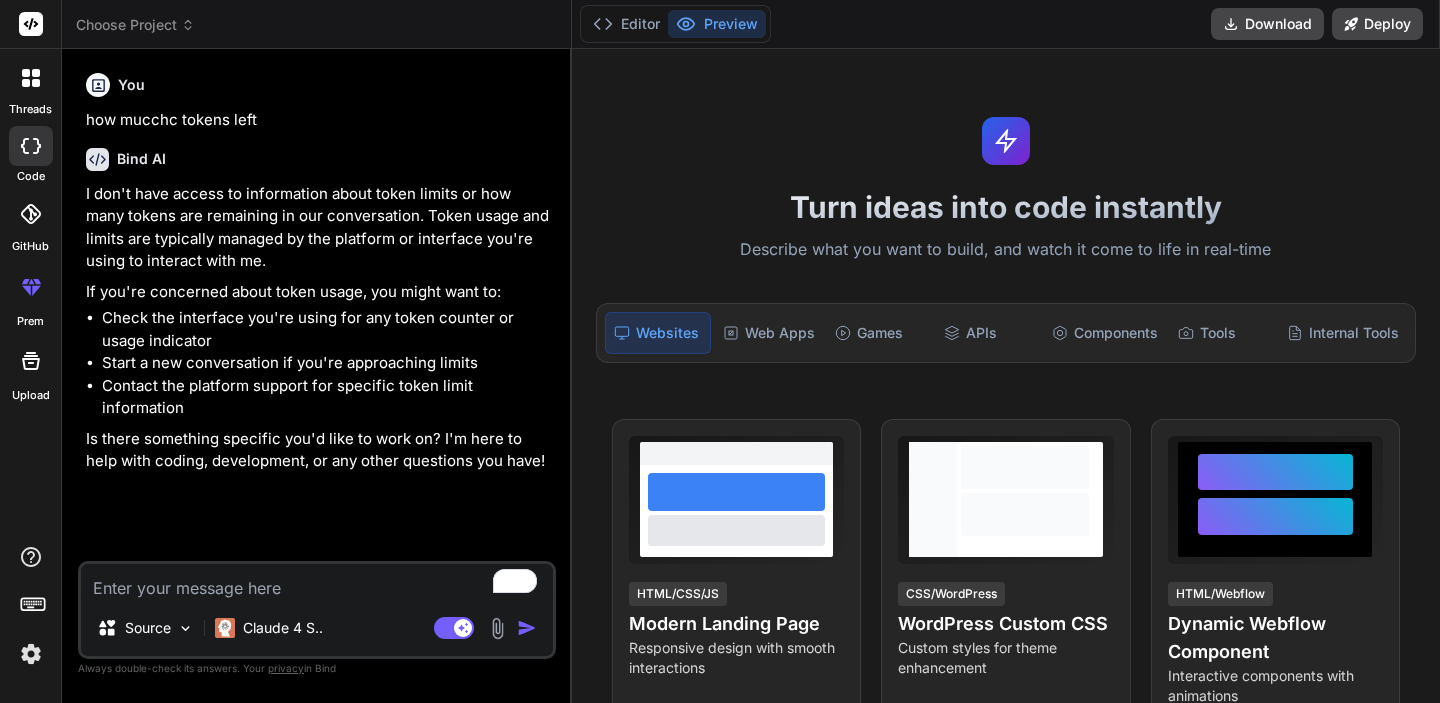 type on "w" 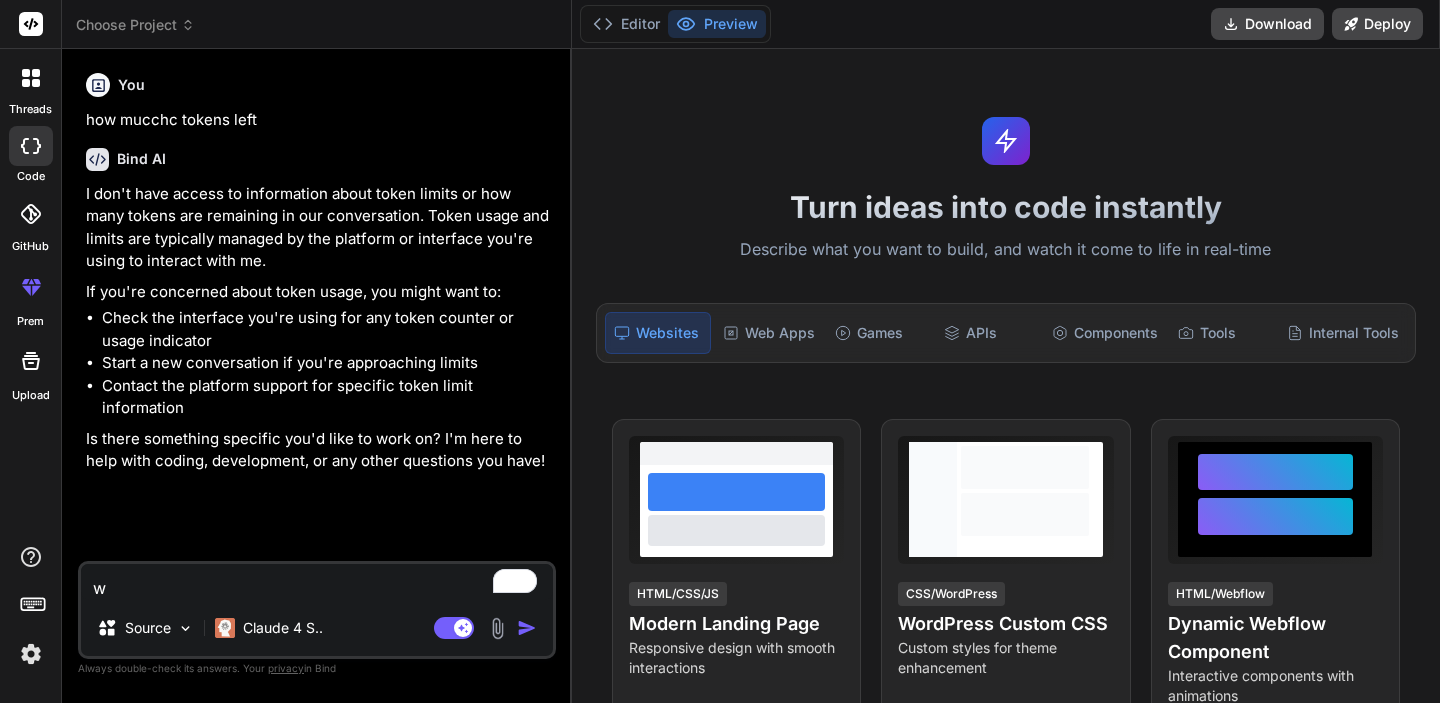 type on "we" 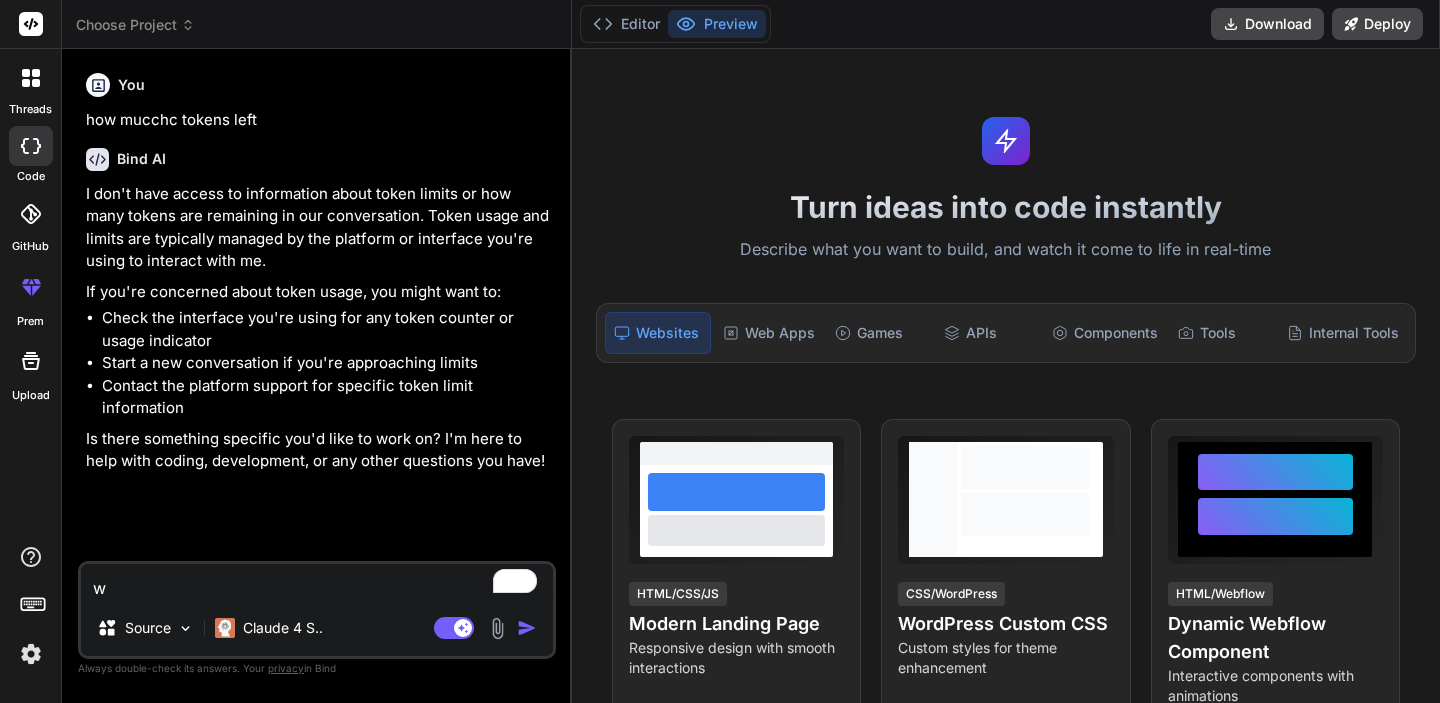 type on "x" 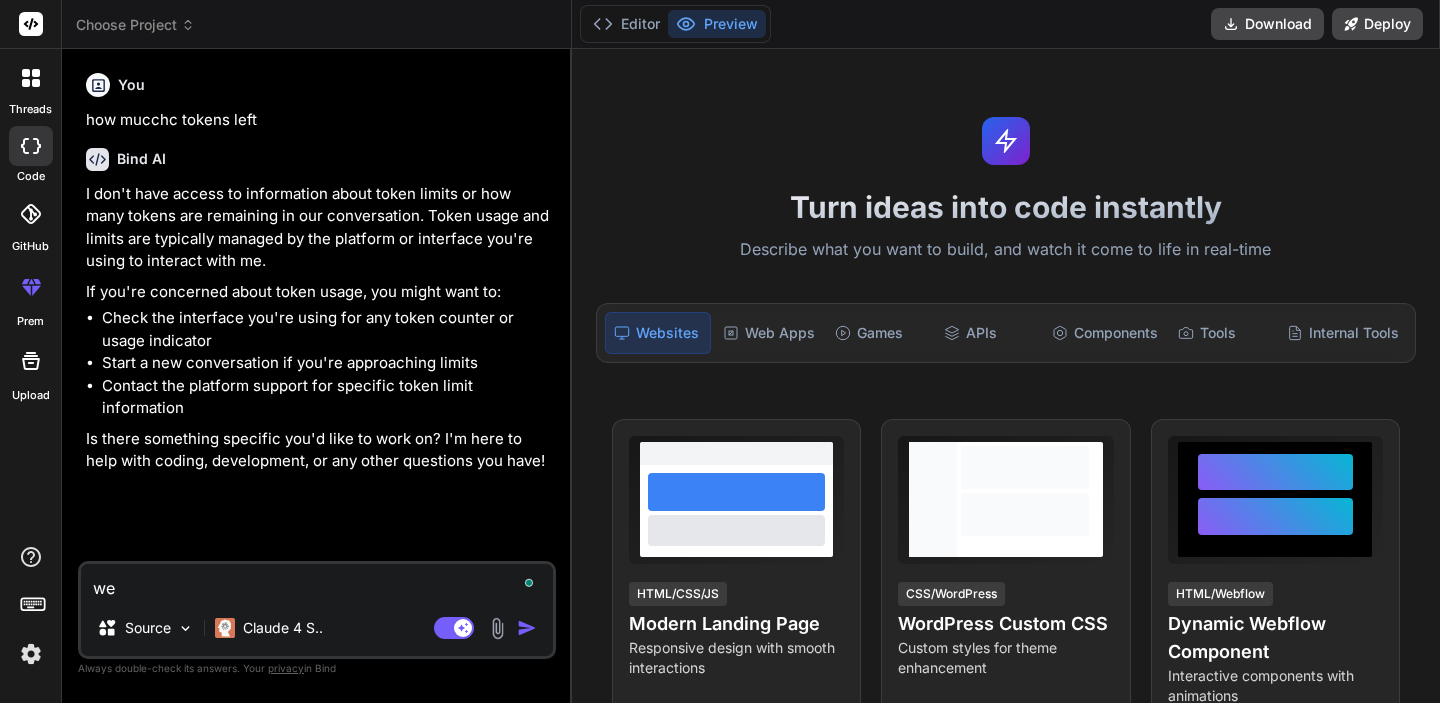 type on "we" 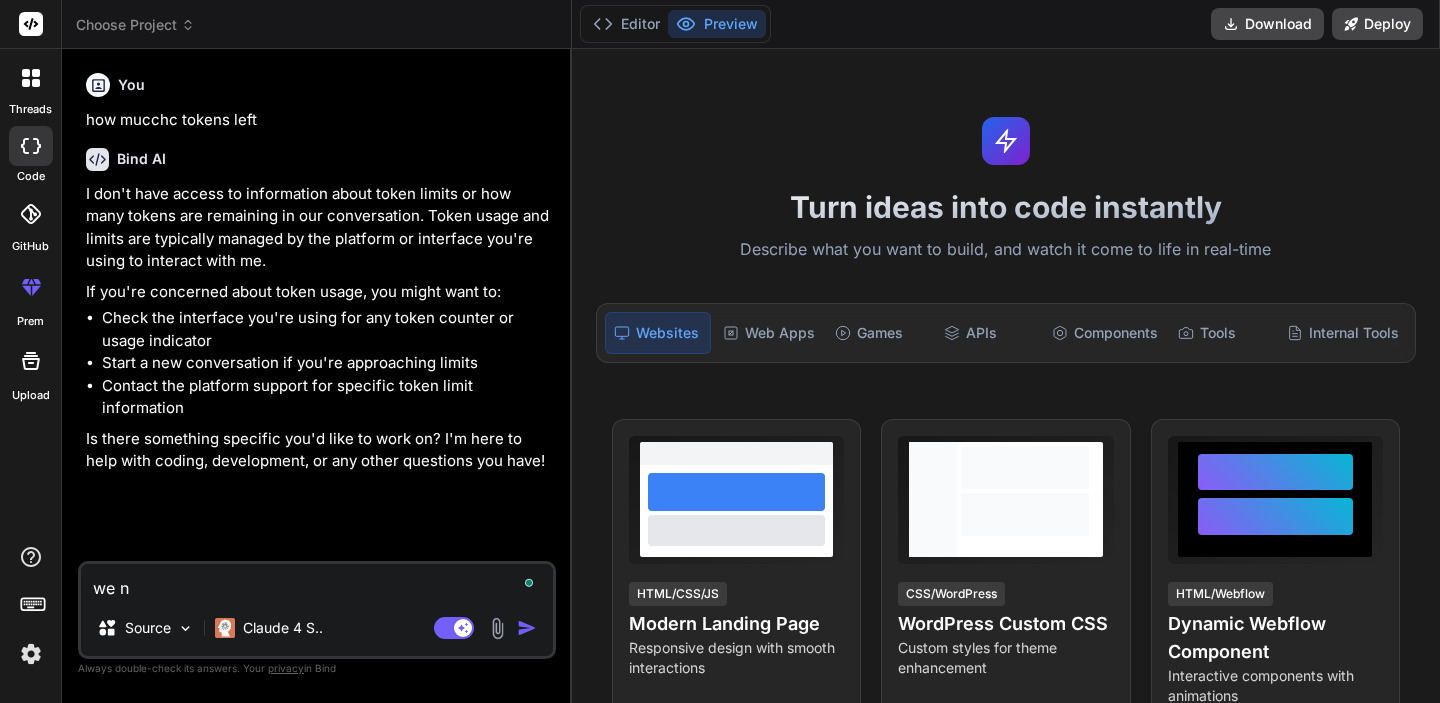 type on "we ne" 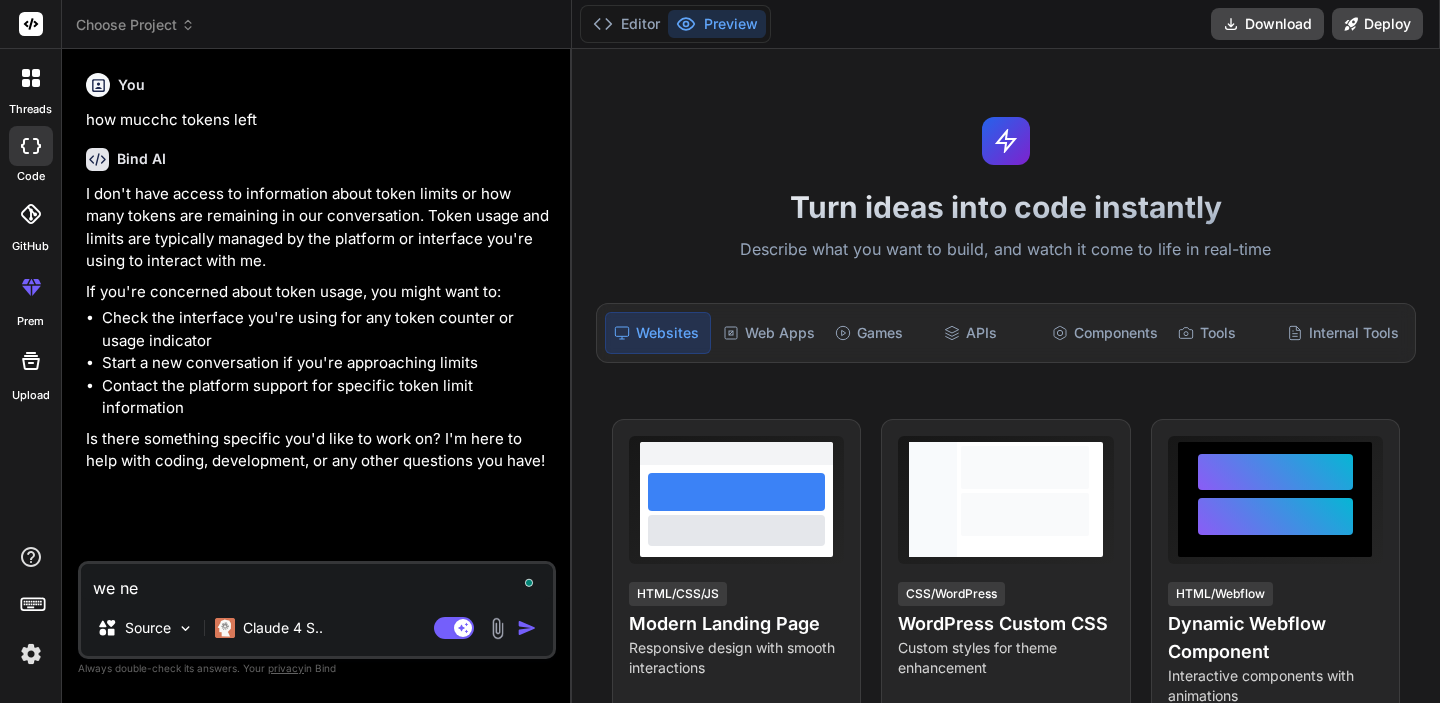 type on "we nee" 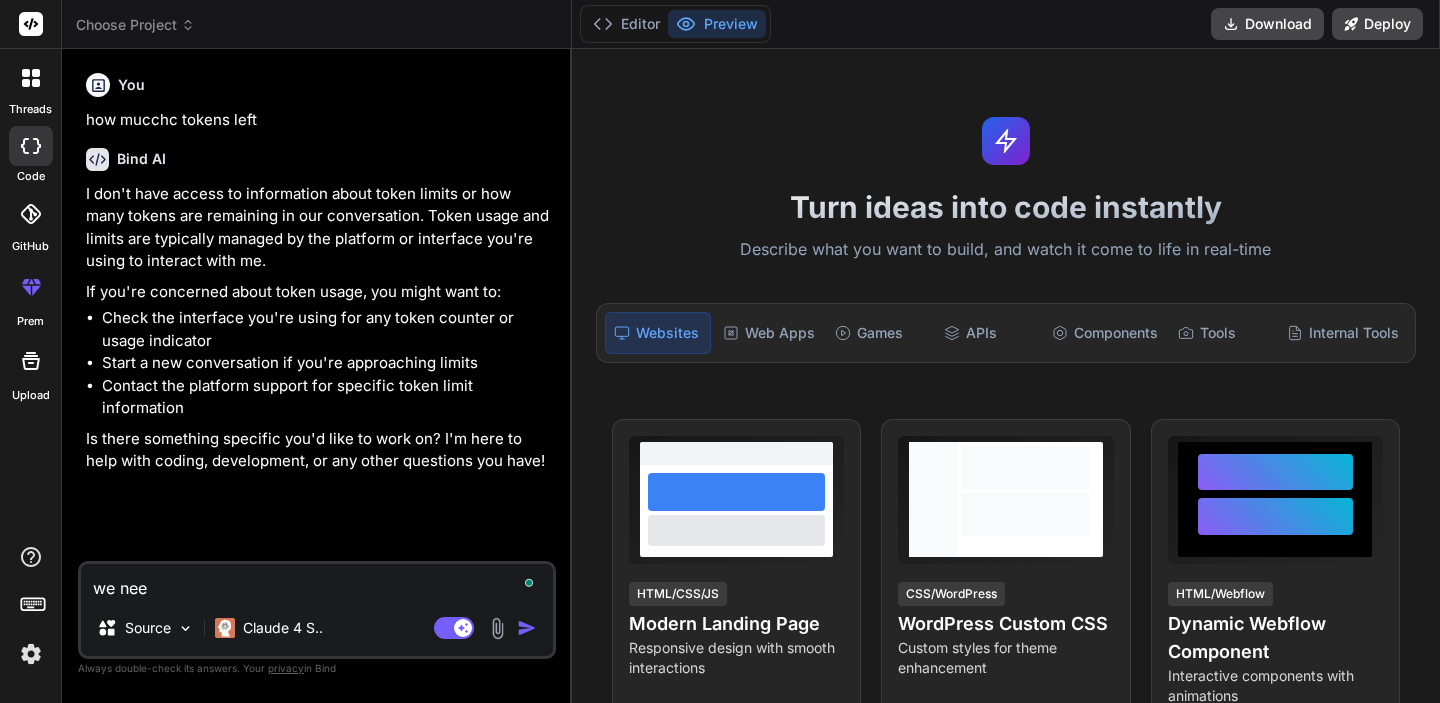 type on "we need" 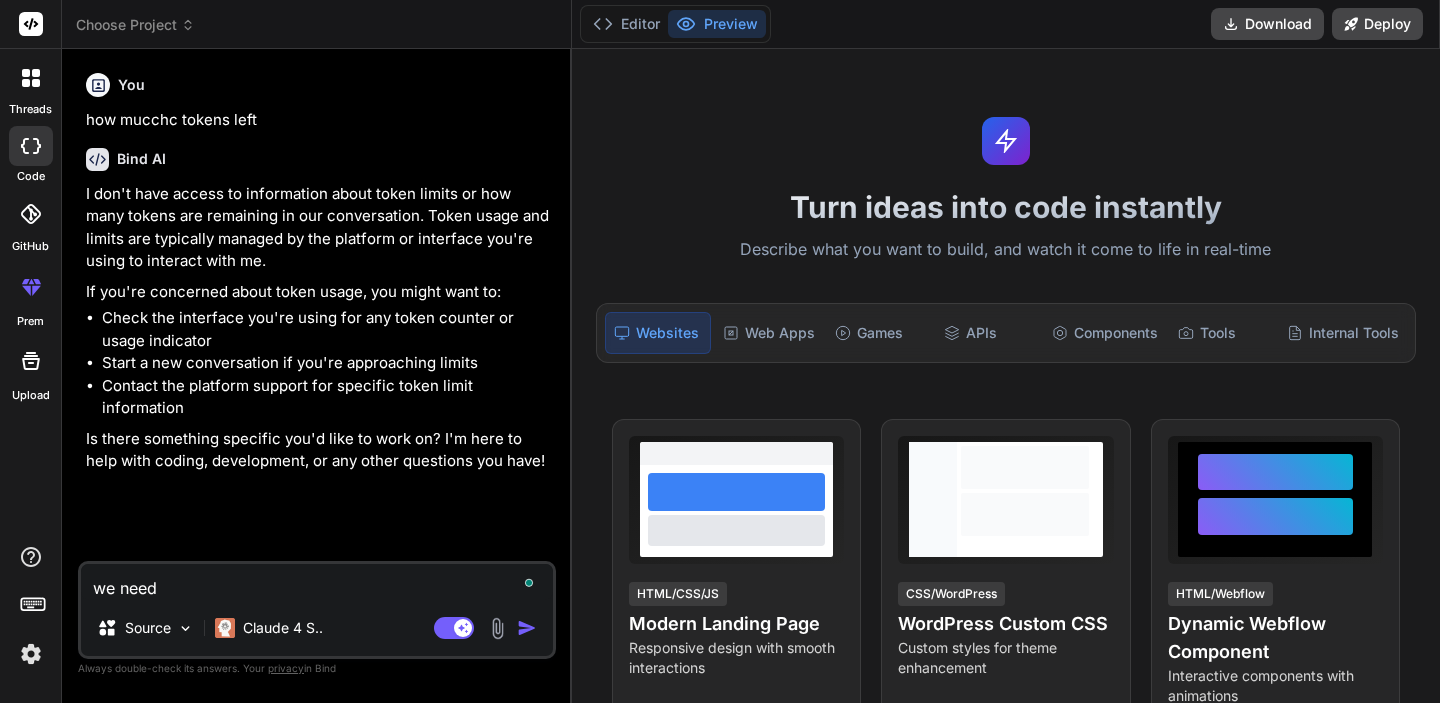 type on "x" 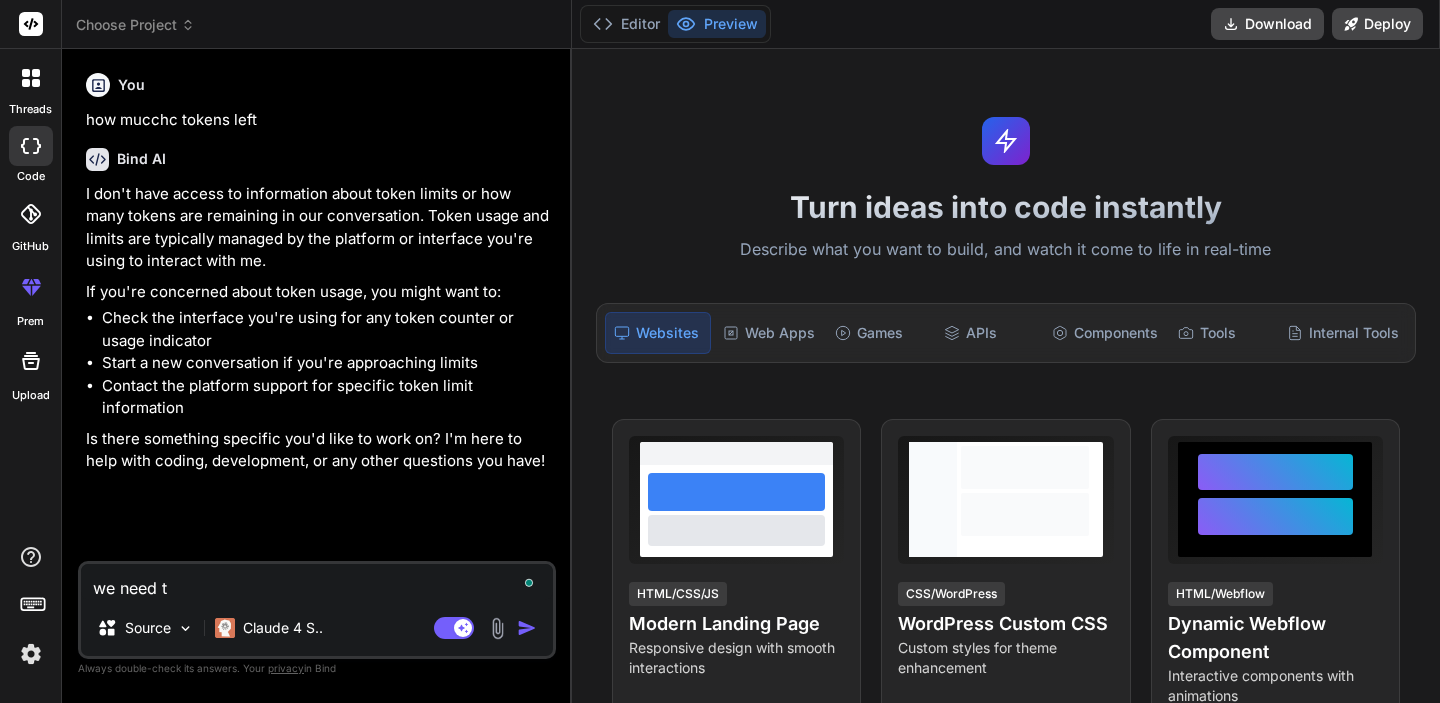 type on "we need to" 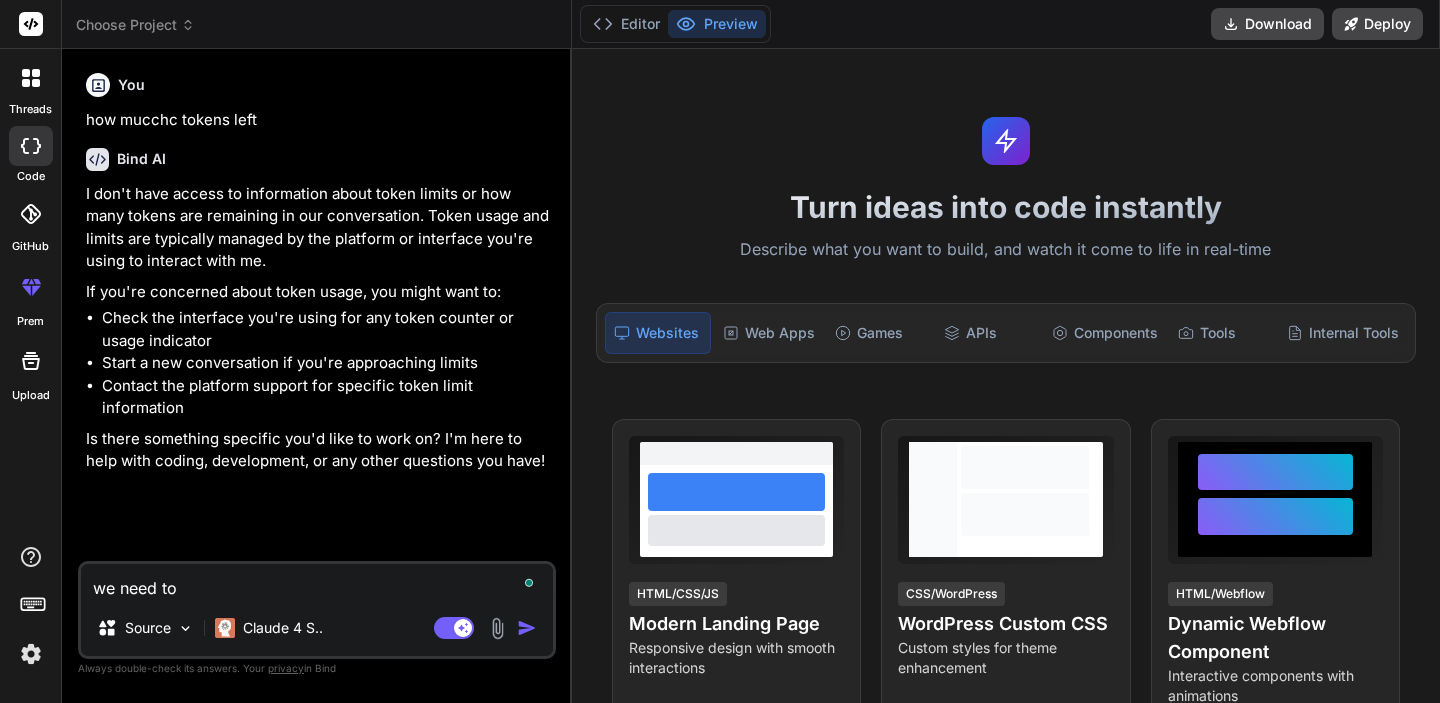 type on "we need to" 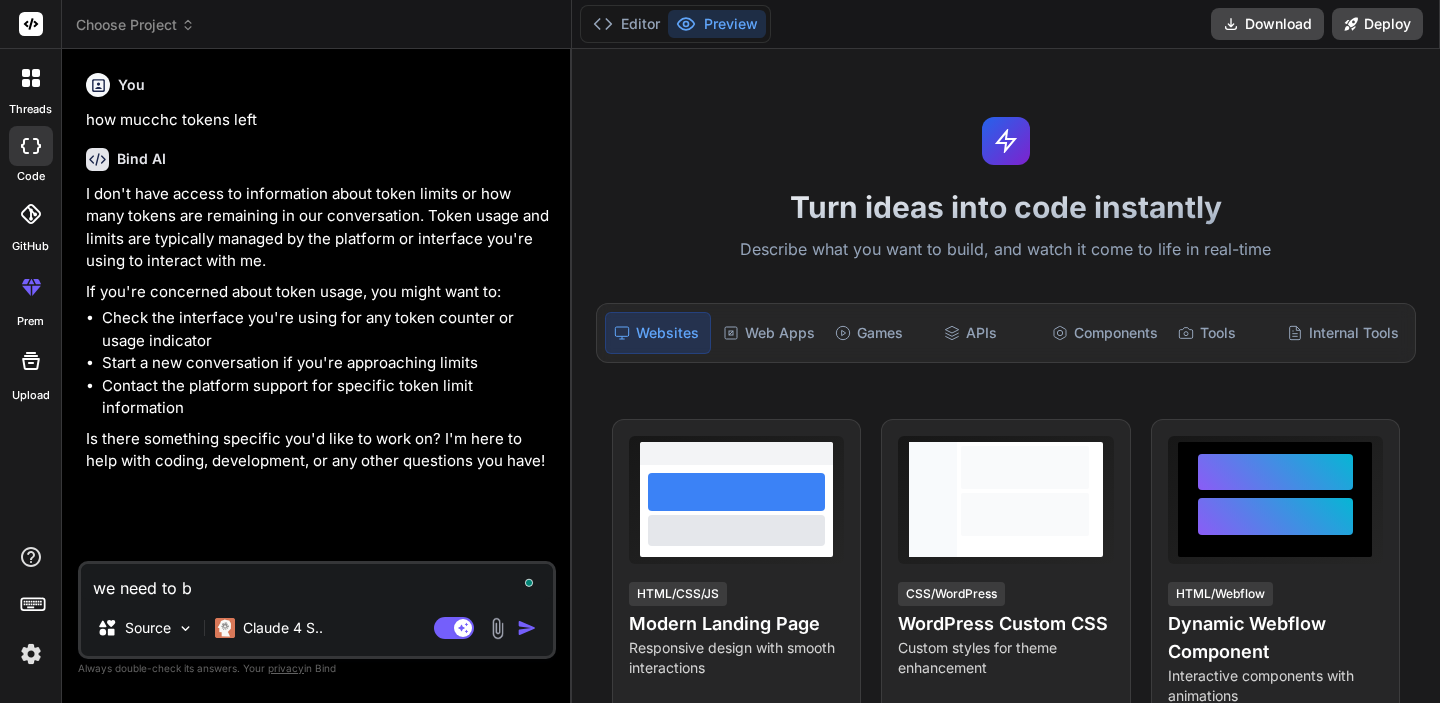 type on "we need to bu" 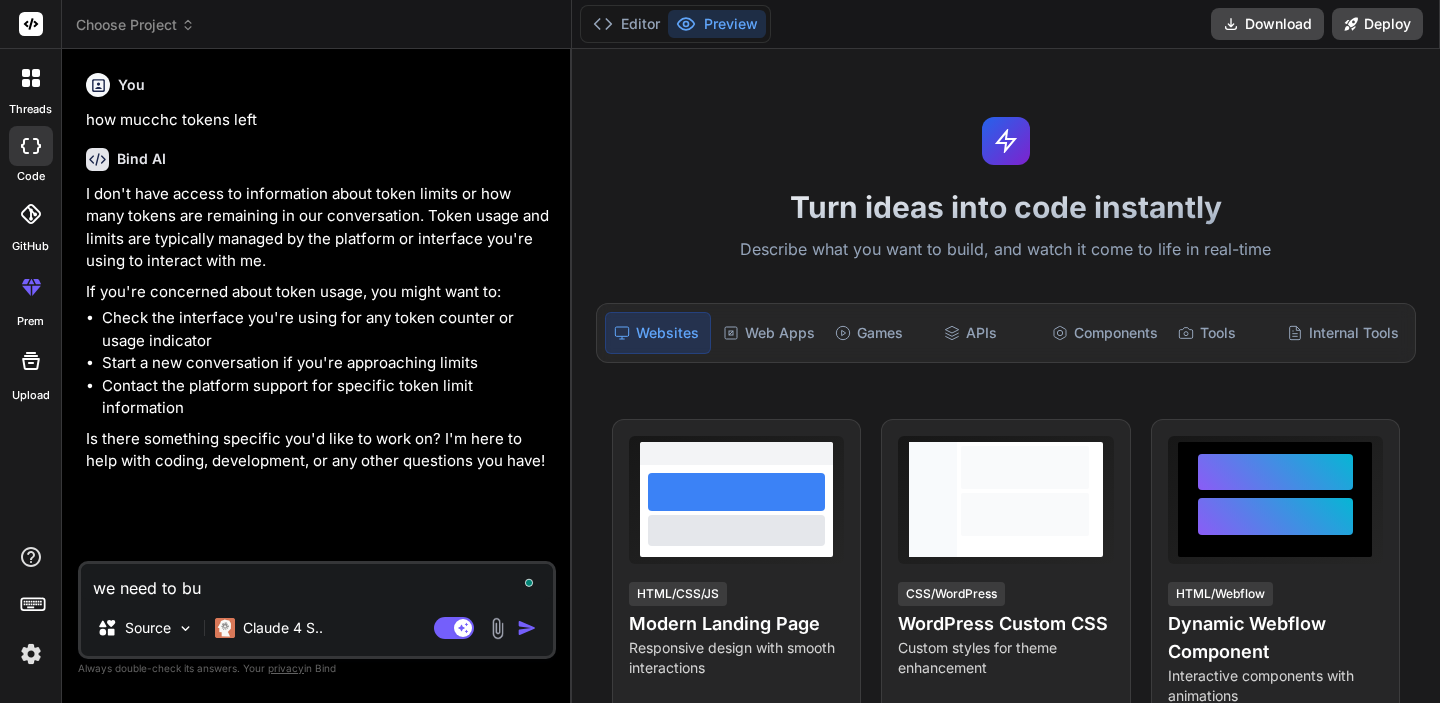 type on "we need to bui" 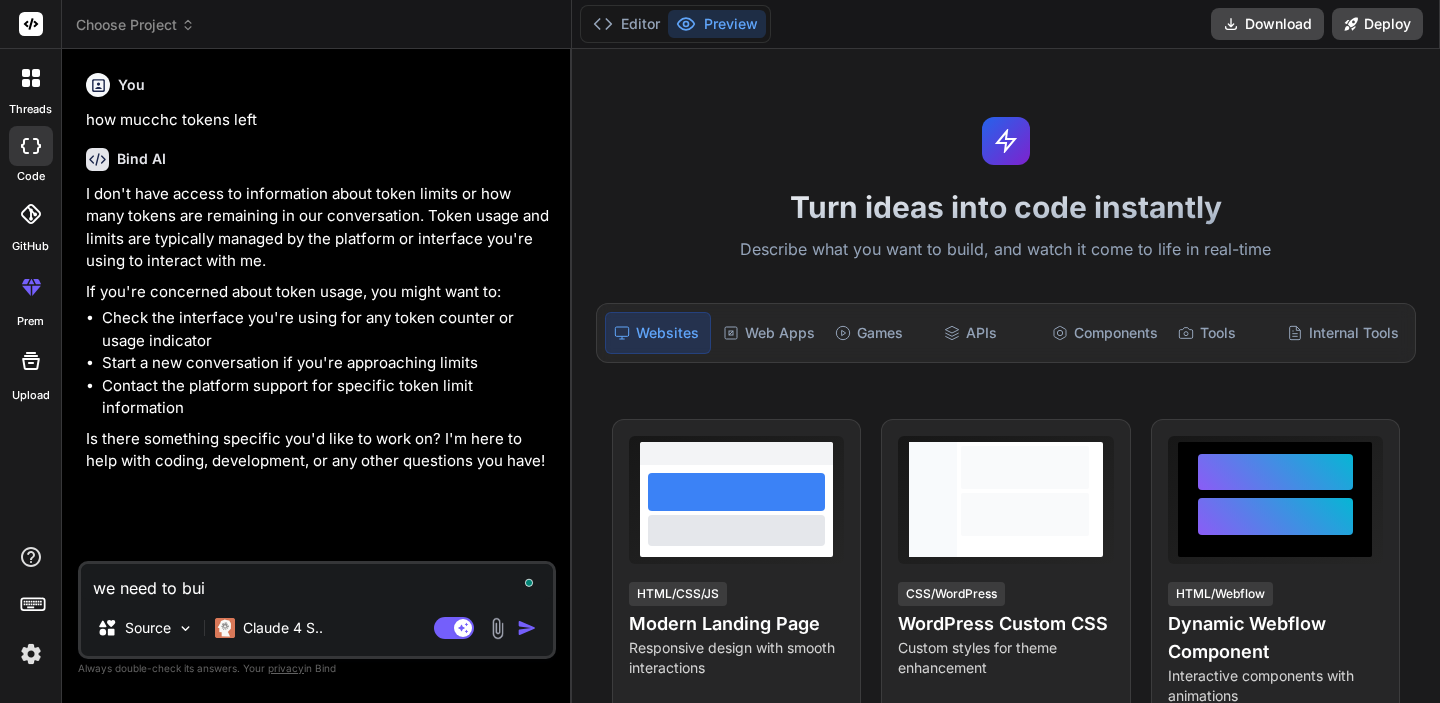 type on "x" 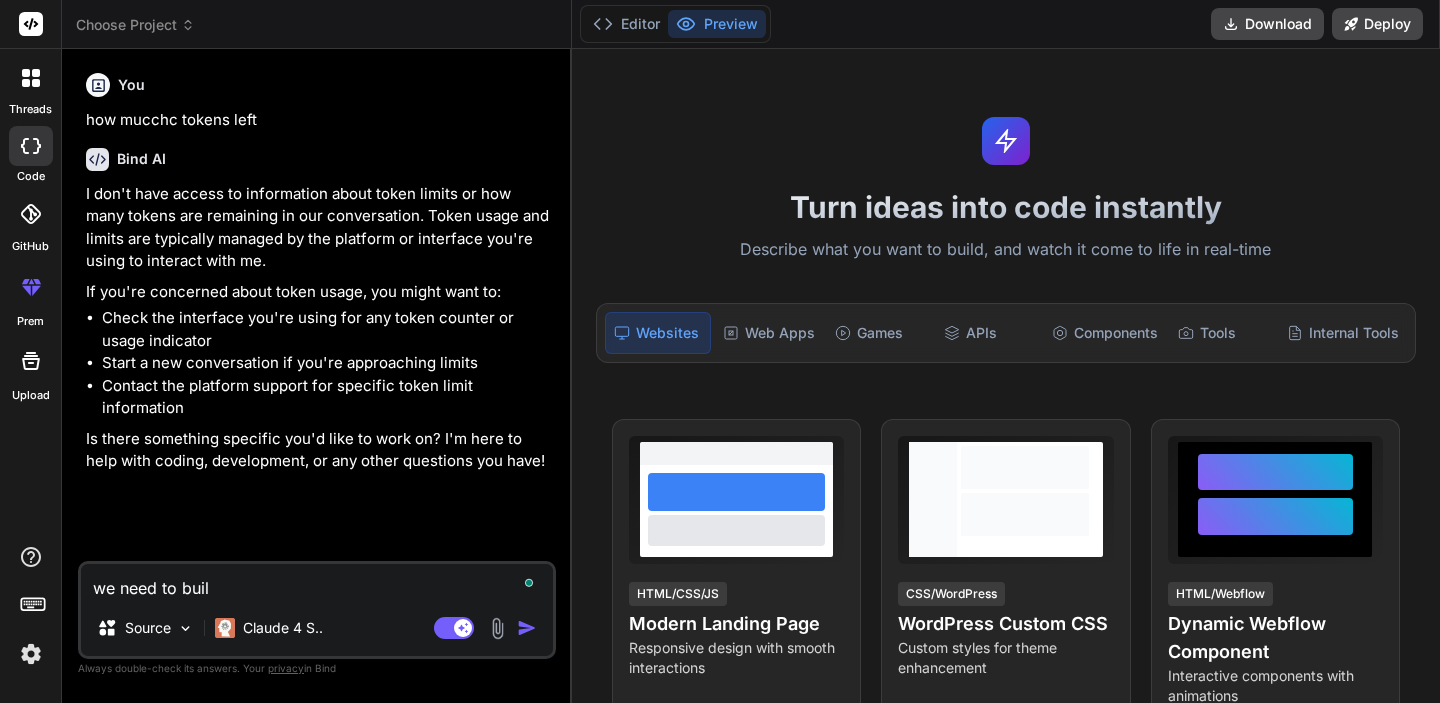 type on "we need to build" 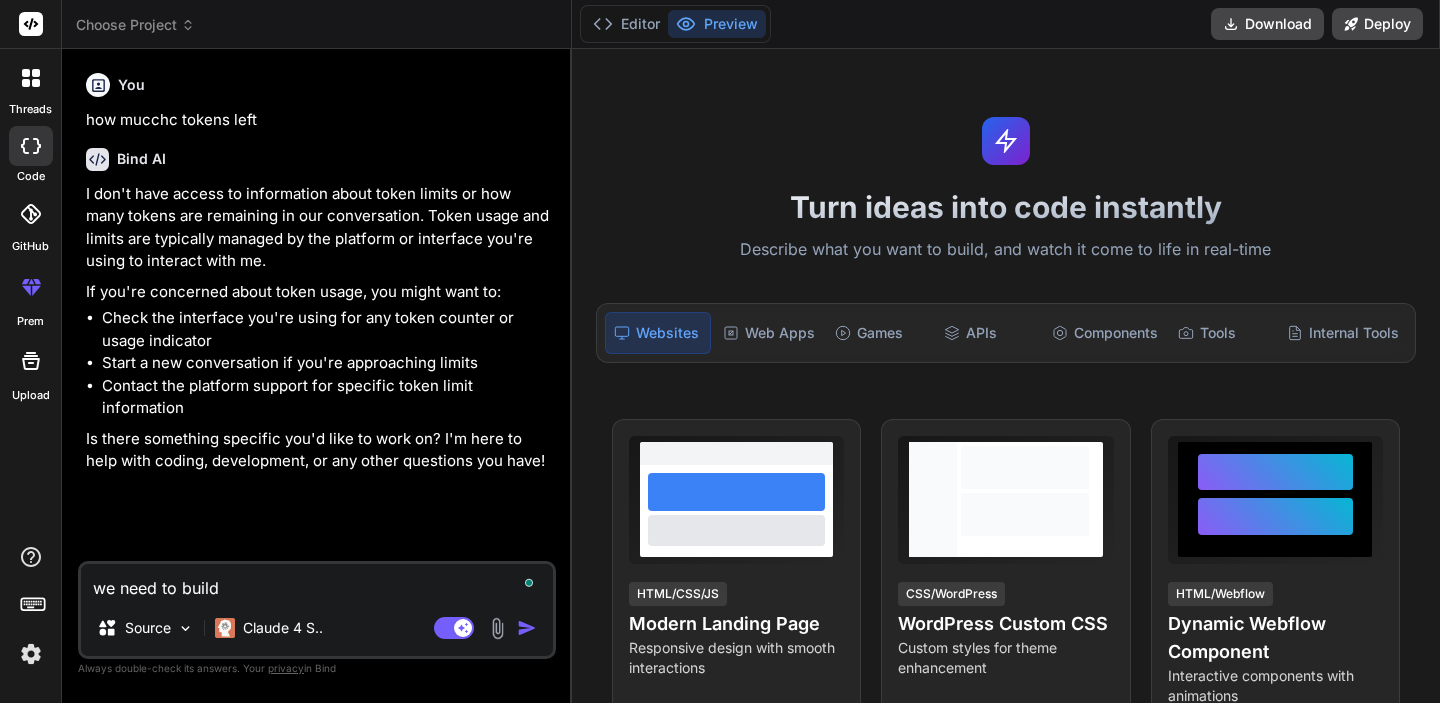 type on "we need to build" 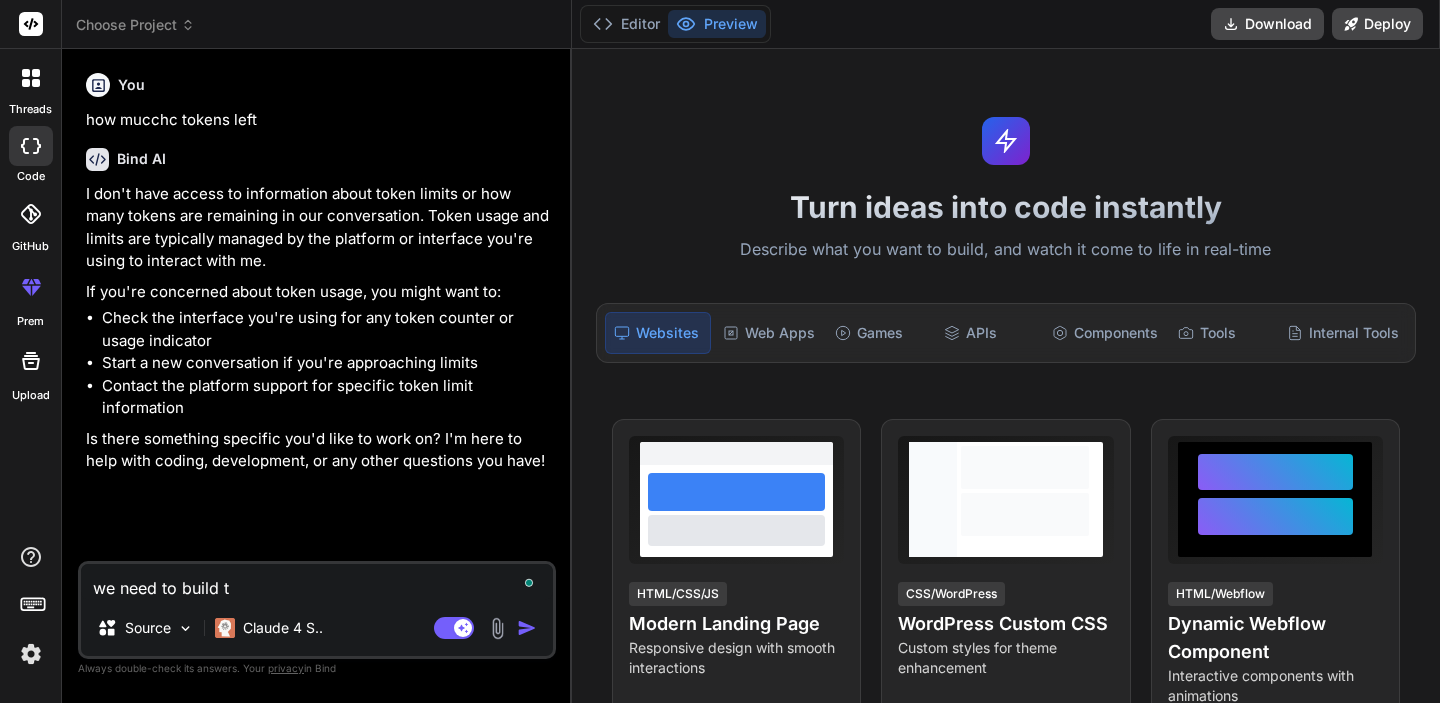 type on "we need to build ti" 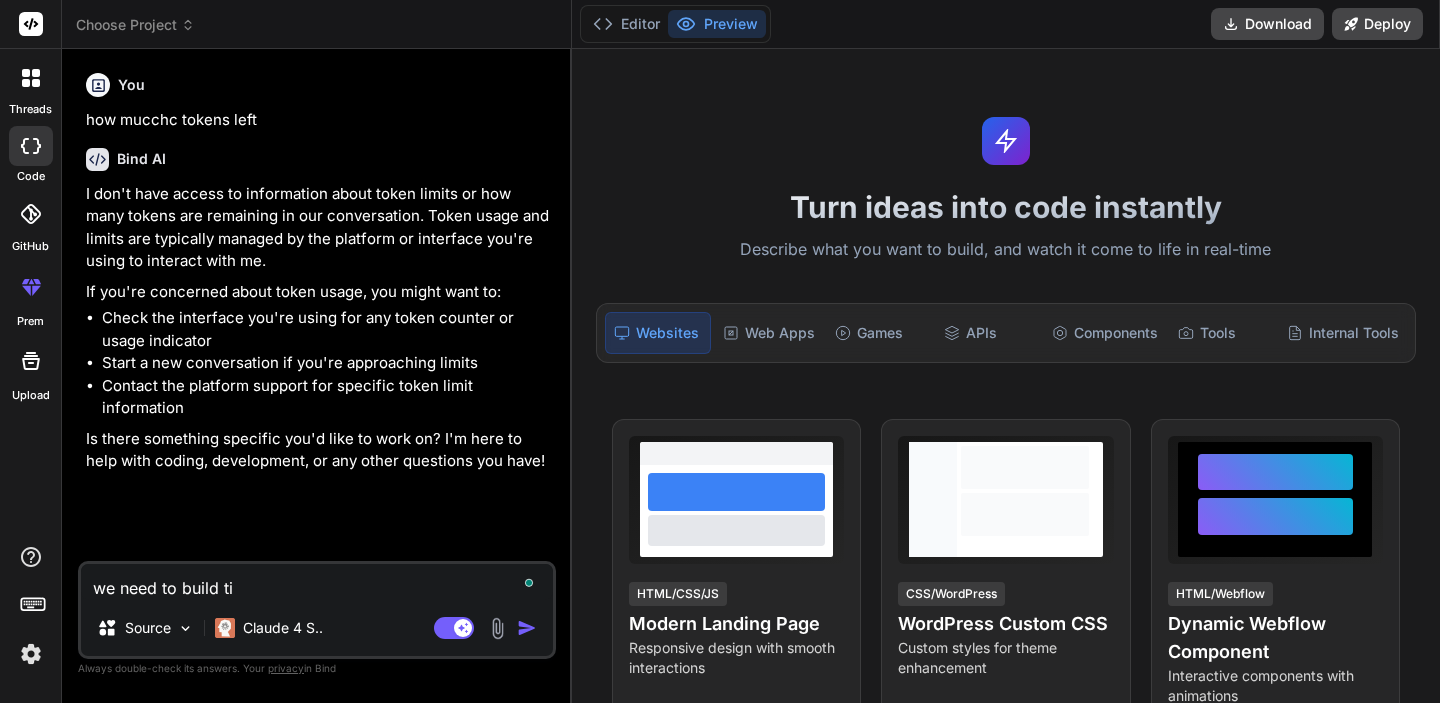 type on "we need to build t" 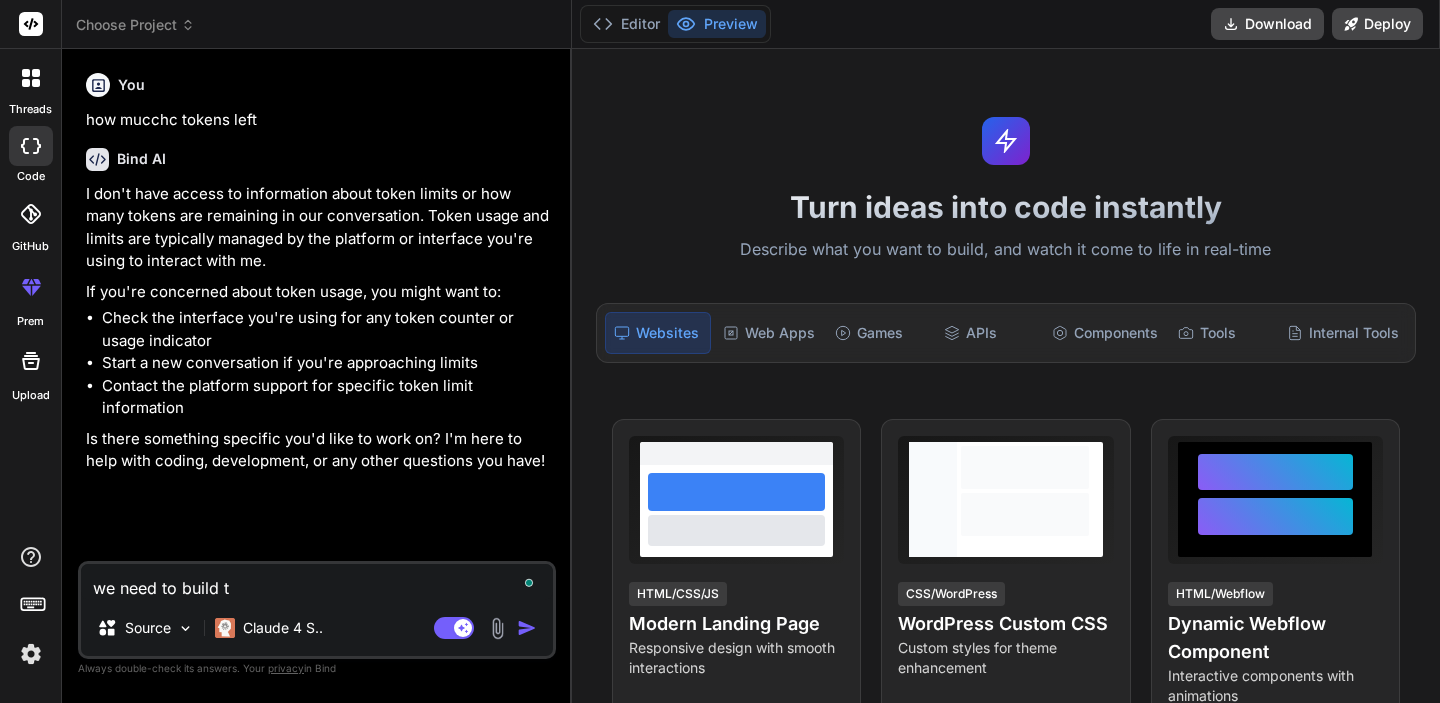 type on "we need to build th" 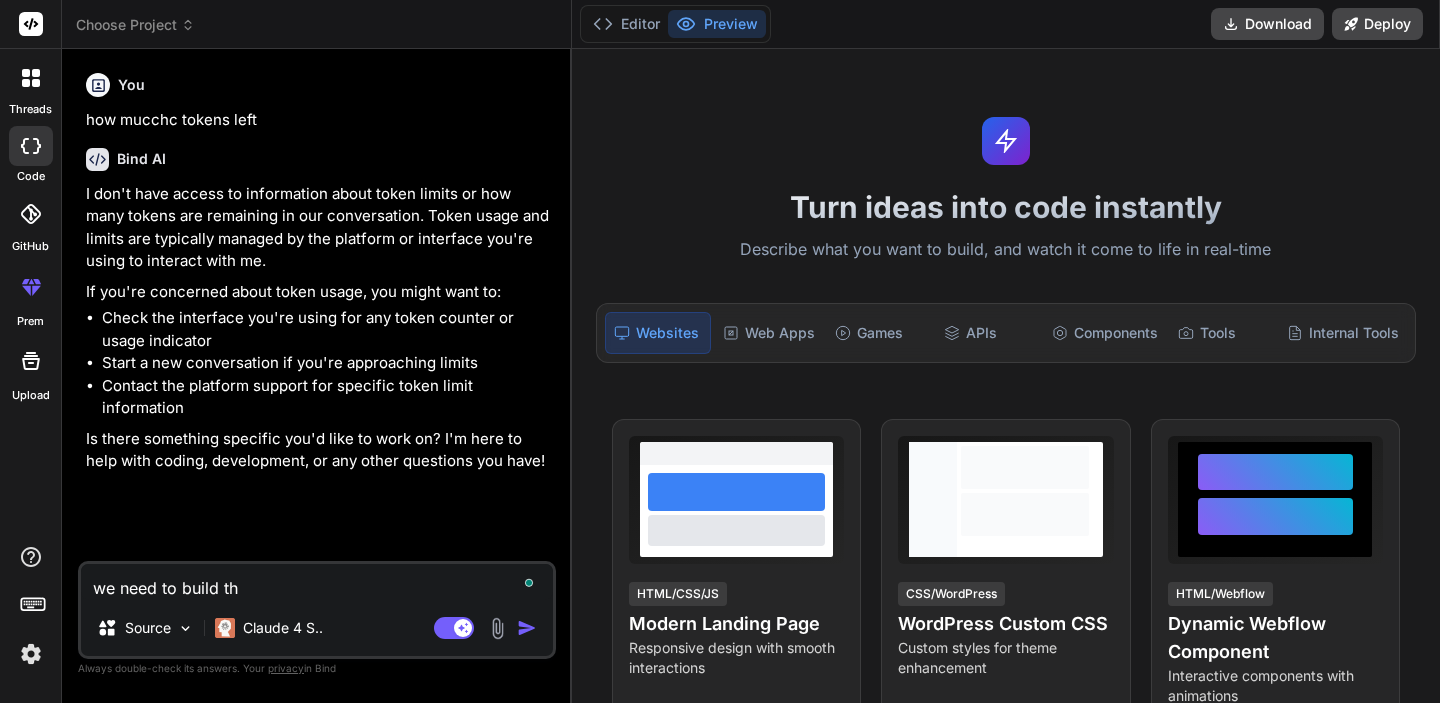 type on "we need to build ths" 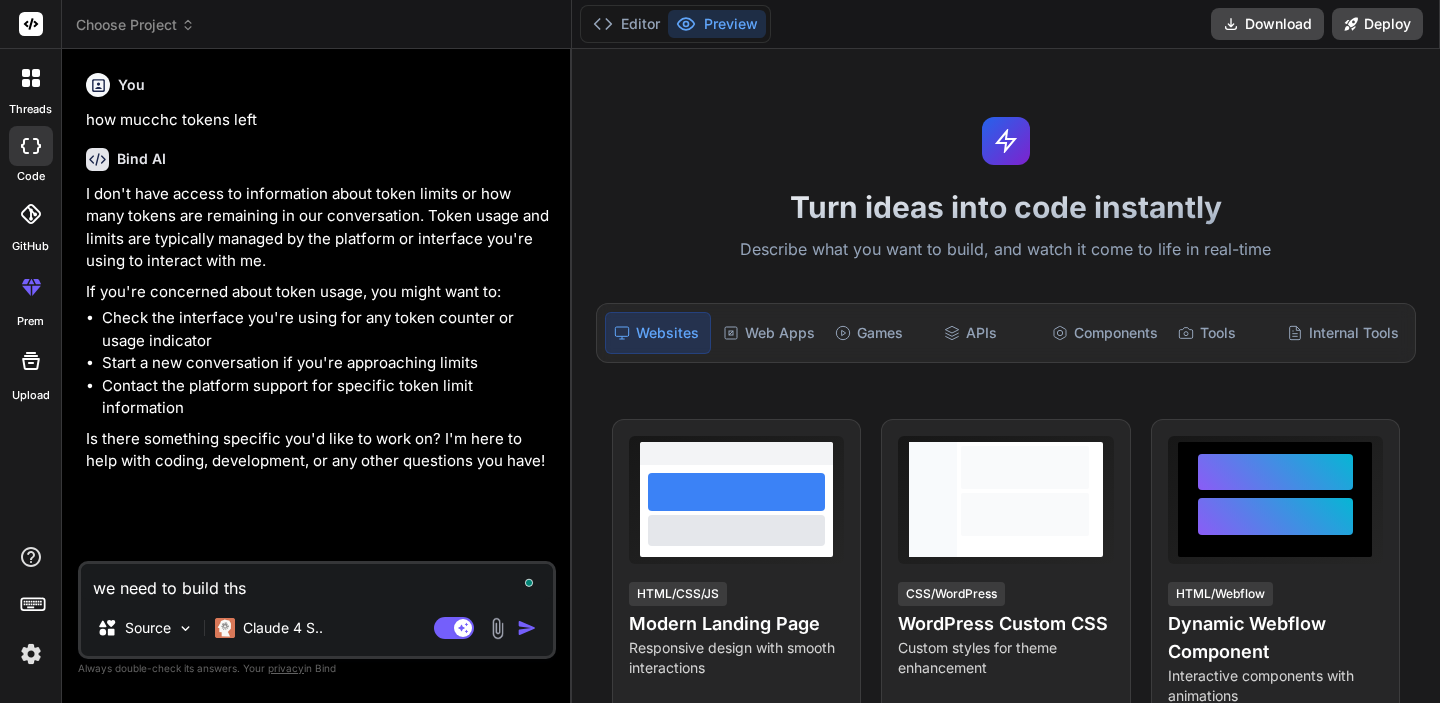 type on "we need to build thsi" 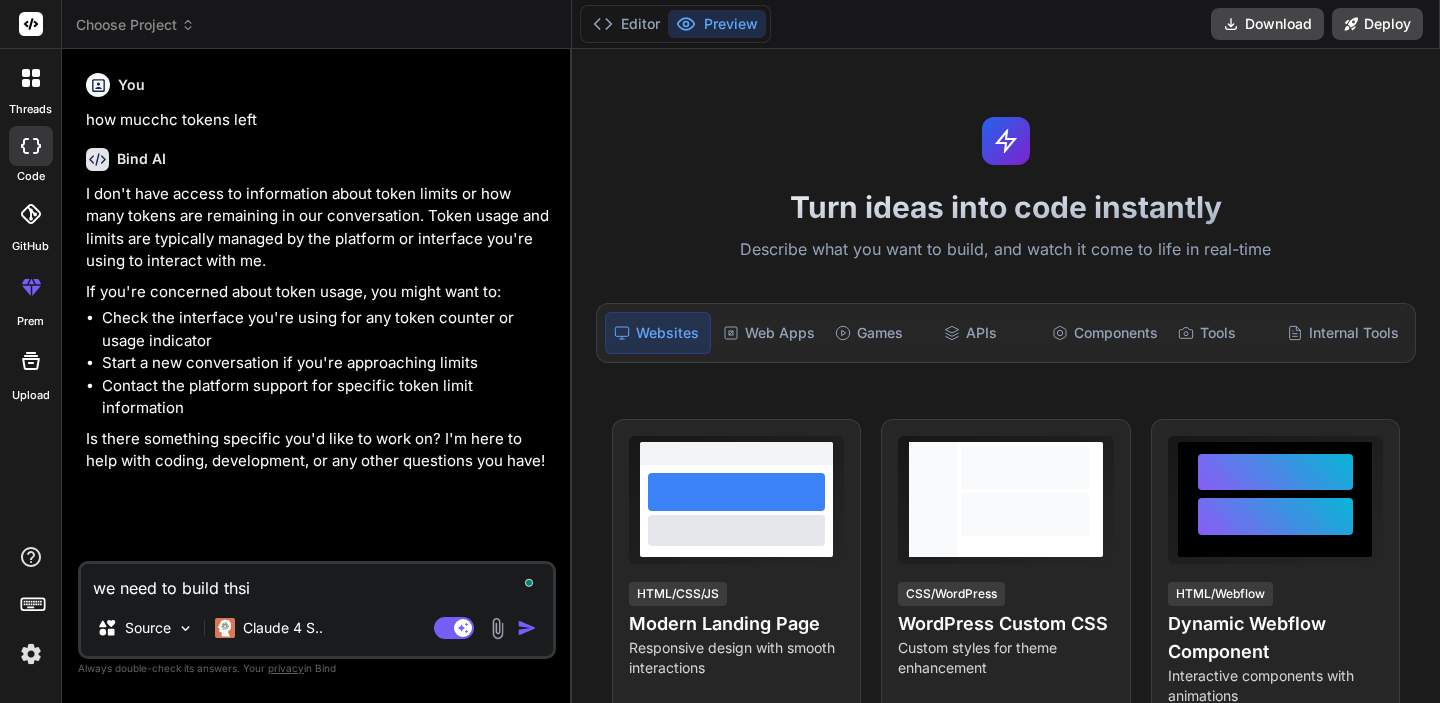 type on "we need to build thsi" 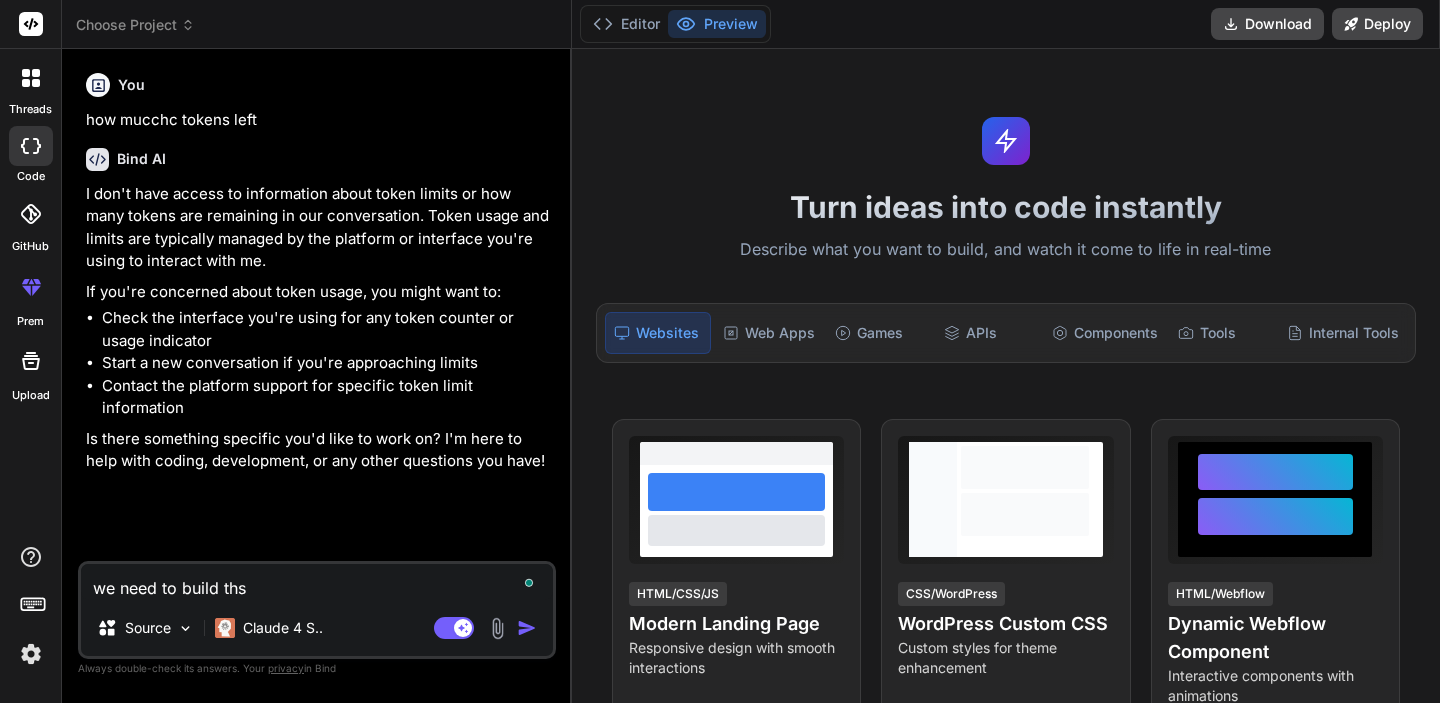 type 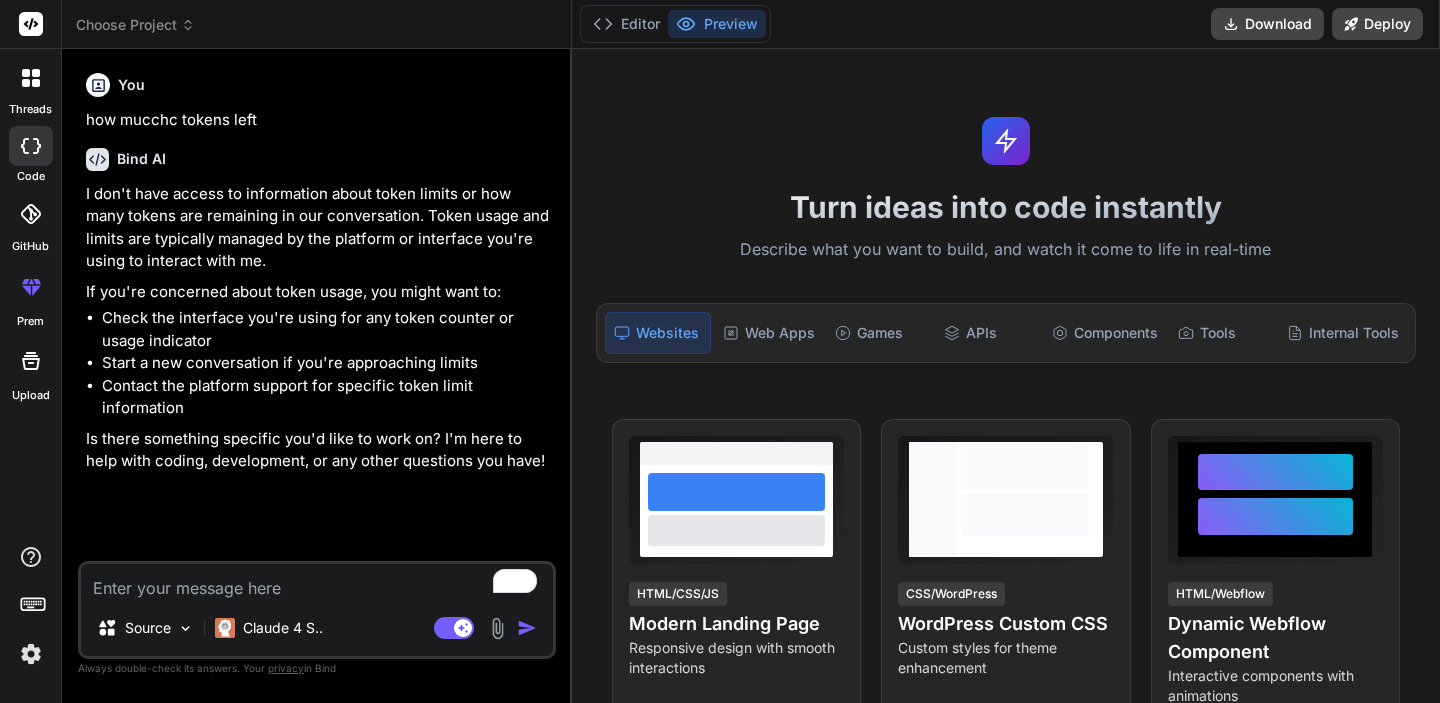 paste on "const bip39 = require("bip39");
const { Keypair, Connection, clusterApiUrl } = require("@solana/web3.js");
const ed25519 = require("ed25519-hd-key");
const bs58 = require("bs58");
const derivationPath = "m/44'/501'/0'/0'";
async function generateAndCheckSolanaWallet() {
const mnemonic = bip39.generateMnemonic();
const seed = await bip39.mnemonicToSeed(mnemonic);
const derivedSeed = ed25519.derivePath(derivationPath, seed.toString("hex")).key;
const keypair = Keypair.fromSeed(derivedSeed);
const address = keypair.publicKey.toBase58();
console.log("📦 New Solana Wallet");
console.log("Mnemonic:    ", mnemonic);
console.log("Public Key:  ", address);
console.log("Private Key: ", bs58.encode(keypair.secretKey));
// Connect to cluster
const connection = new Connection(clusterApiUrl("mainnet-beta"));
try {
const txs = await connection.getSignaturesForAddress(keypair.publicKey, { limit: 3 });
if (txs.length === 0) {
console.log("\n📭 ..." 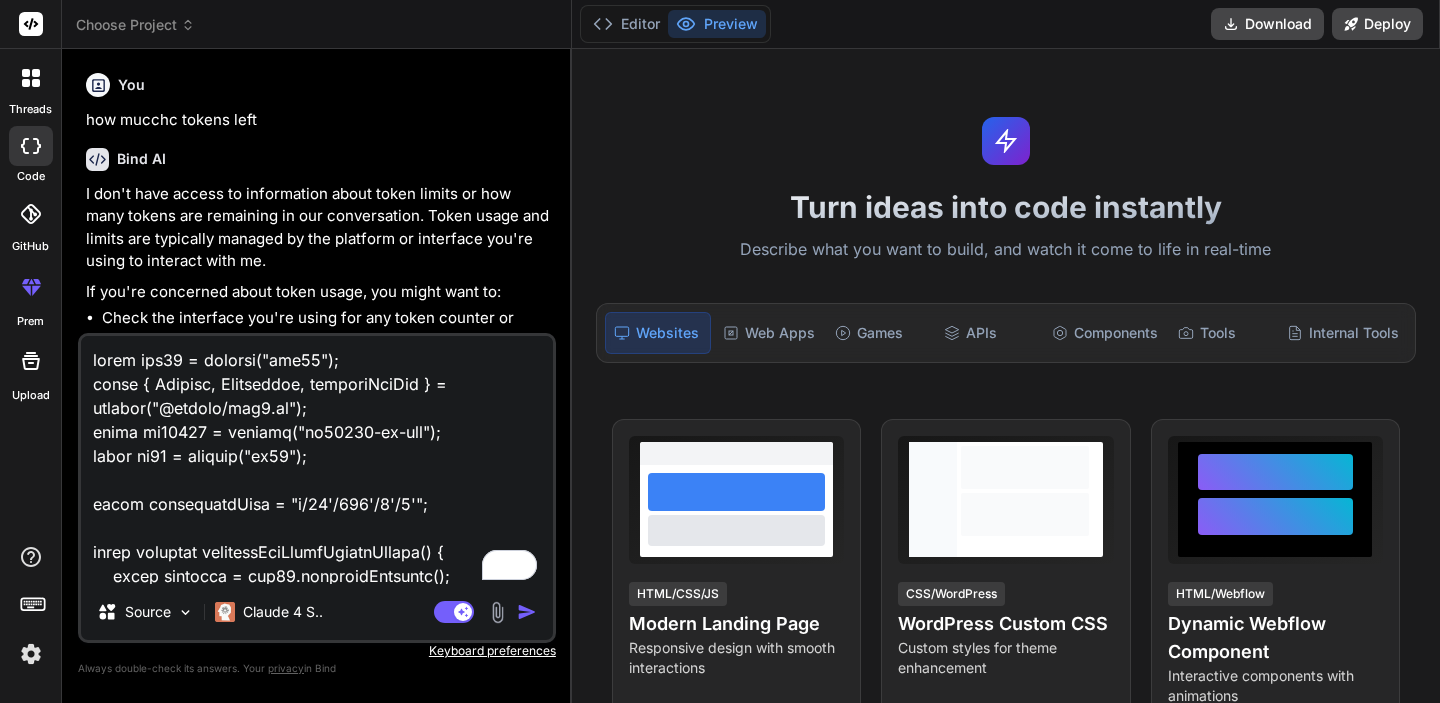 scroll, scrollTop: 937, scrollLeft: 0, axis: vertical 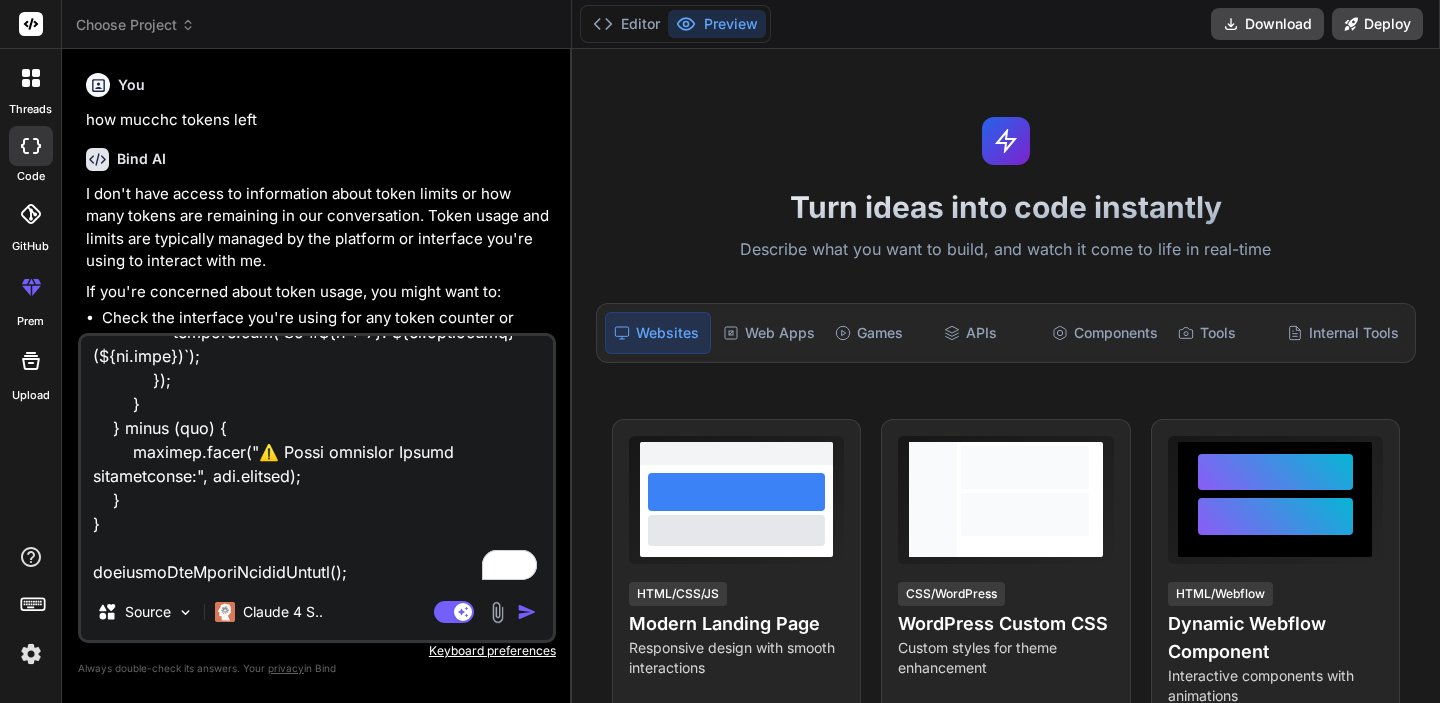 type on "x" 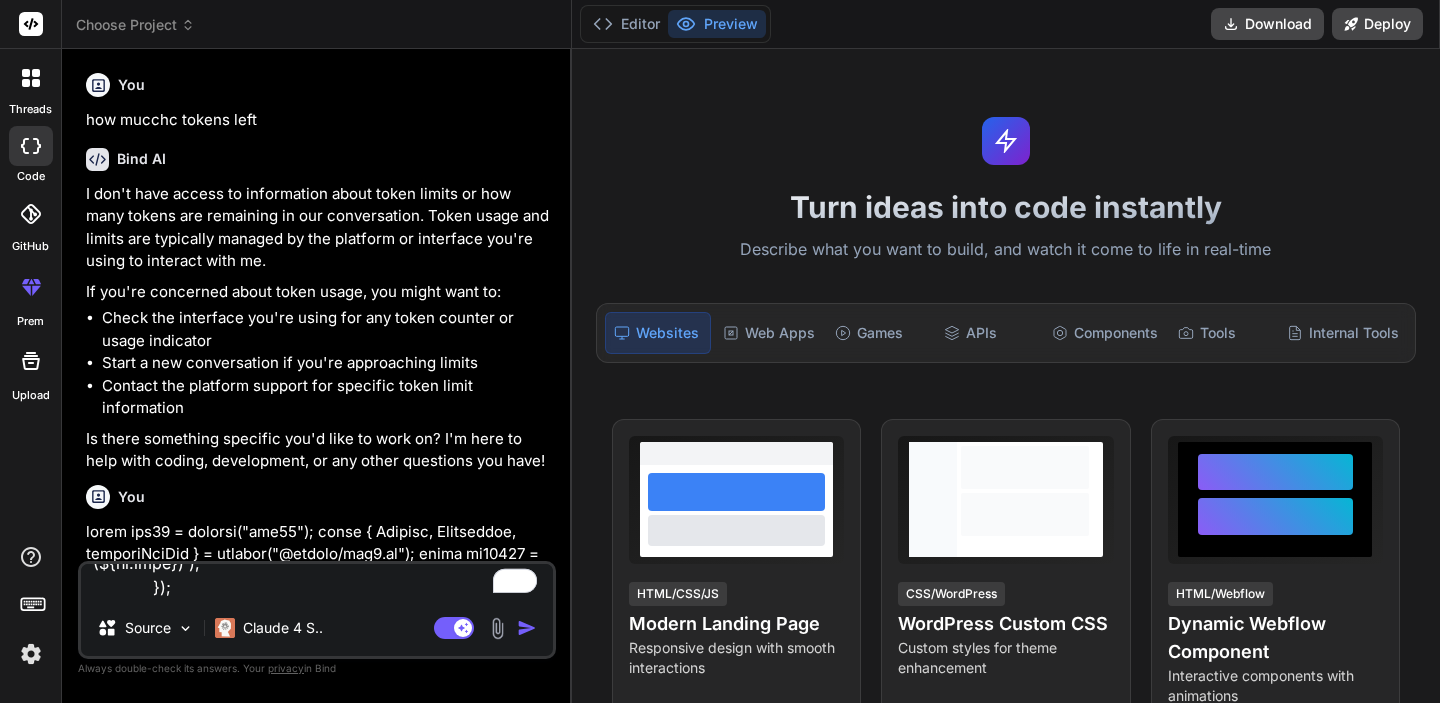 type 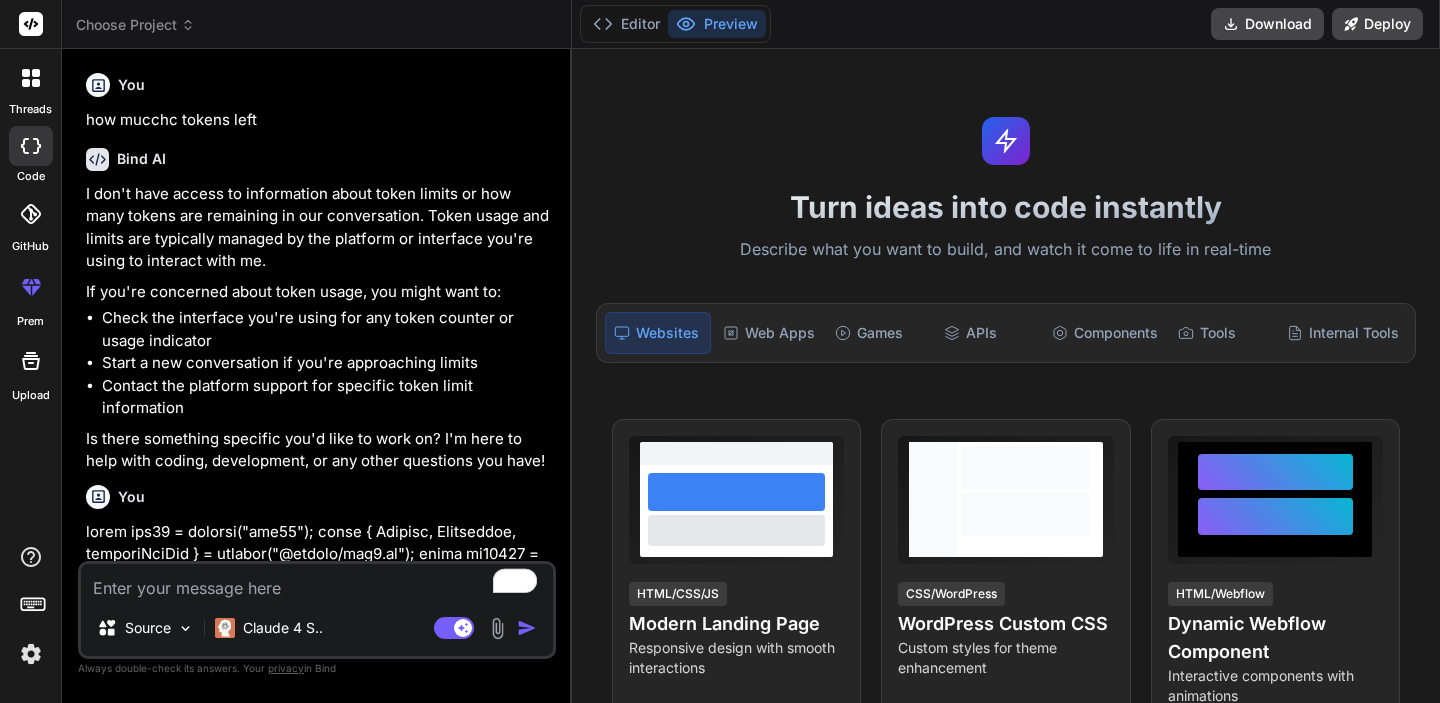 scroll, scrollTop: 0, scrollLeft: 0, axis: both 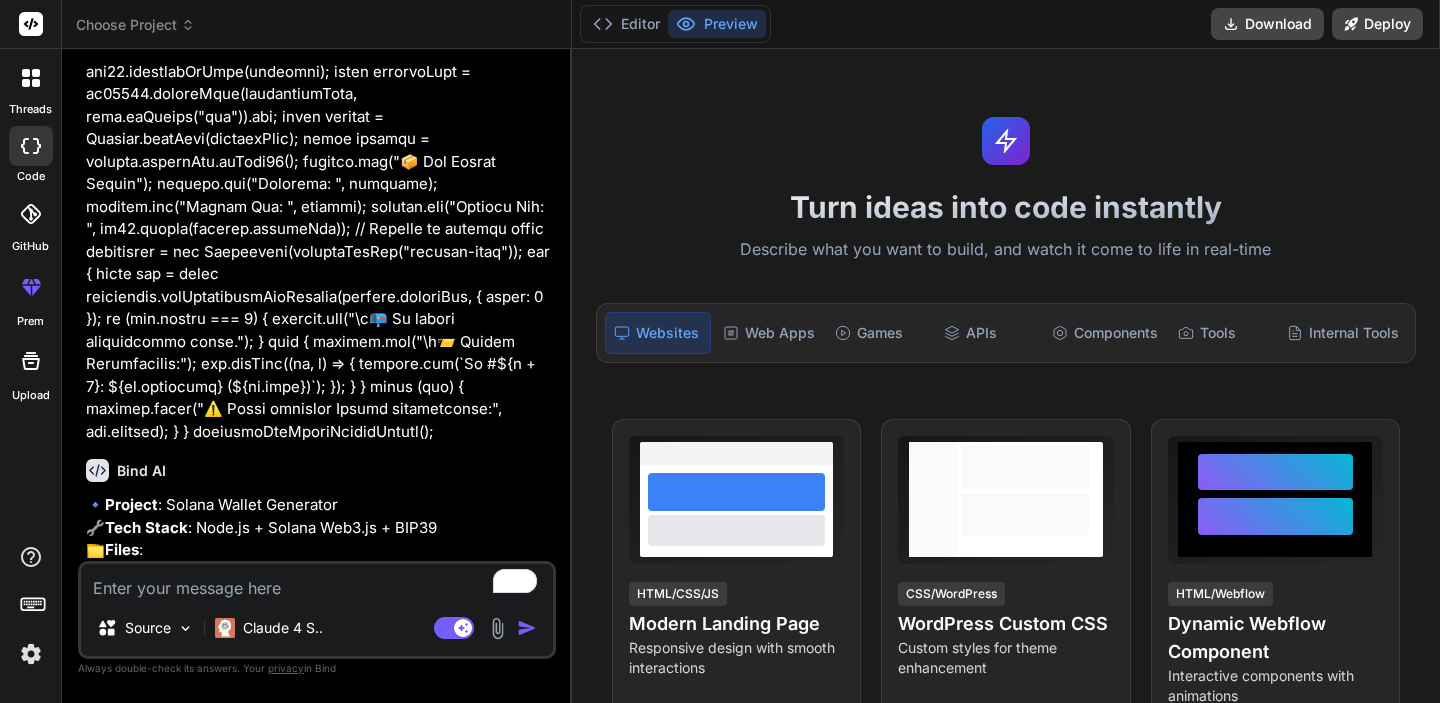 type on "x" 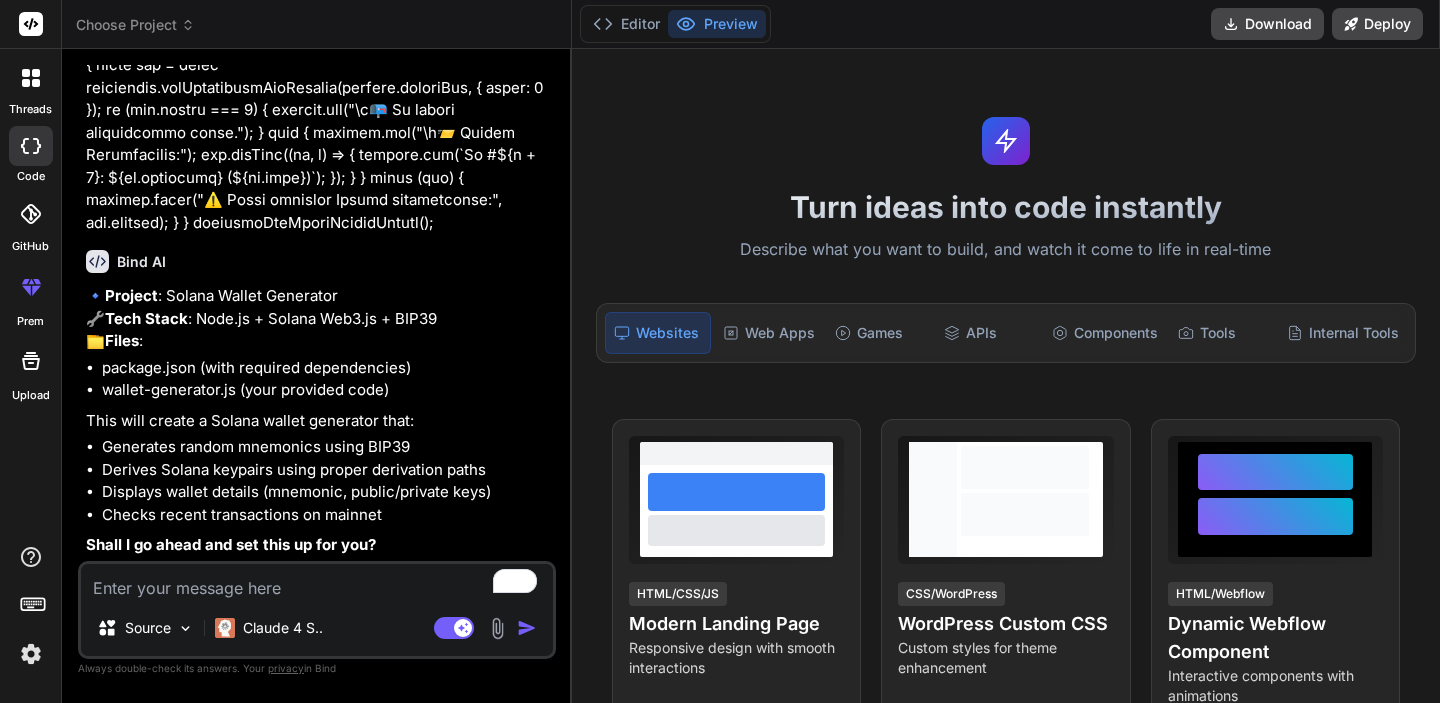 type on "y" 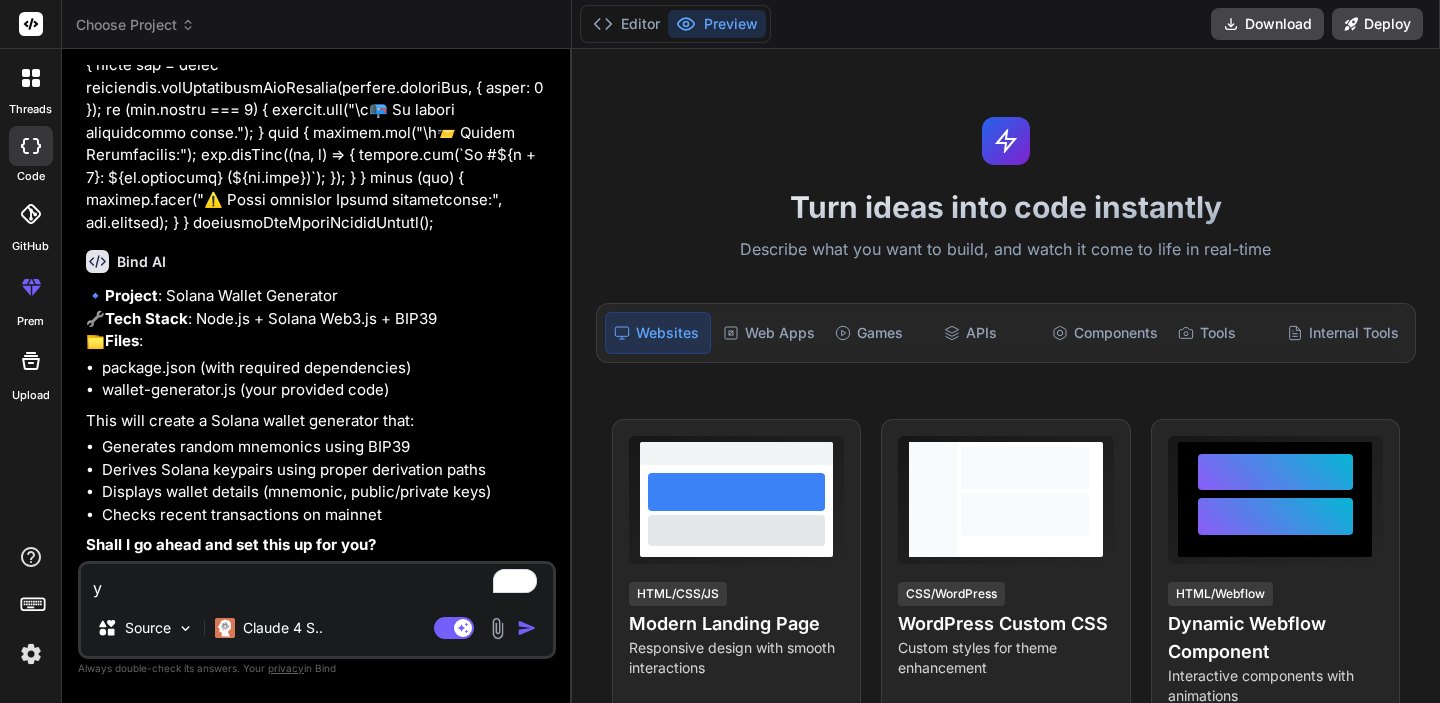 type on "ye" 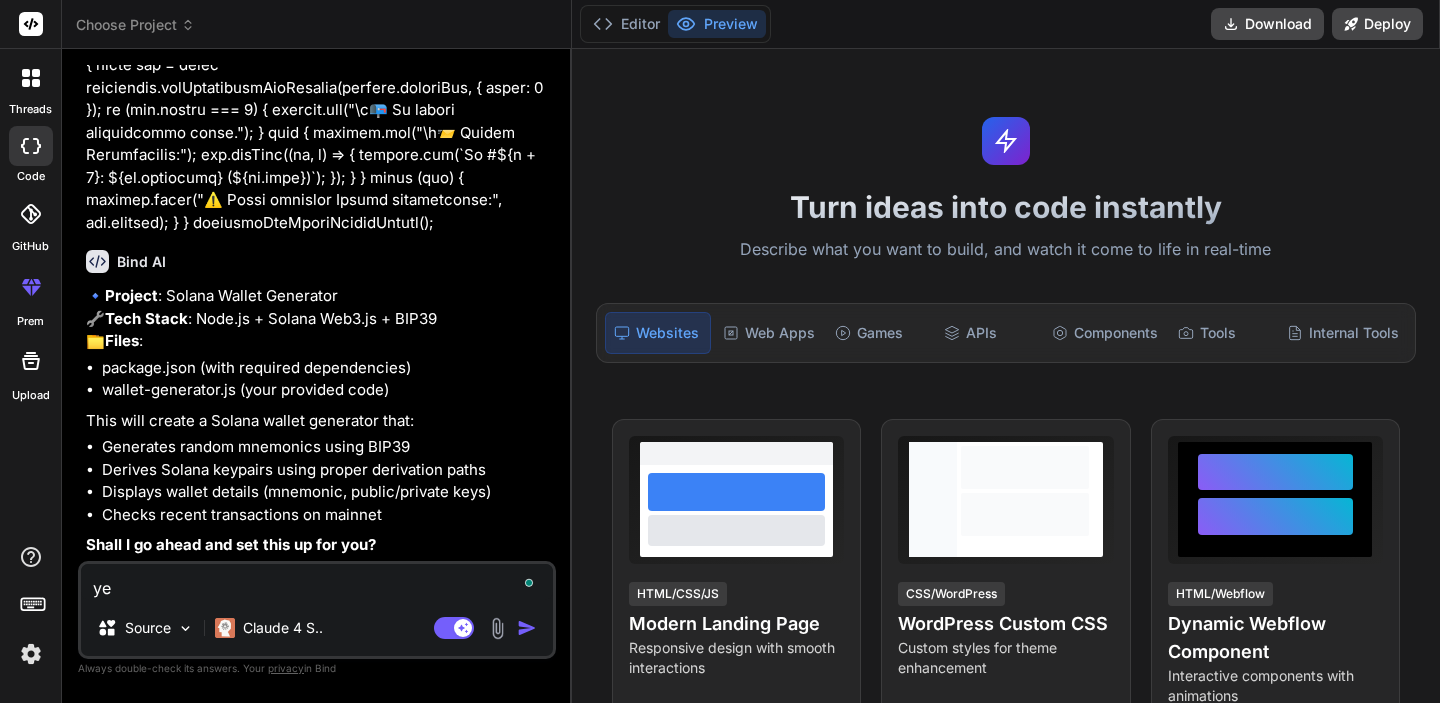 type on "yes" 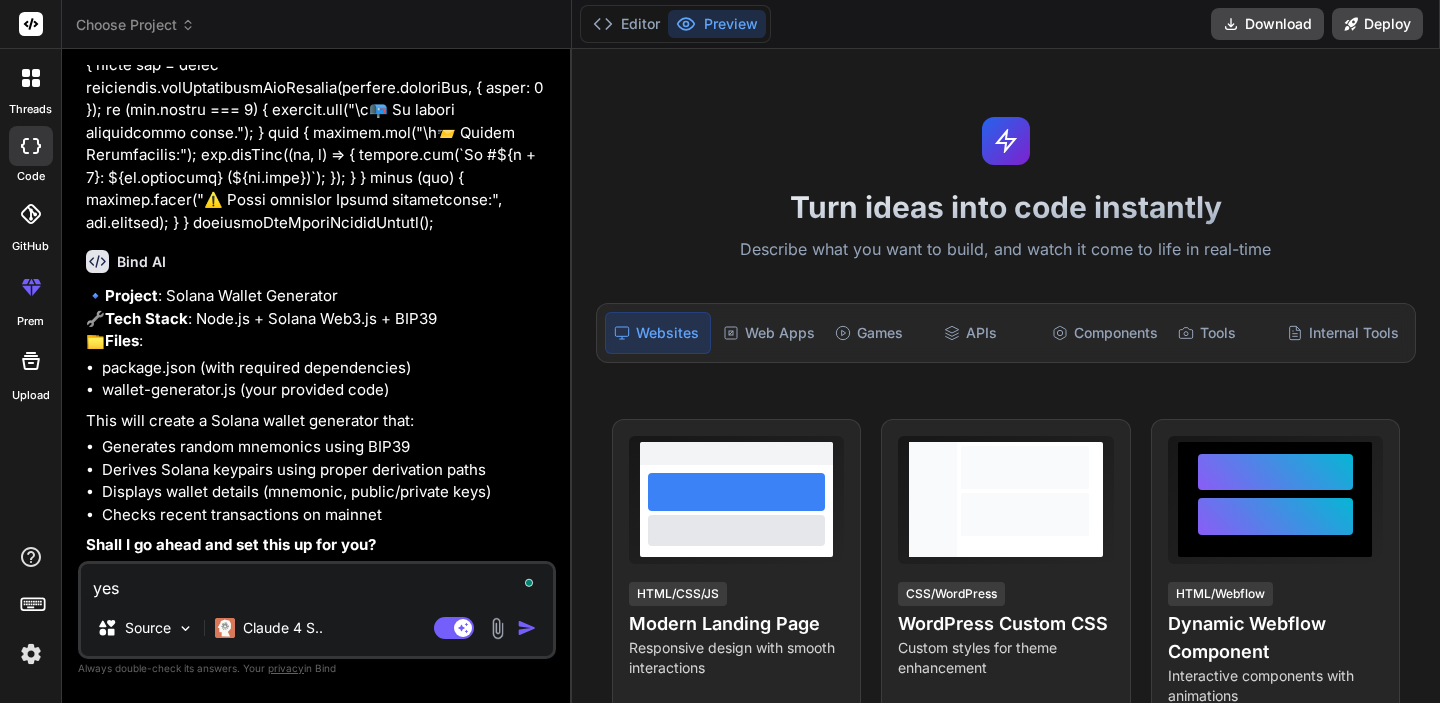 type on "yes," 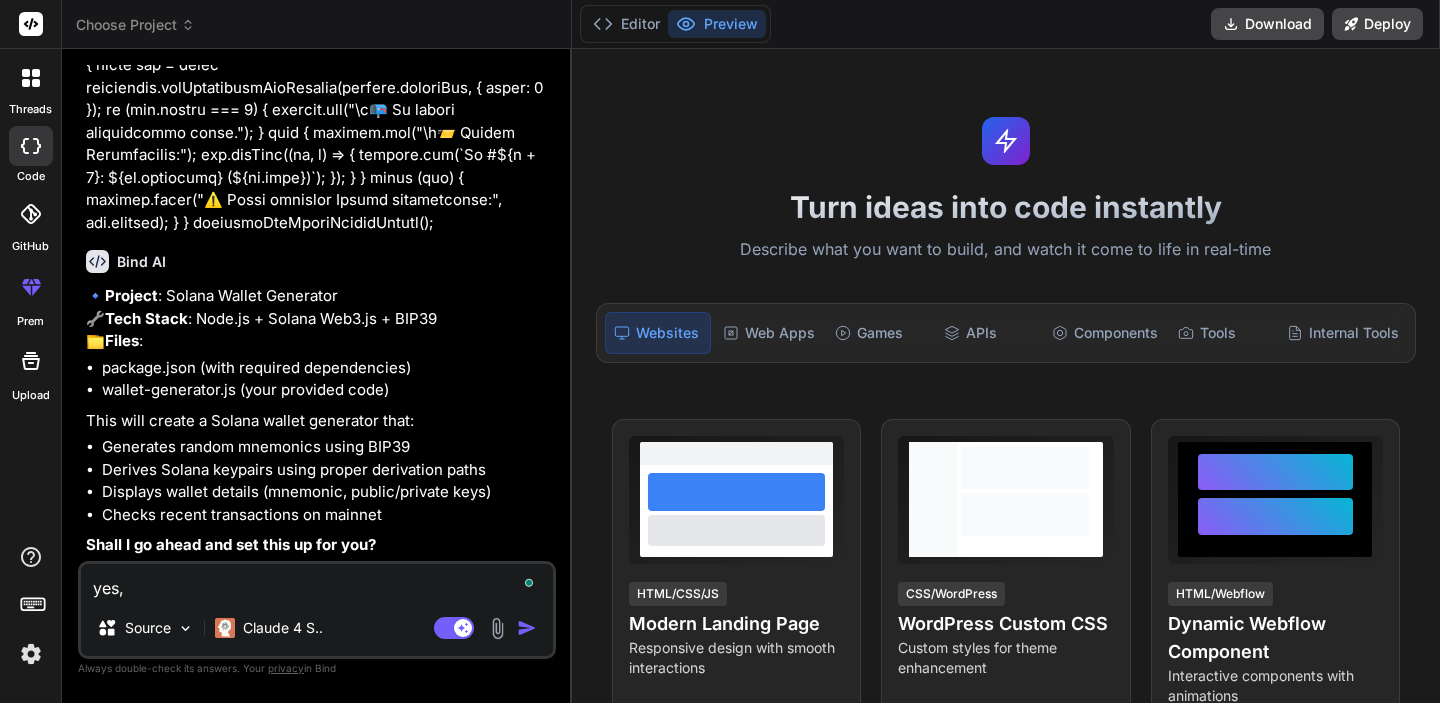 type on "yes," 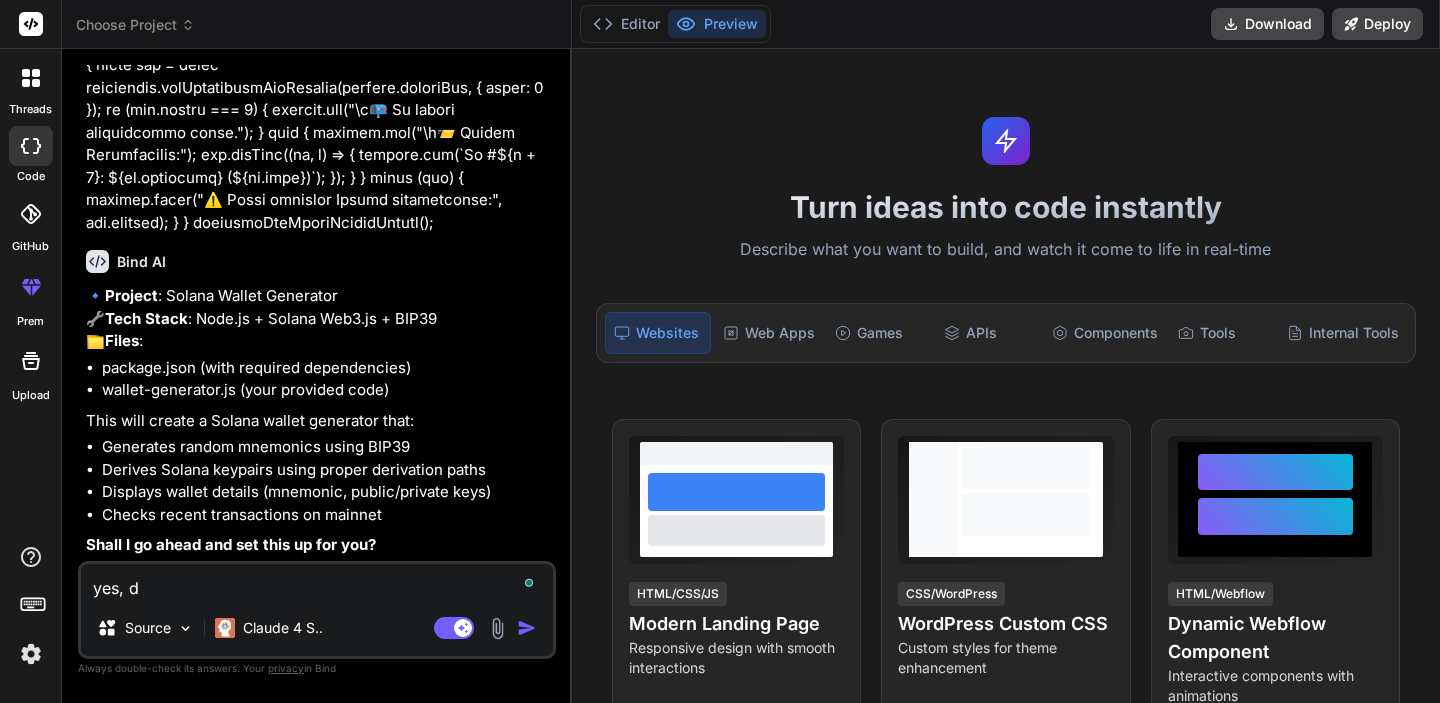 type on "yes, do" 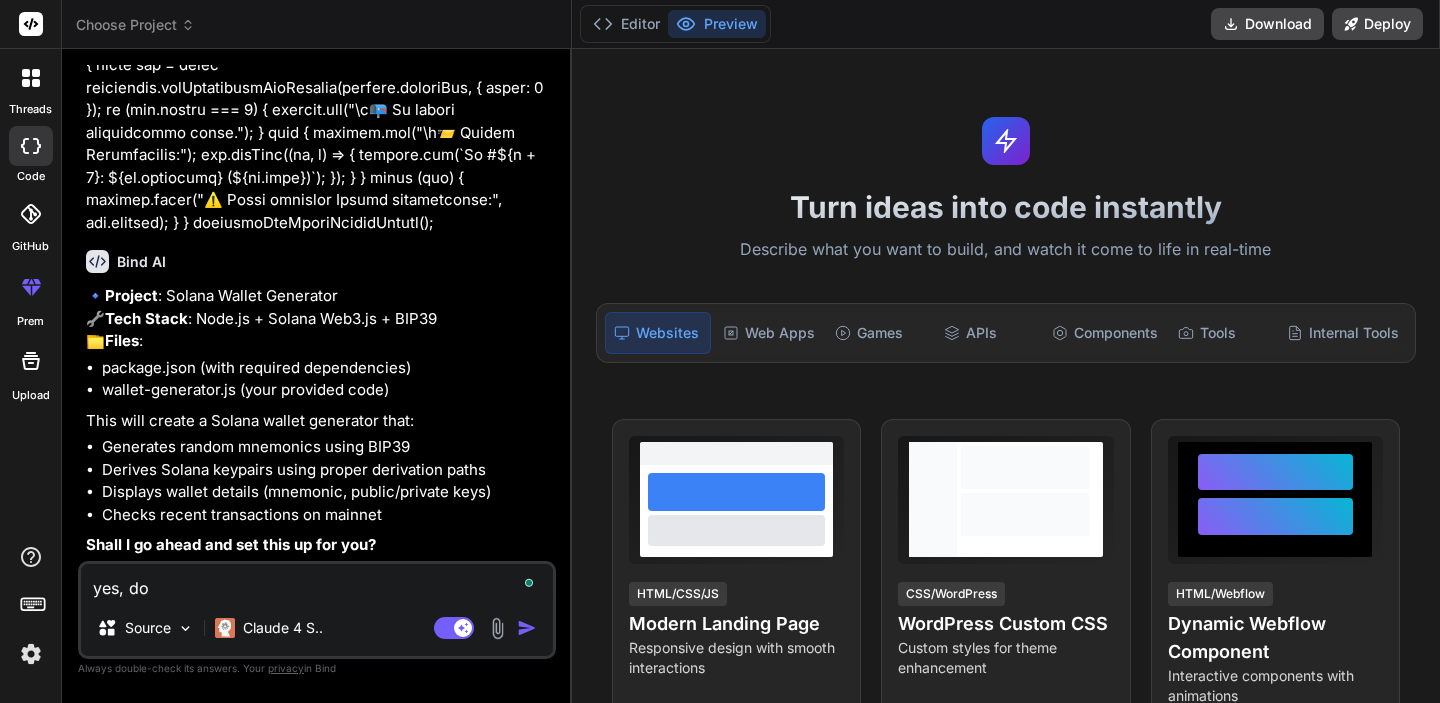 type on "yes, do" 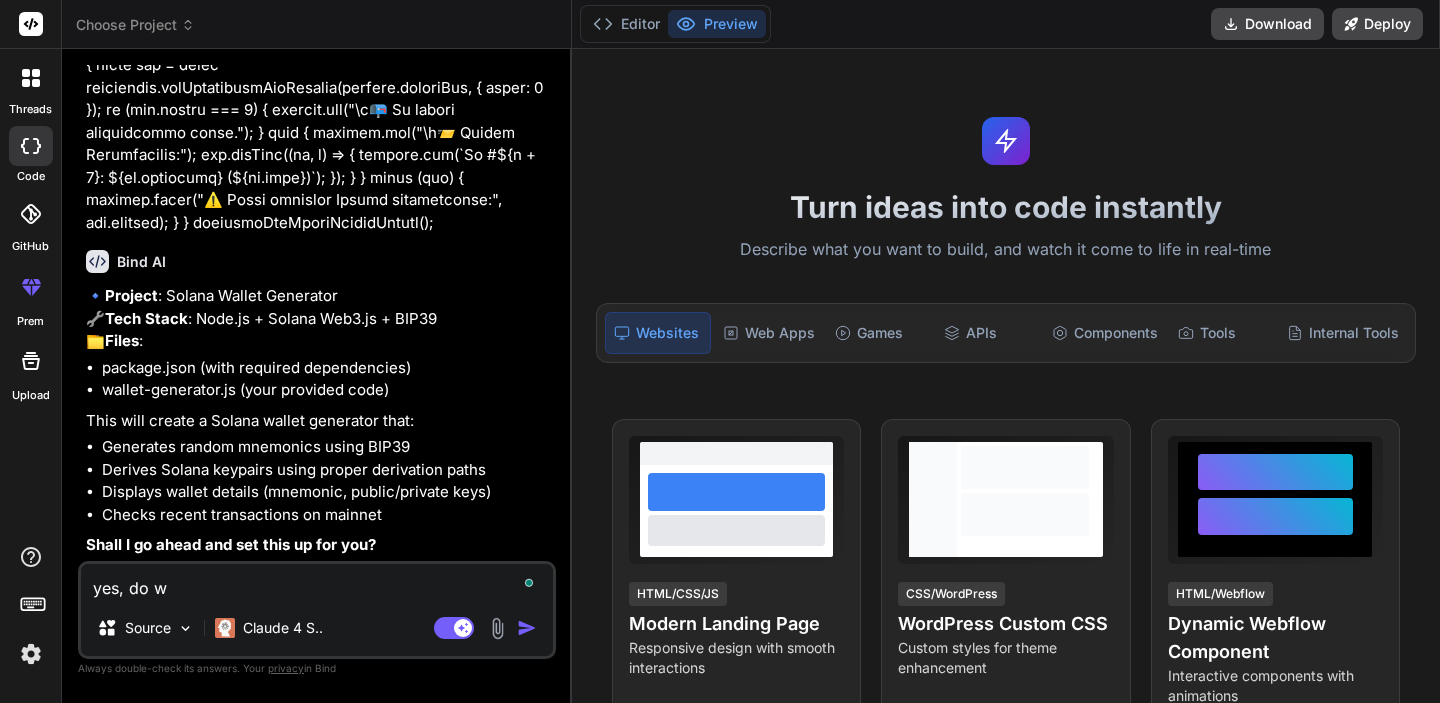 type on "yes, do we" 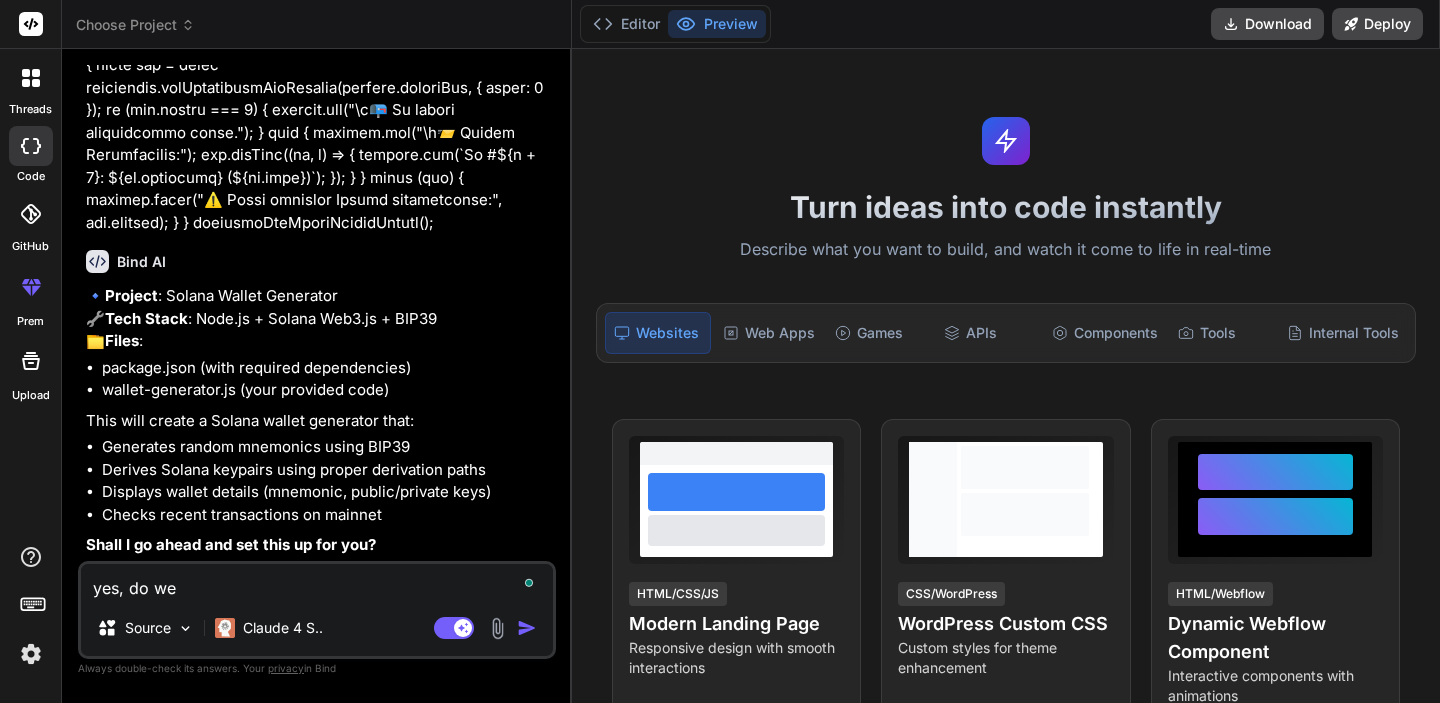 type on "yes, do wel" 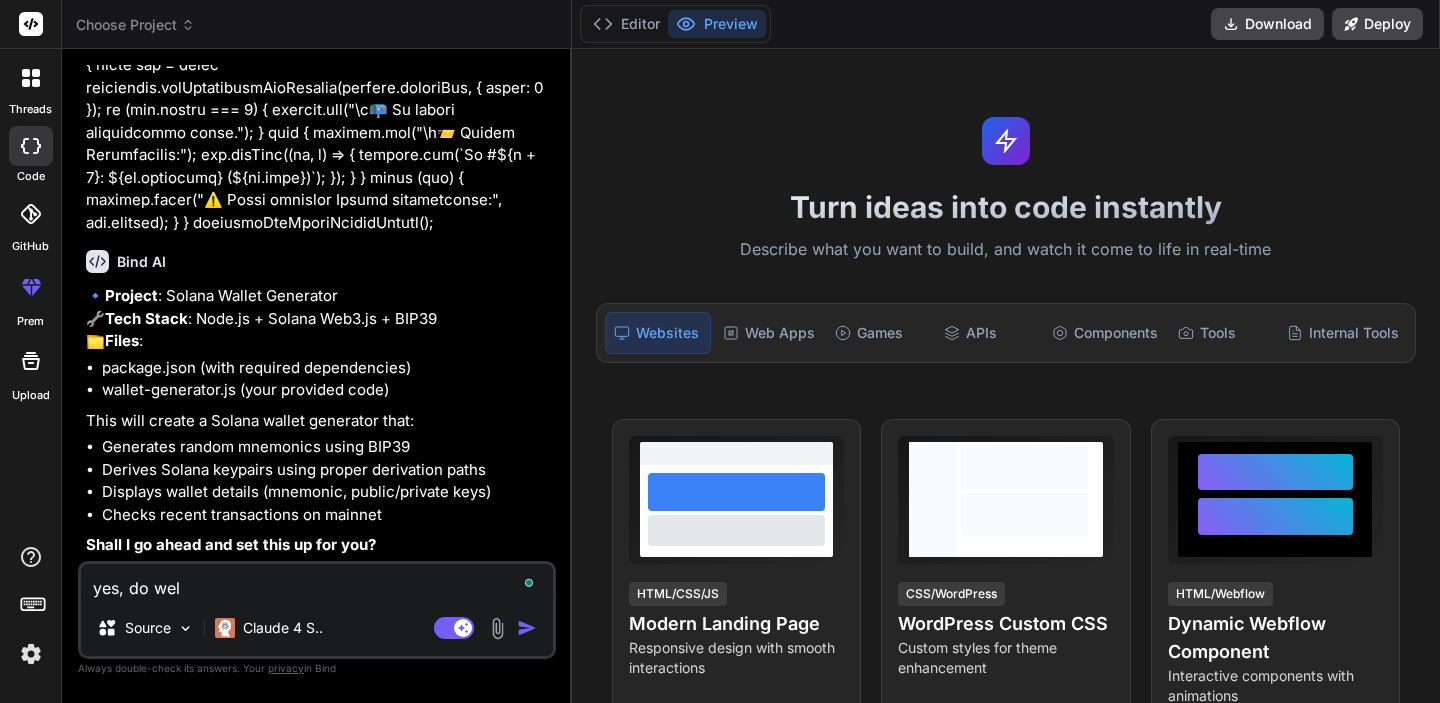 type on "yes, do well" 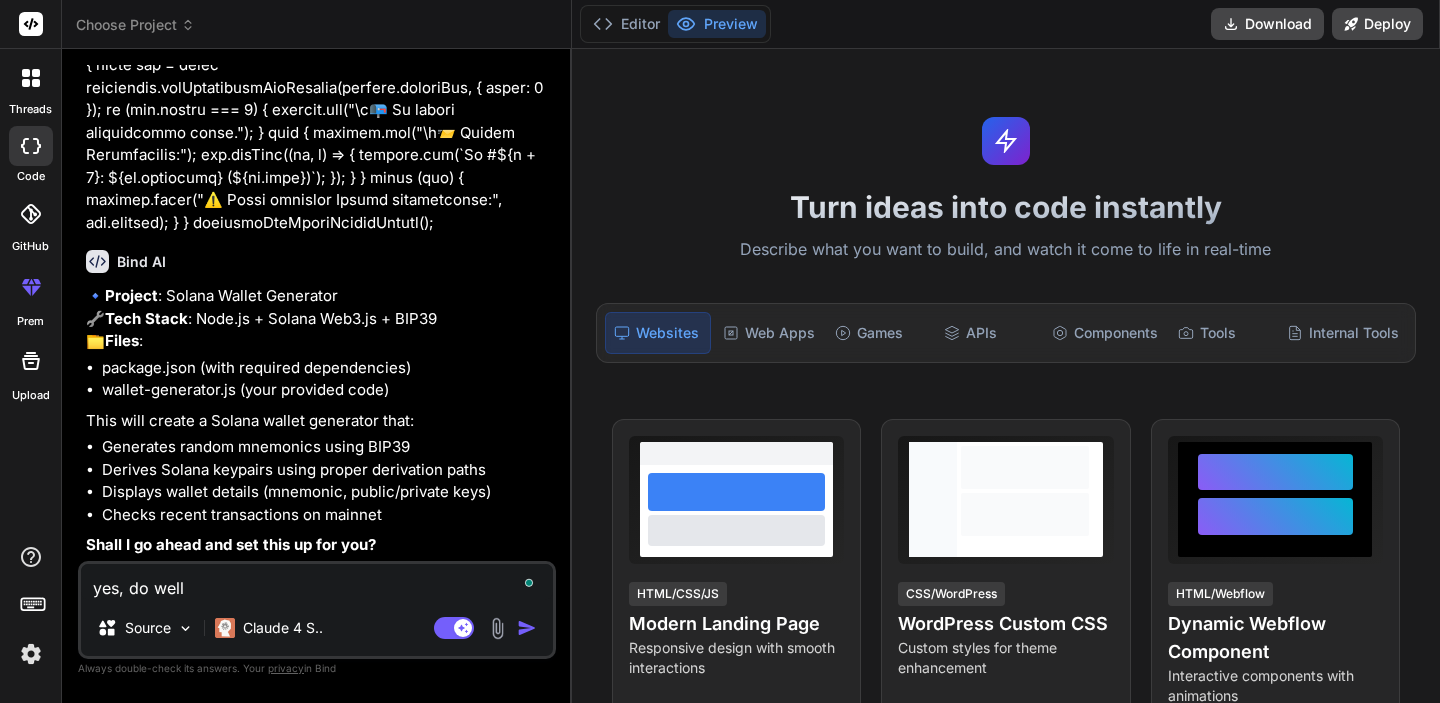 type on "yes, do well" 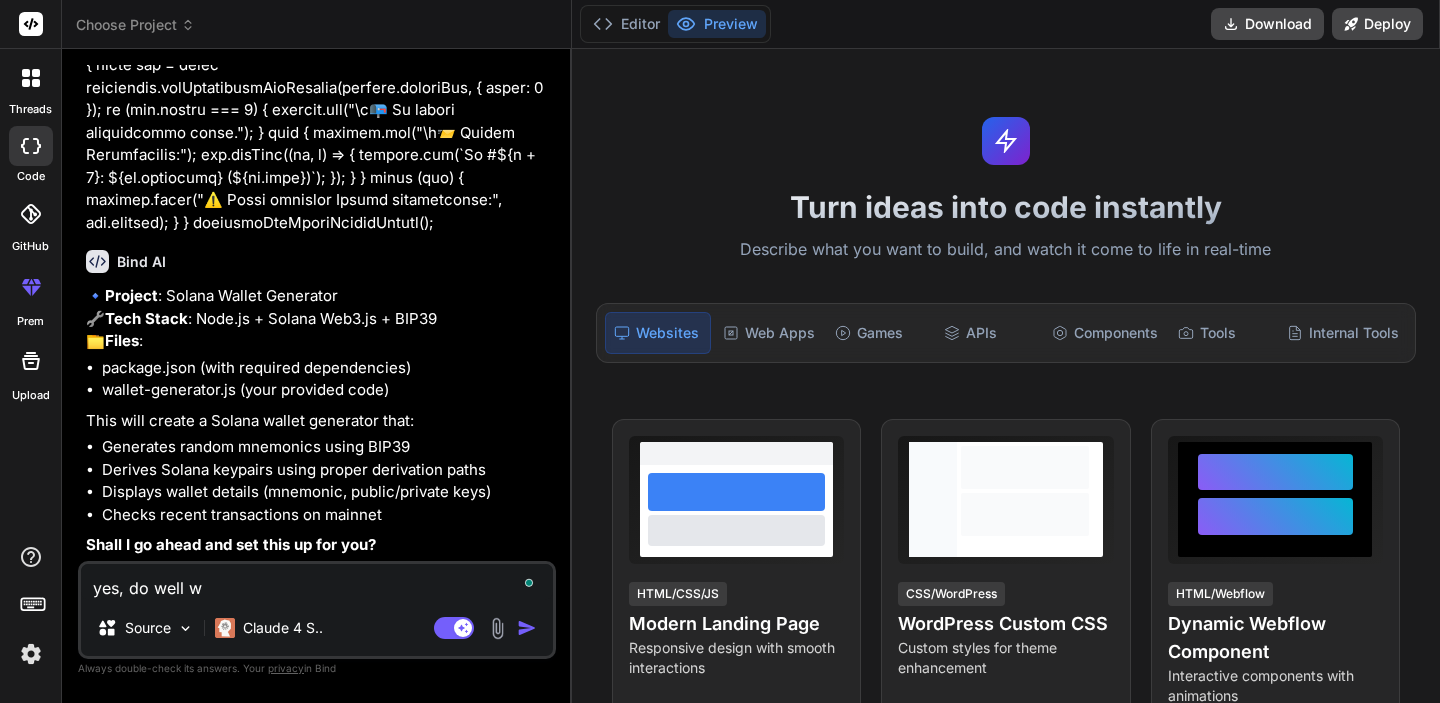type on "yes, do well wi" 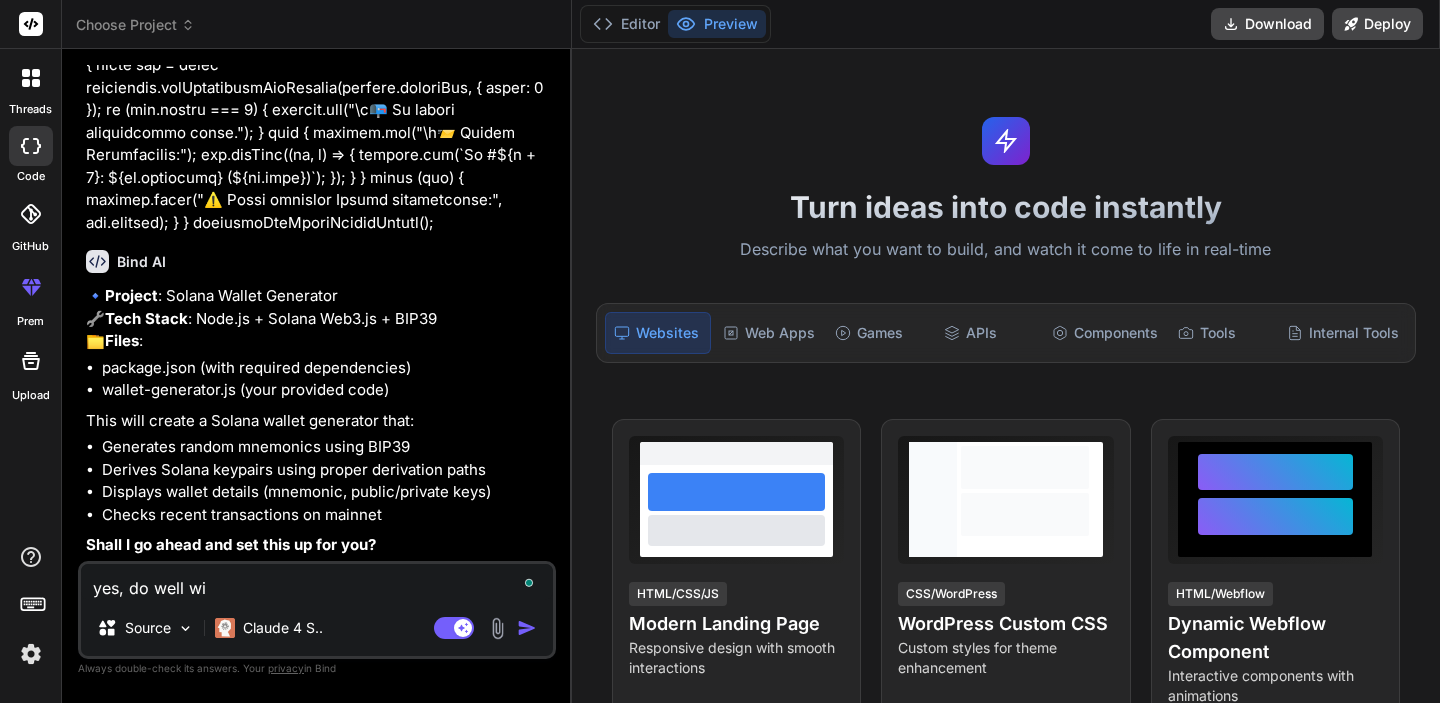 type on "yes, do well wit" 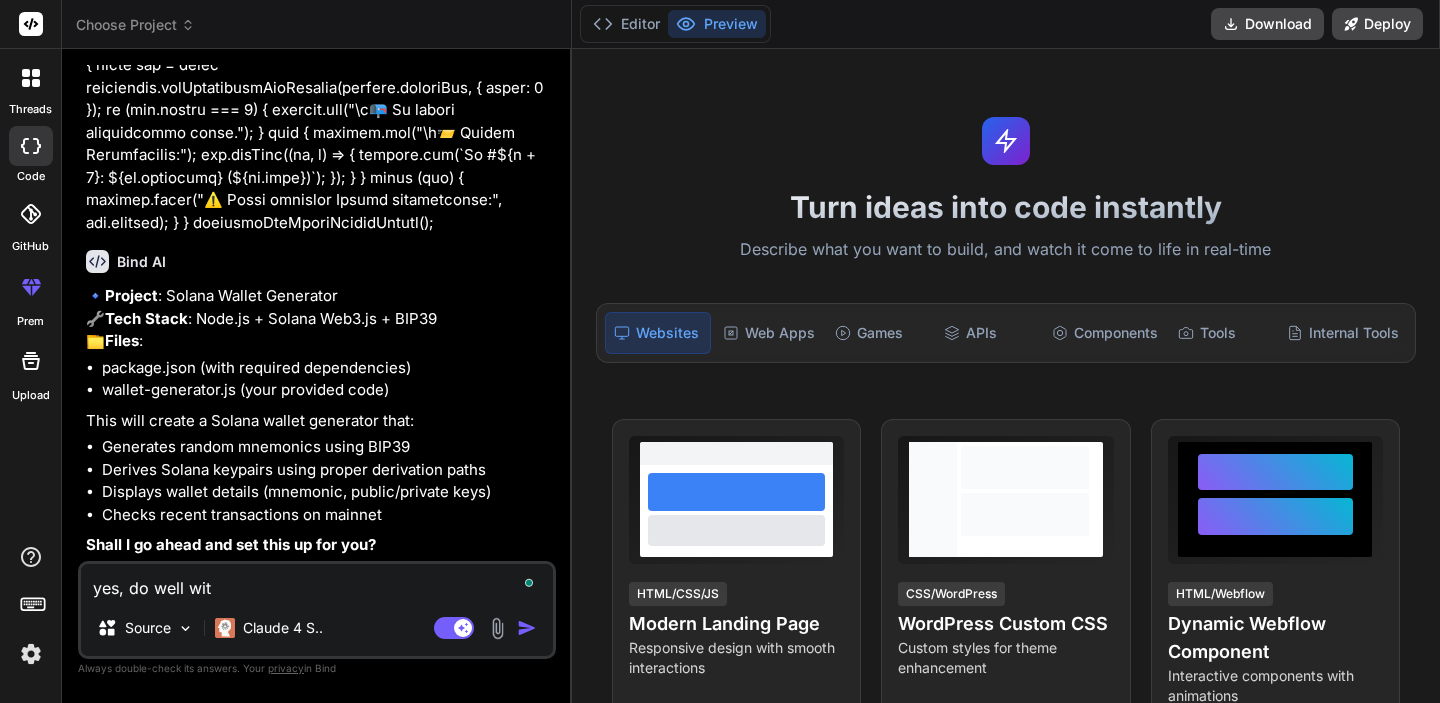 type on "yes, do well with" 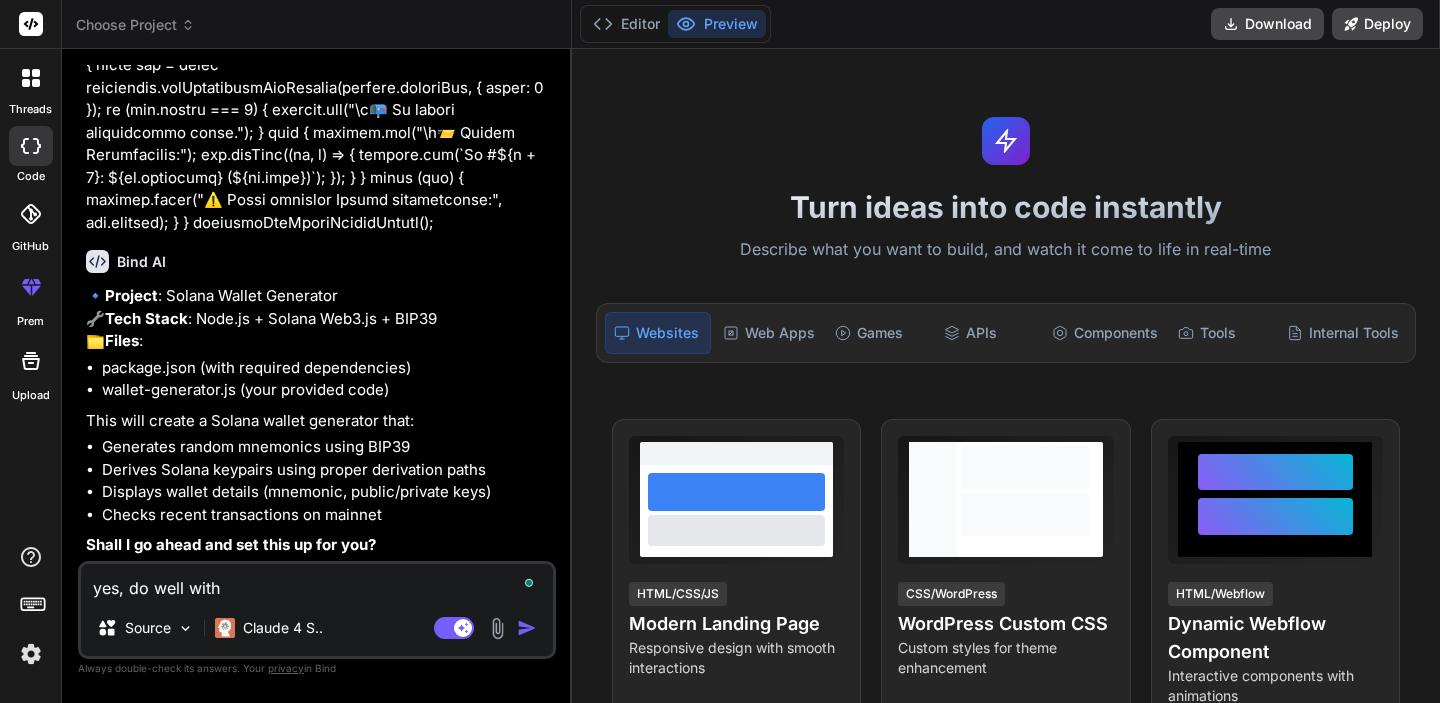 type on "yes, do well with" 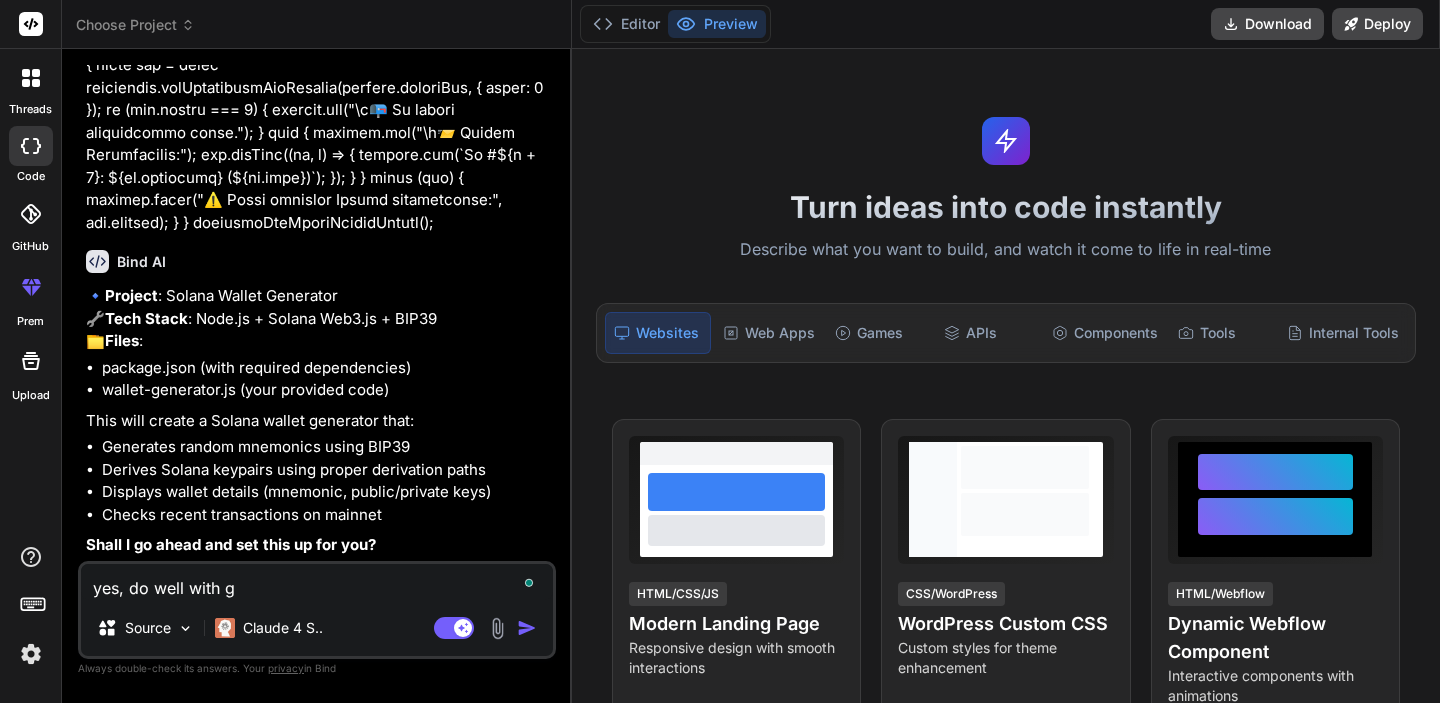 type on "yes, do well with go" 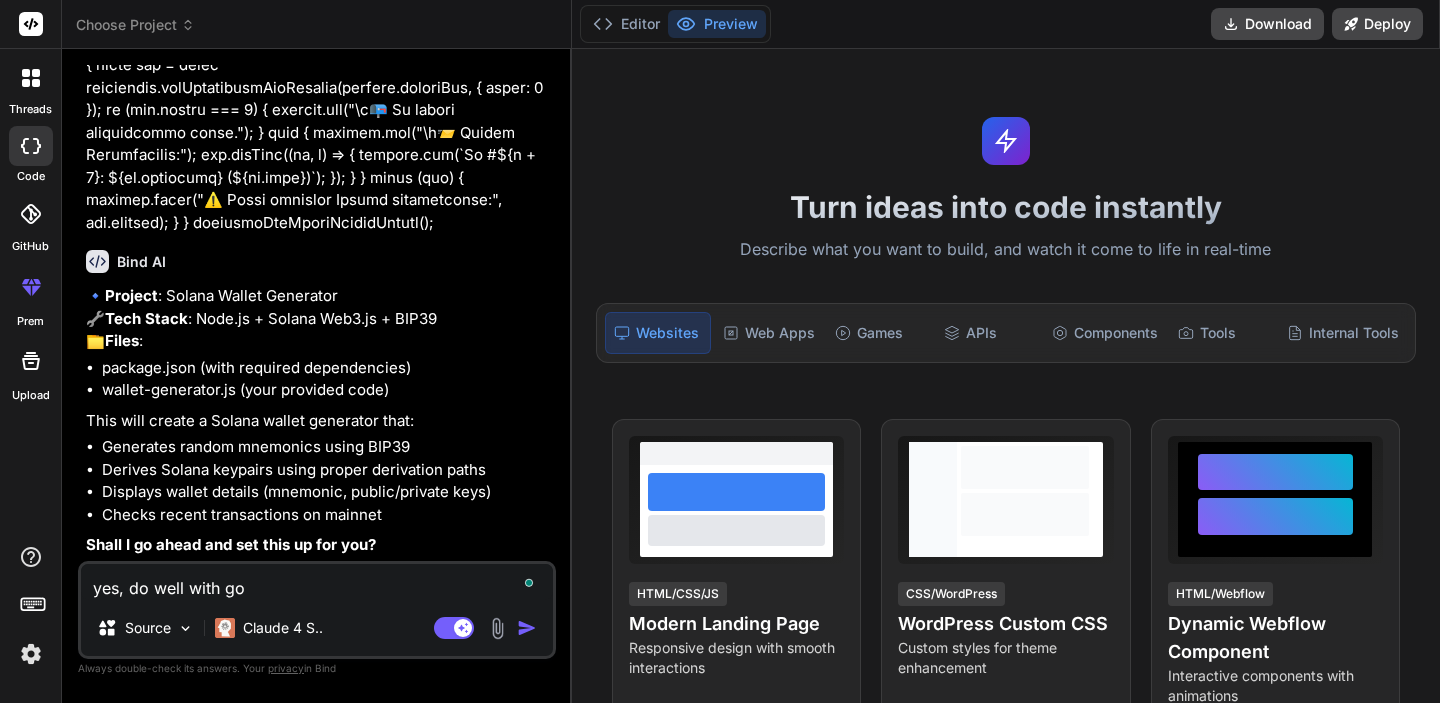 type on "x" 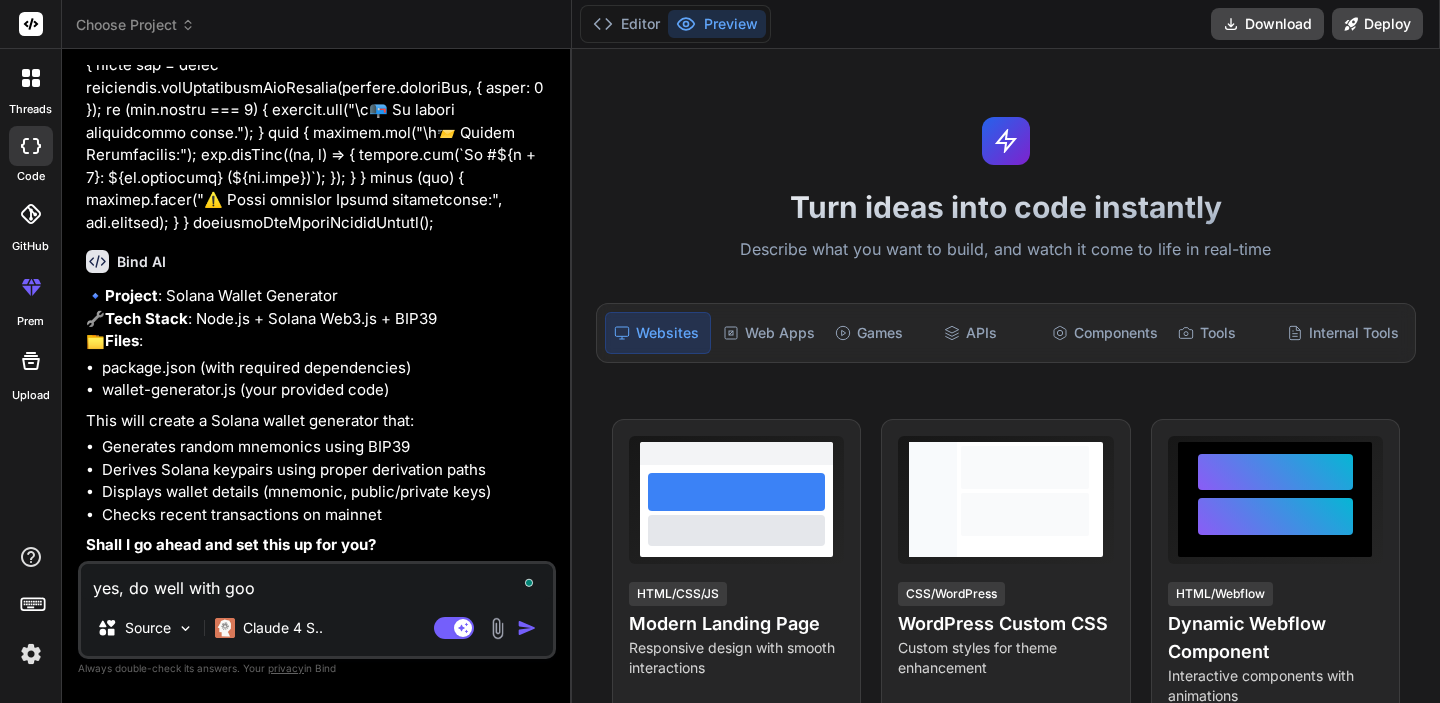 type on "yes, do well with good" 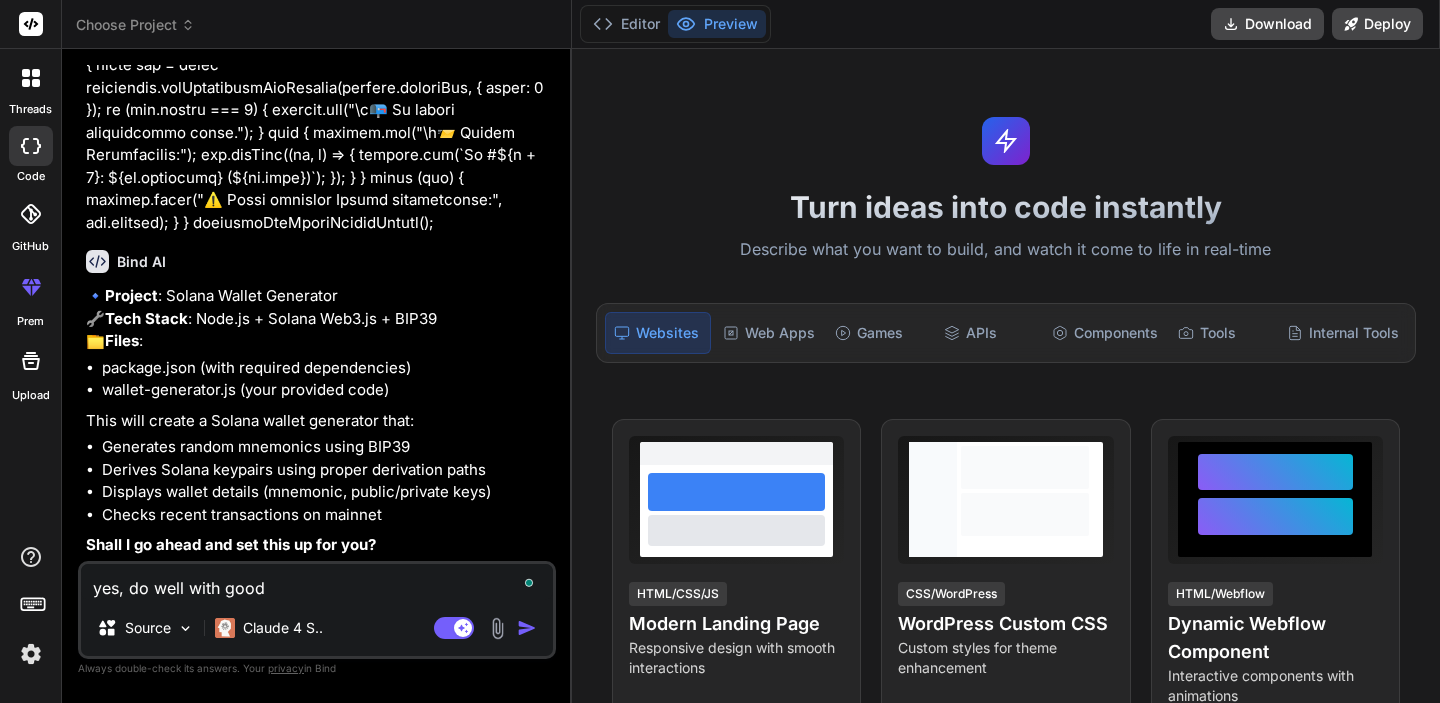 type on "yes, do well with good" 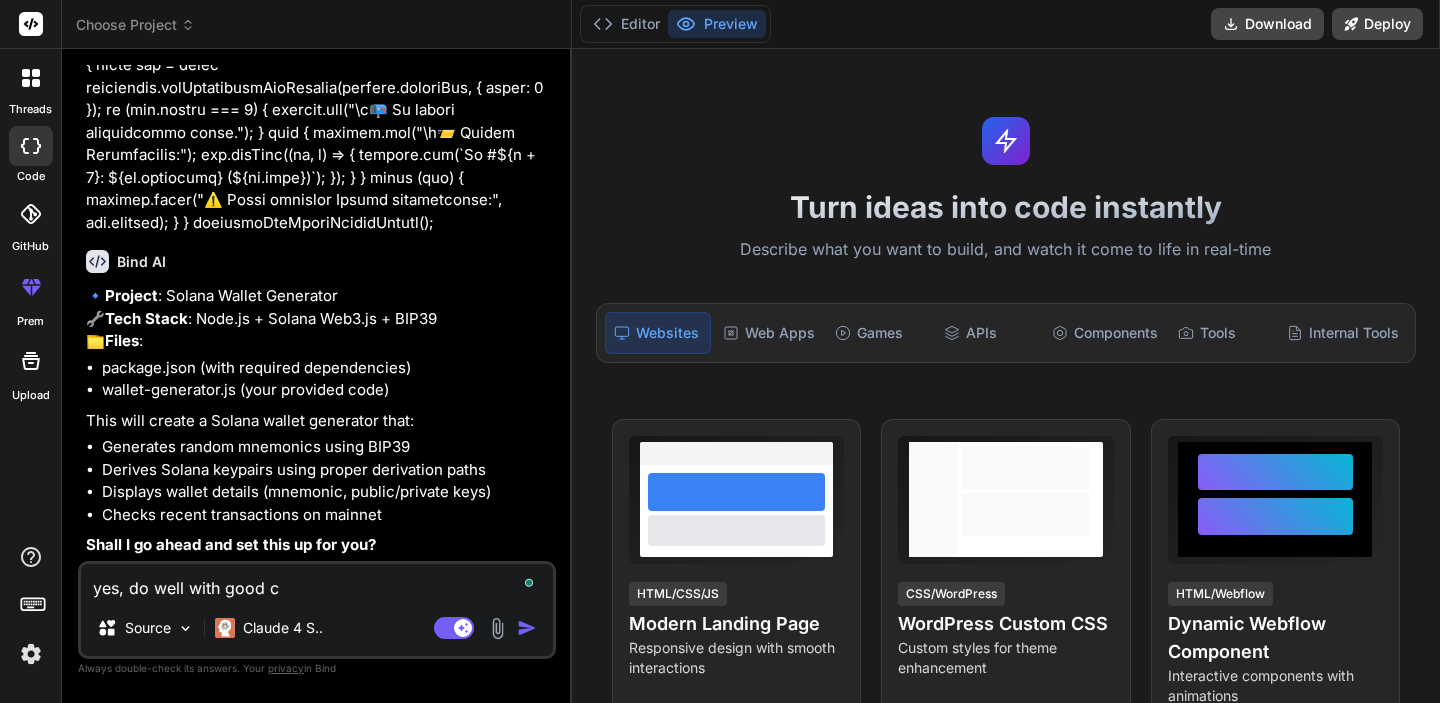 type on "yes, do well with good co" 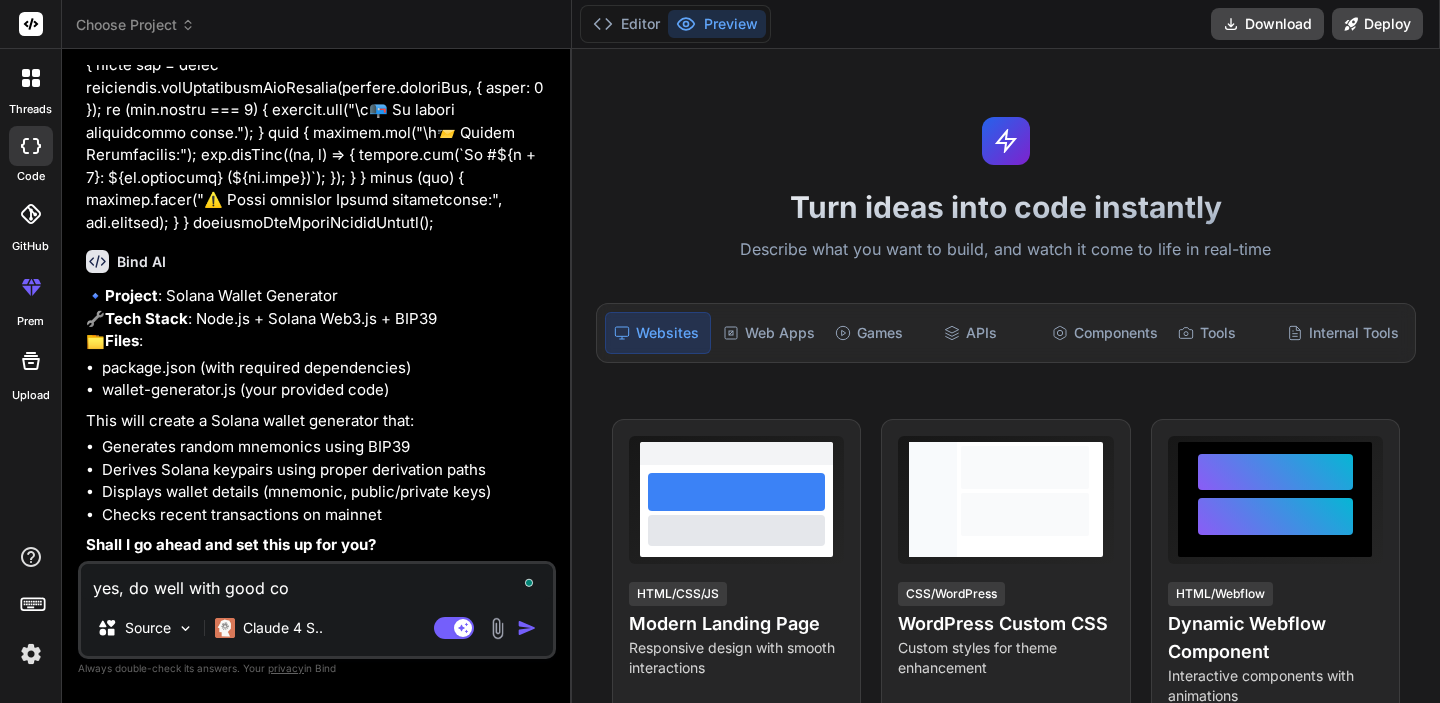 type on "yes, do well with good com" 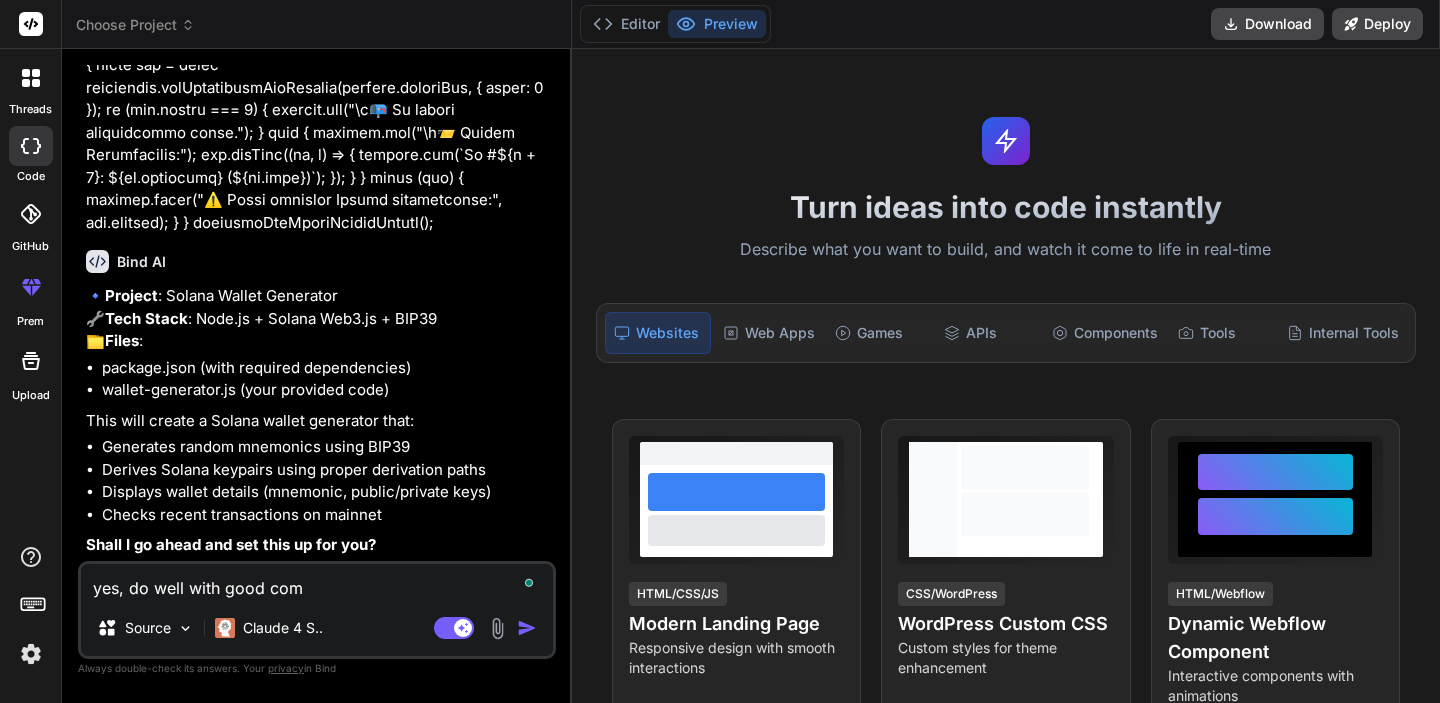 type on "yes, do well with good comp" 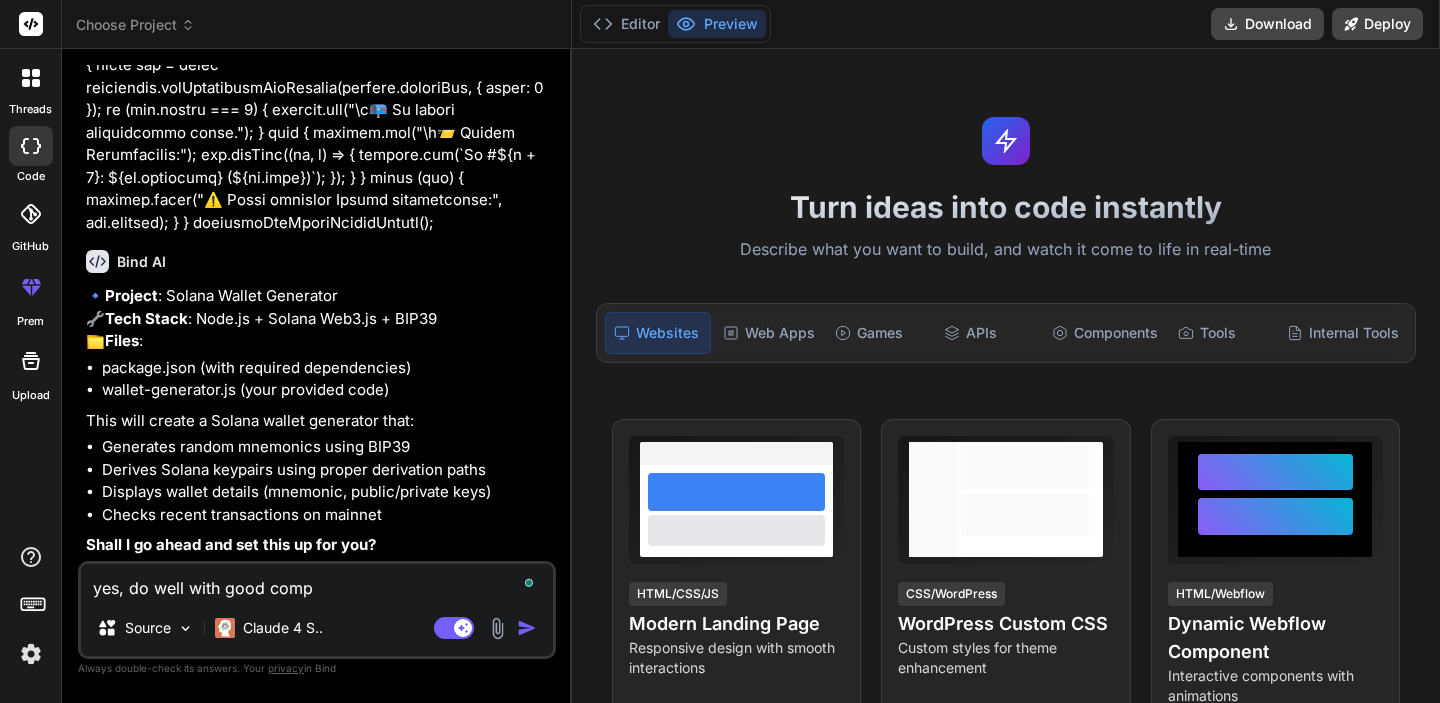 type on "yes, do well with good compu" 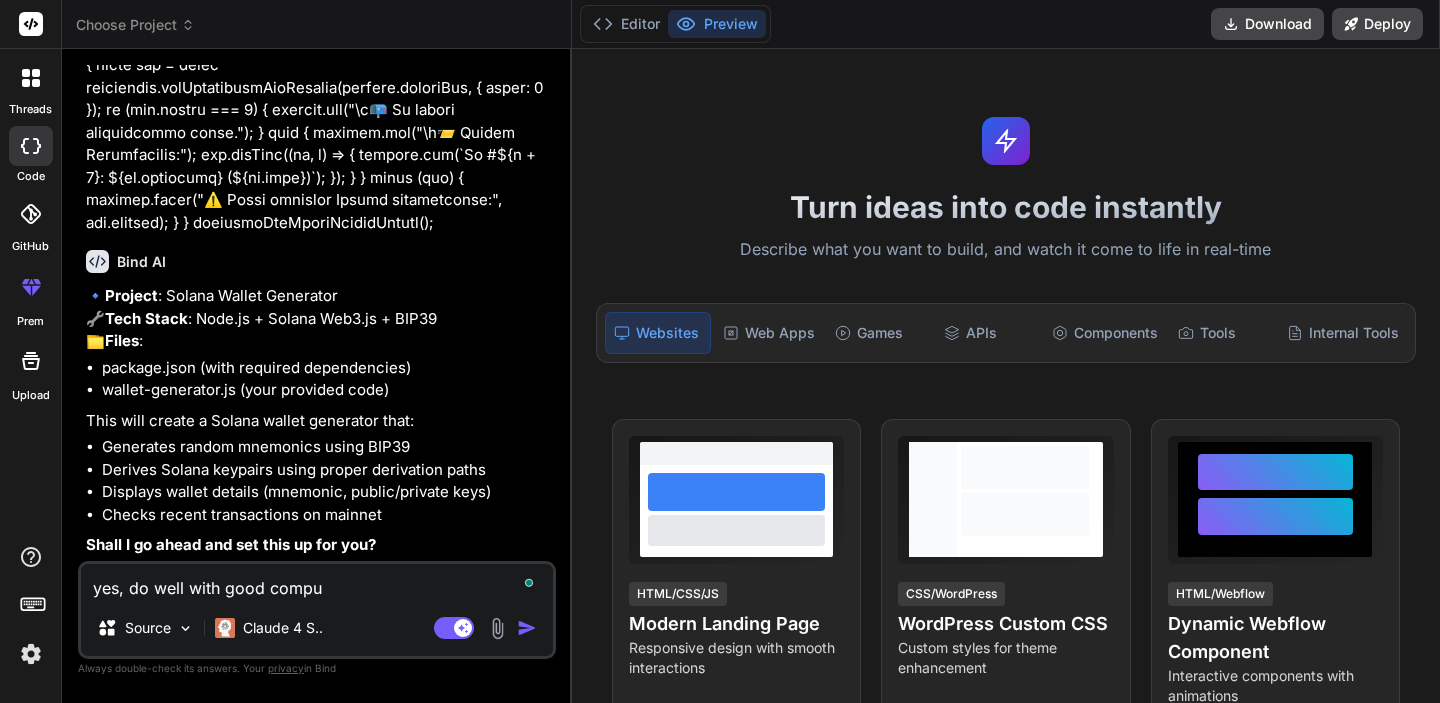 type on "yes, do well with good comput" 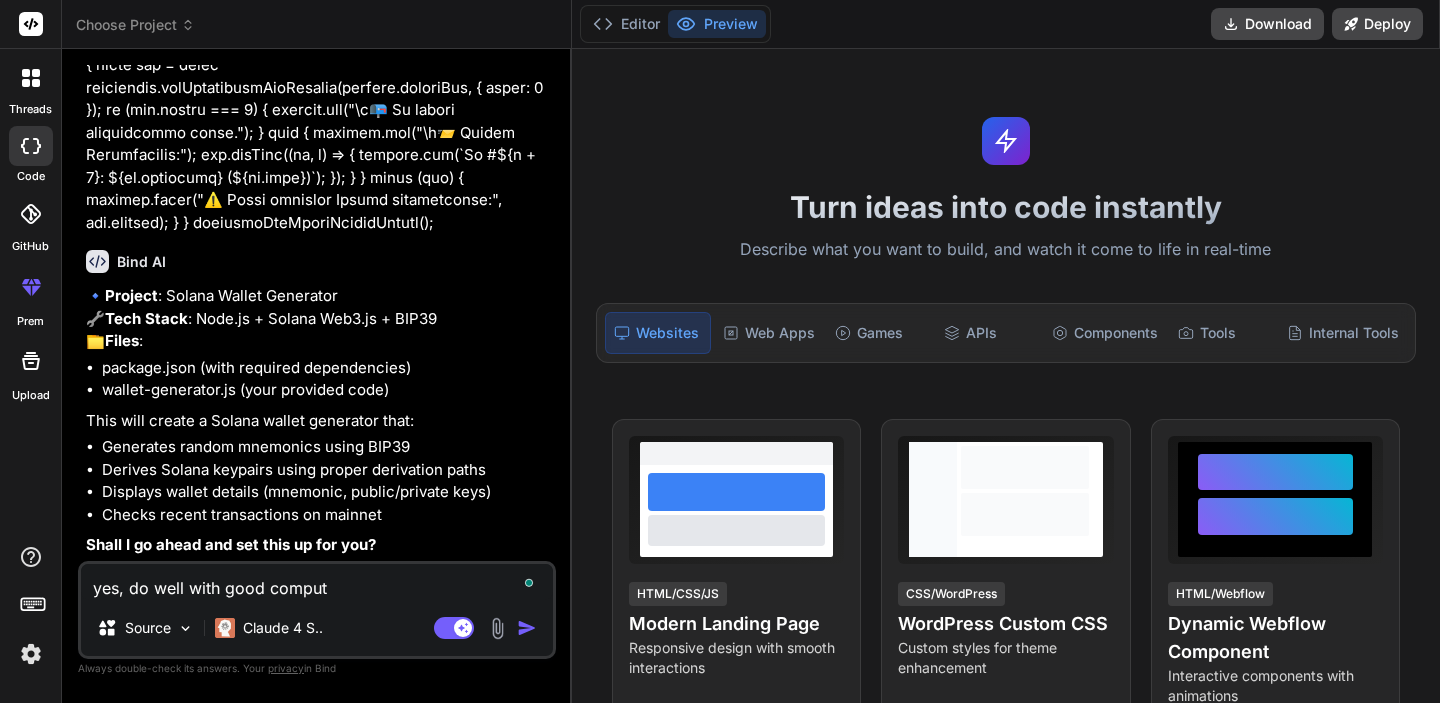 type on "x" 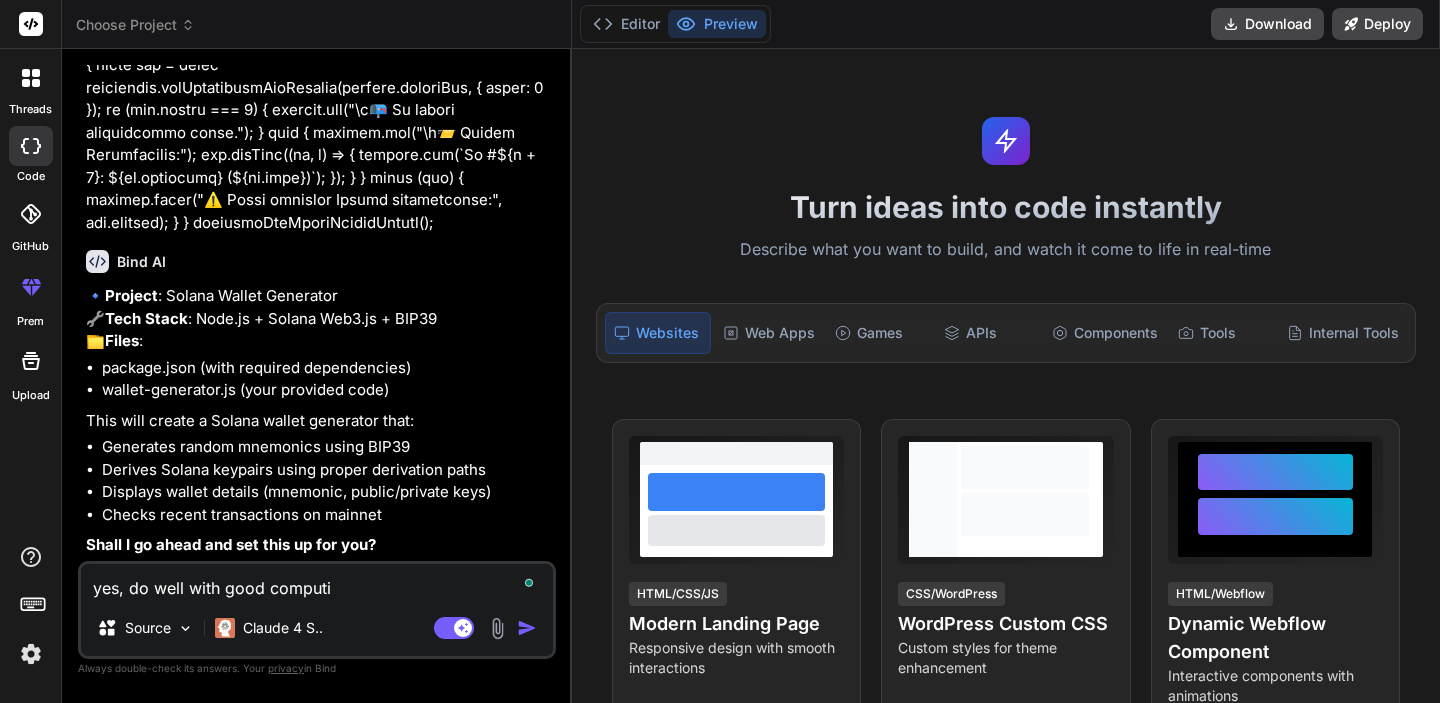 type on "yes, do well with good computin" 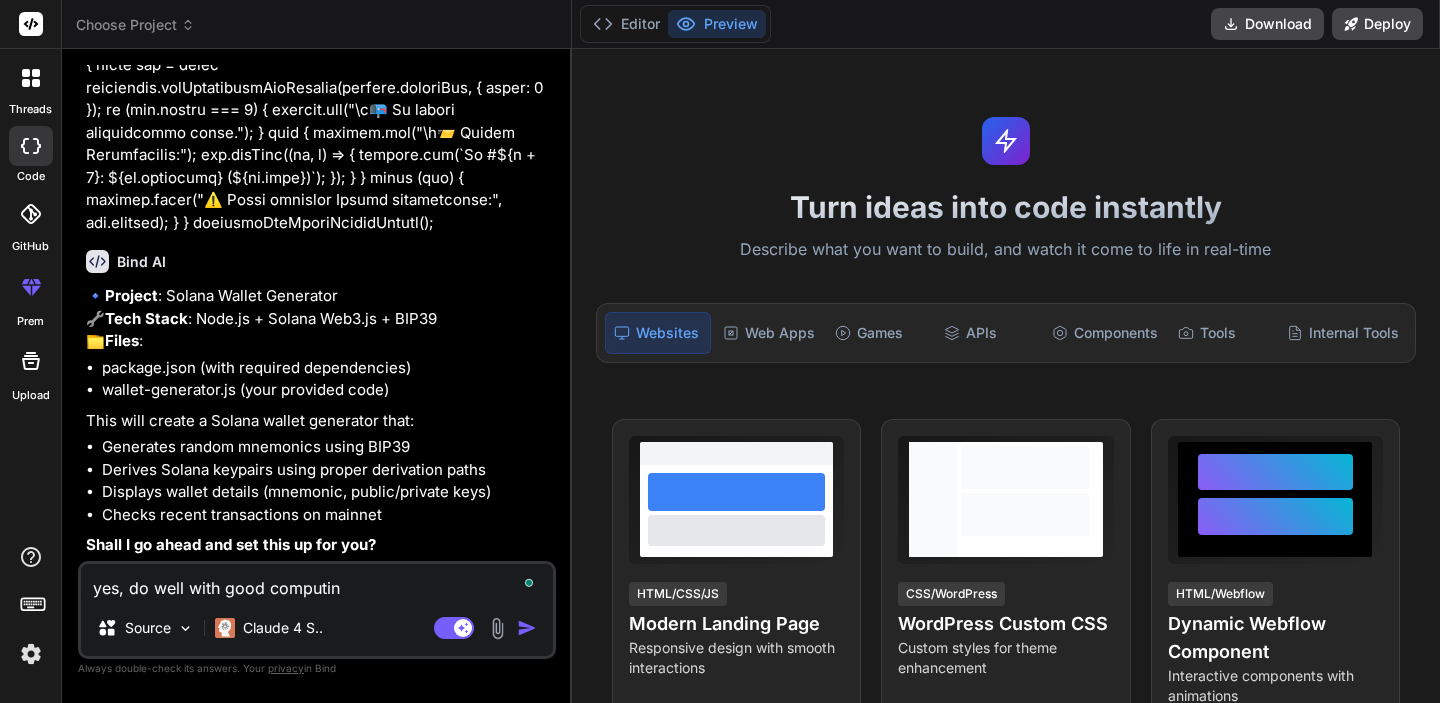 type on "yes, do well with good computing" 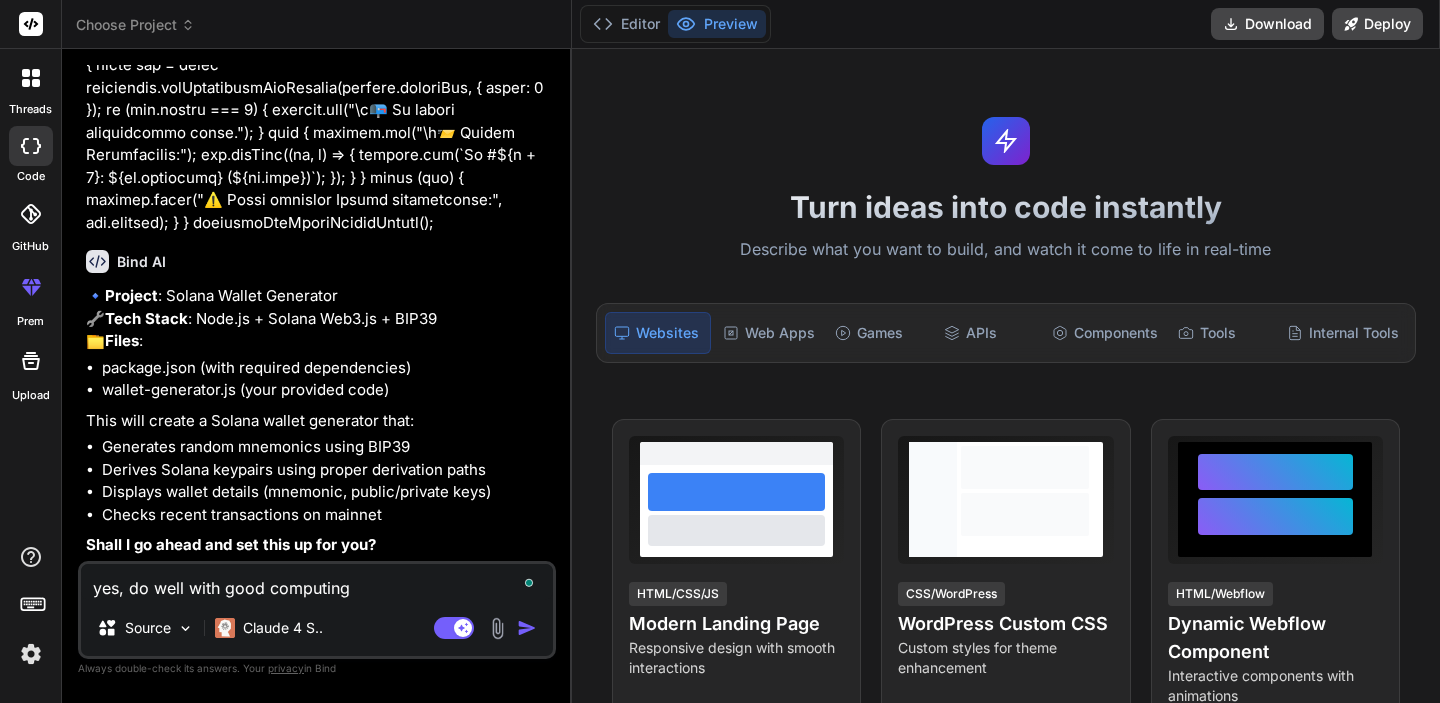 type on "yes, do well with good computingg" 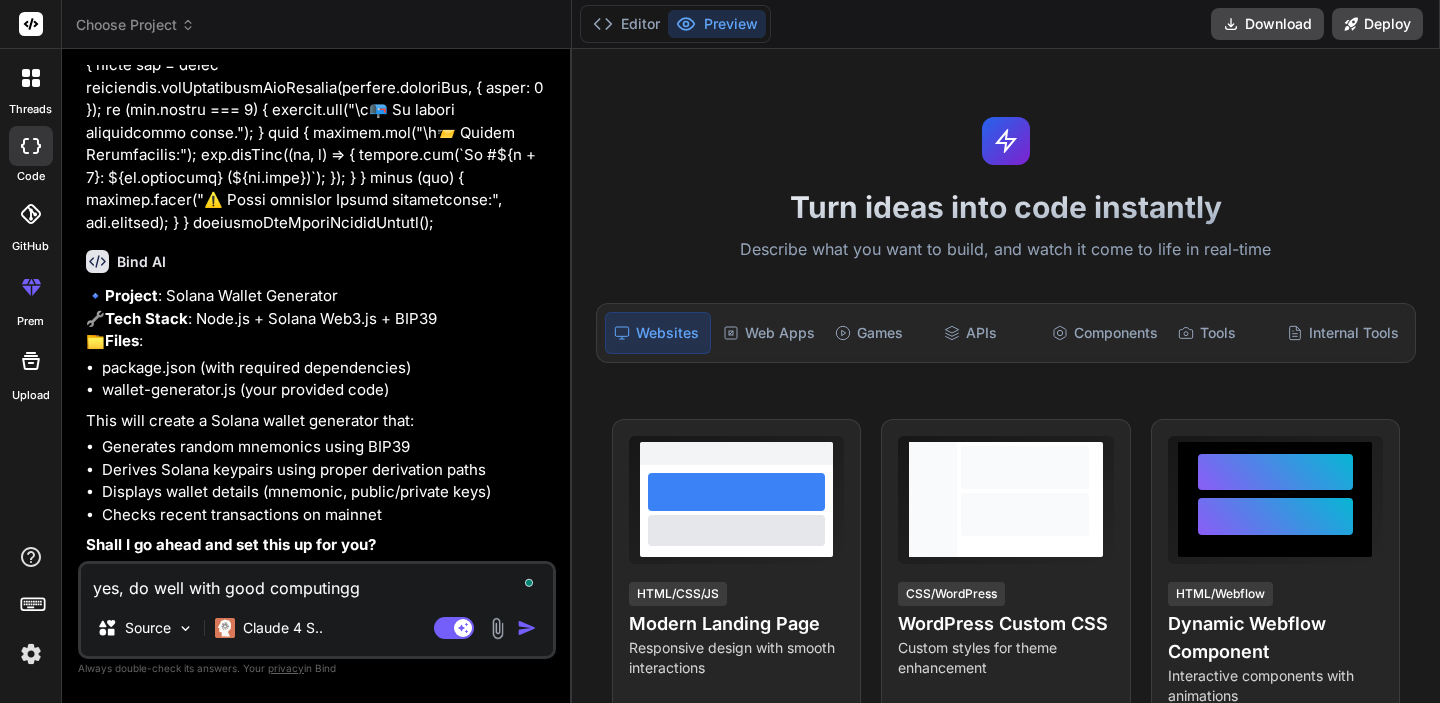 type on "yes, do well with good computingg" 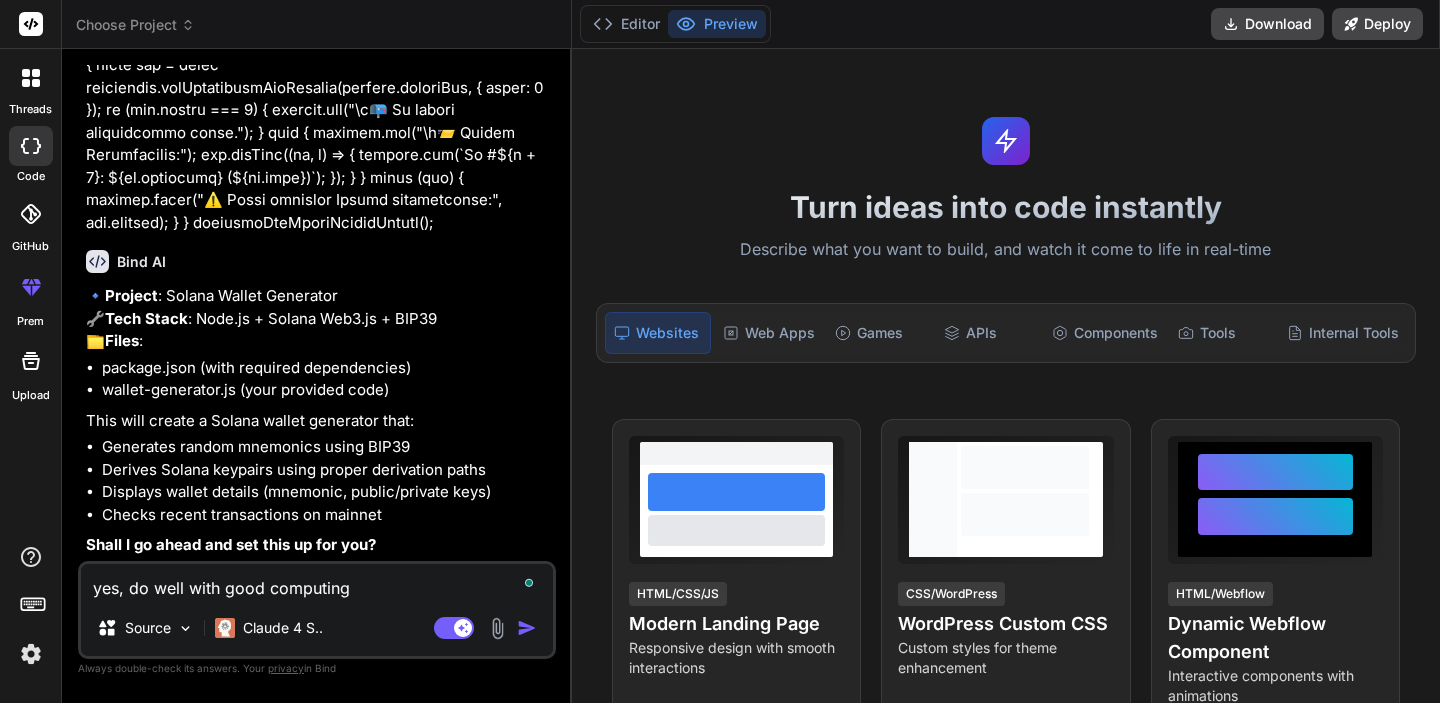 type on "yes, do well with good computing" 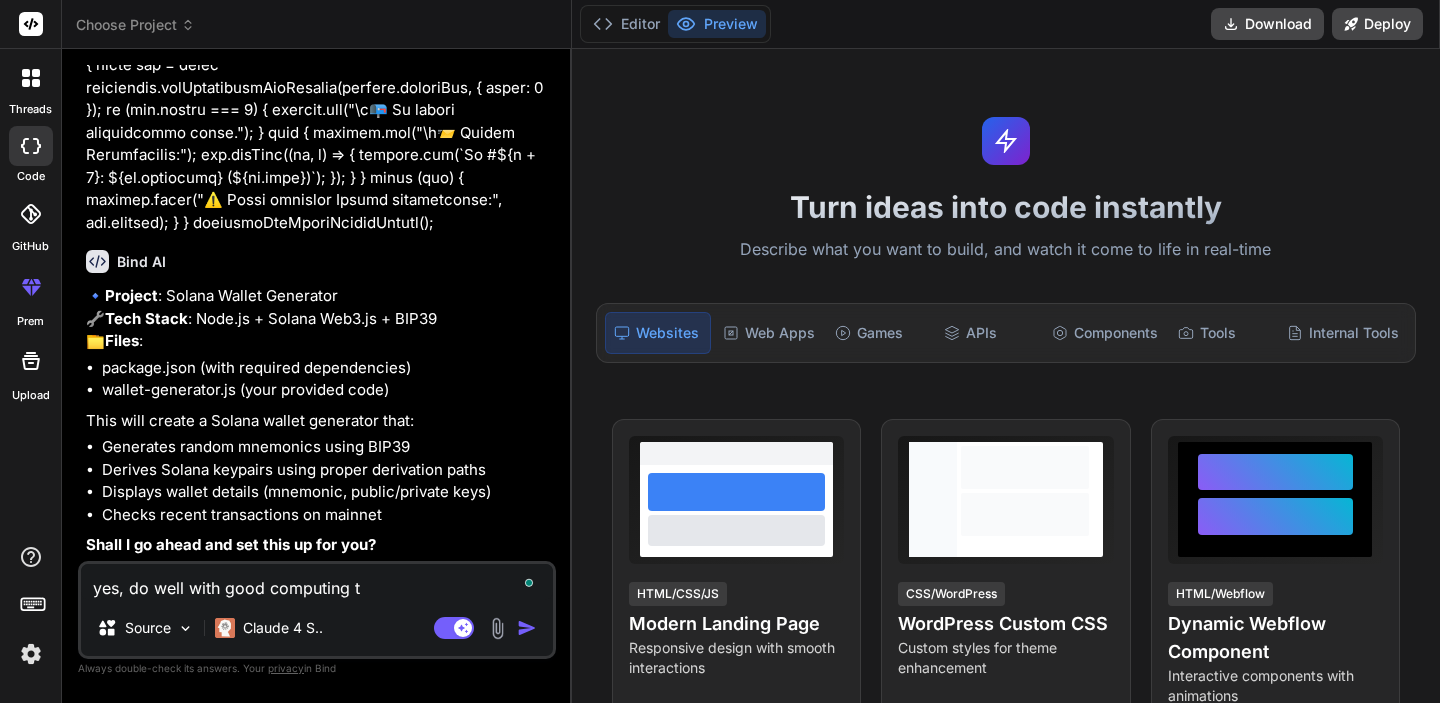 type on "yes, do well with good computing to" 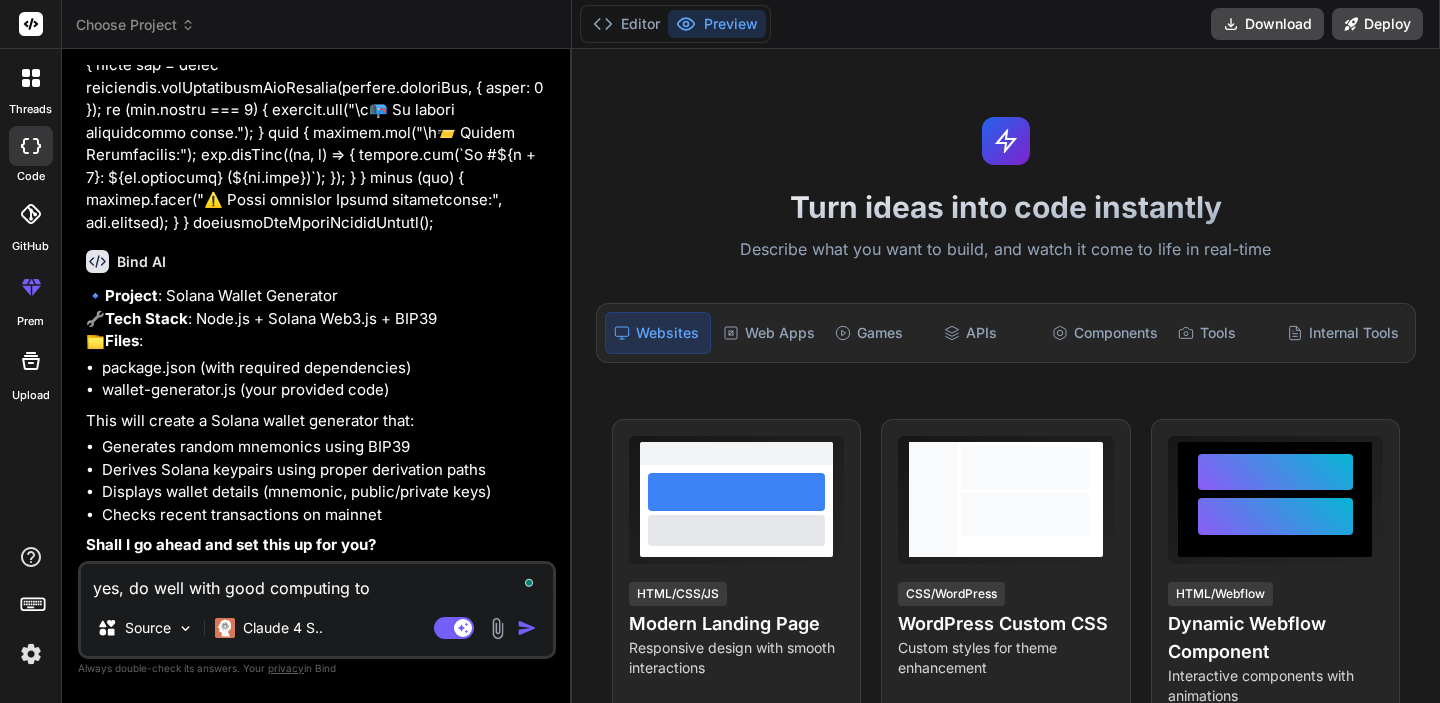 type on "yes, do well with good computing to" 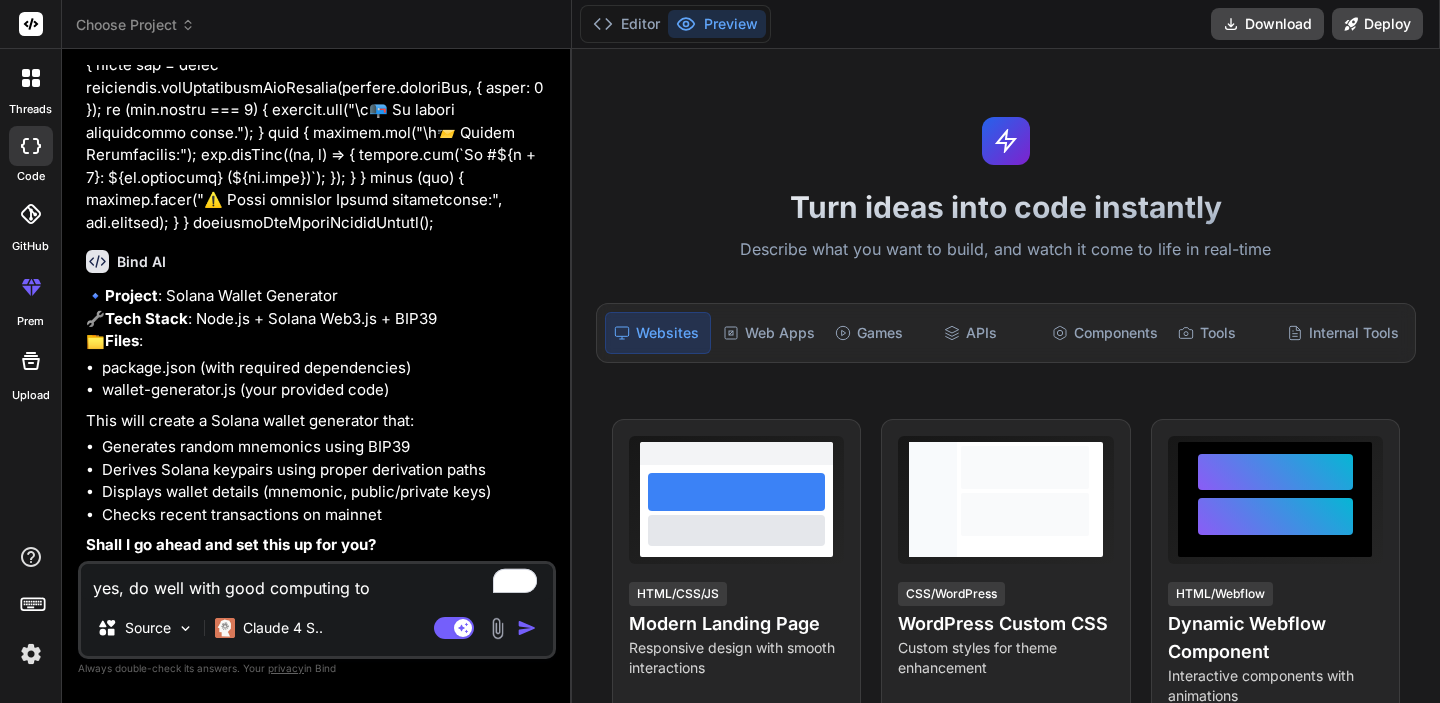 type on "yes, do well with good computing to f" 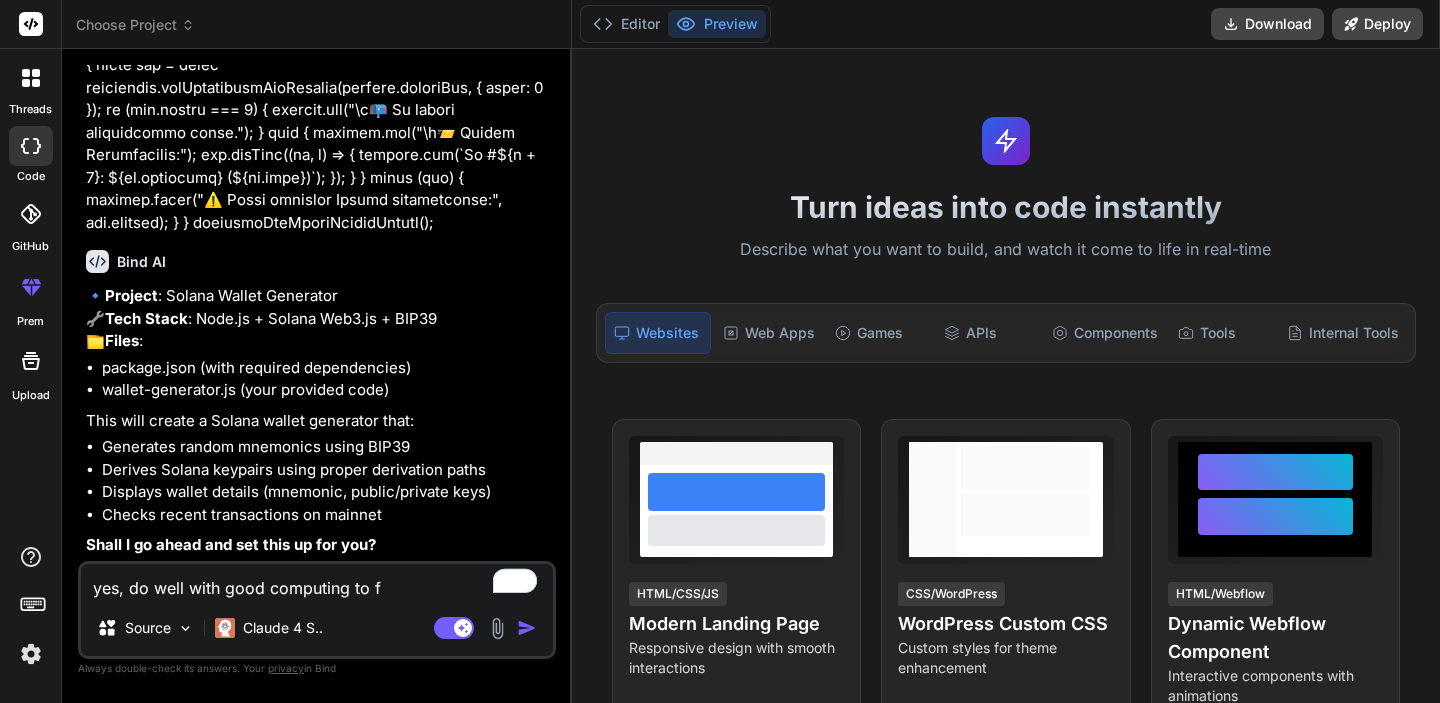 type on "yes, do well with good computing to fi" 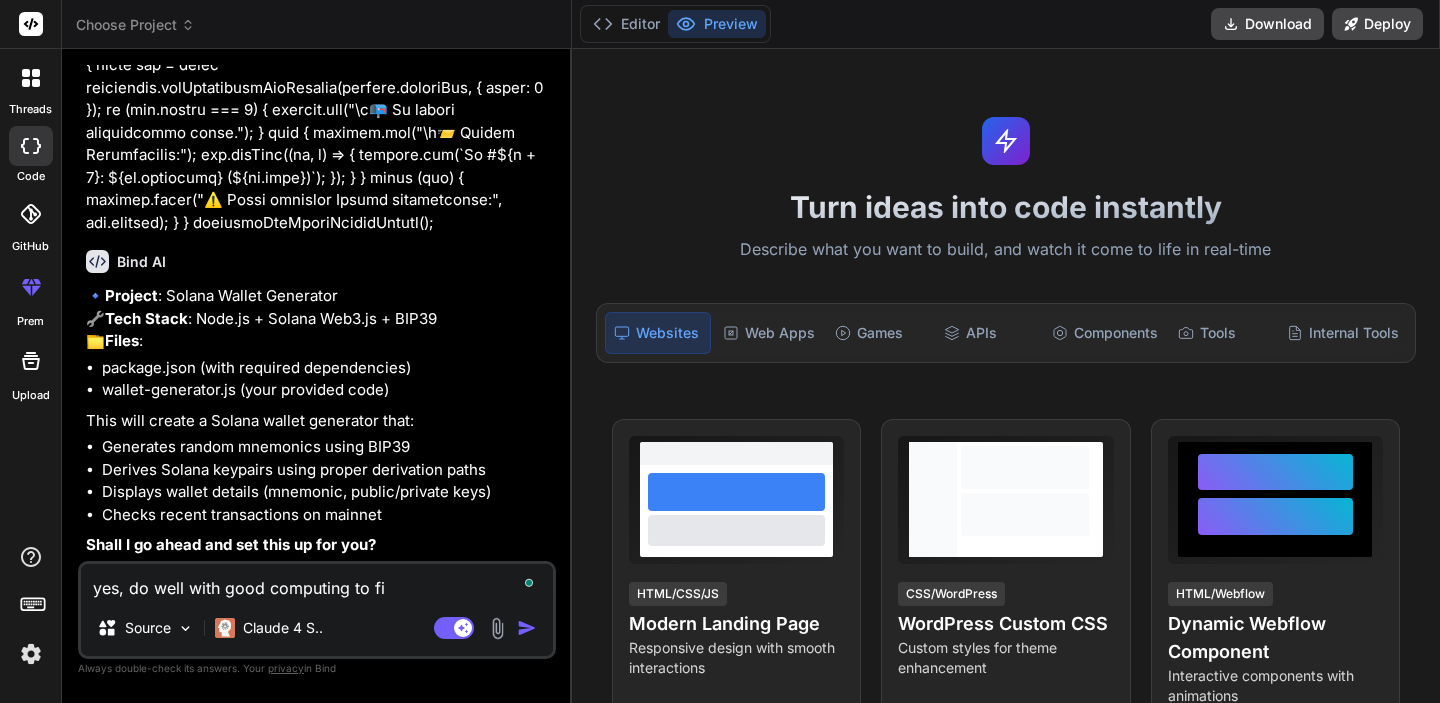 type on "yes, do well with good computing to fin" 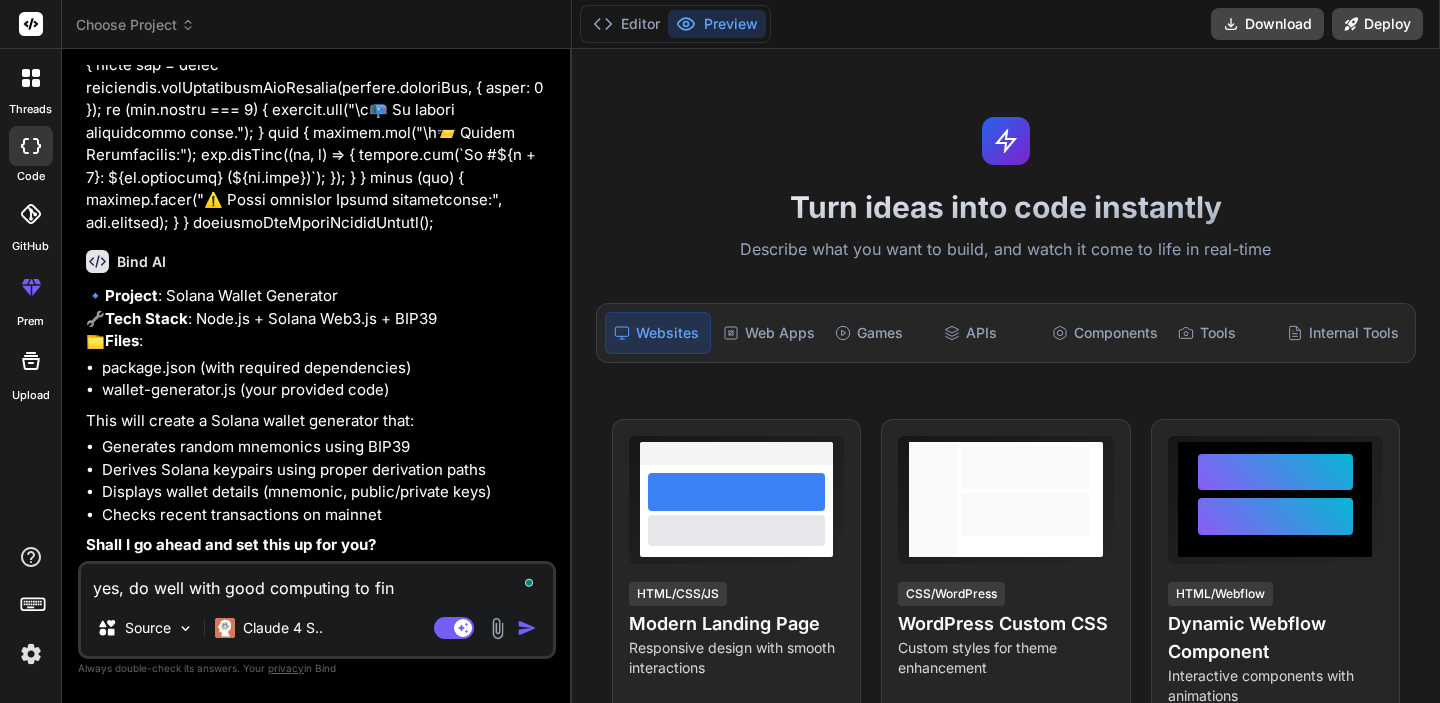 type on "yes, do well with good computing to find" 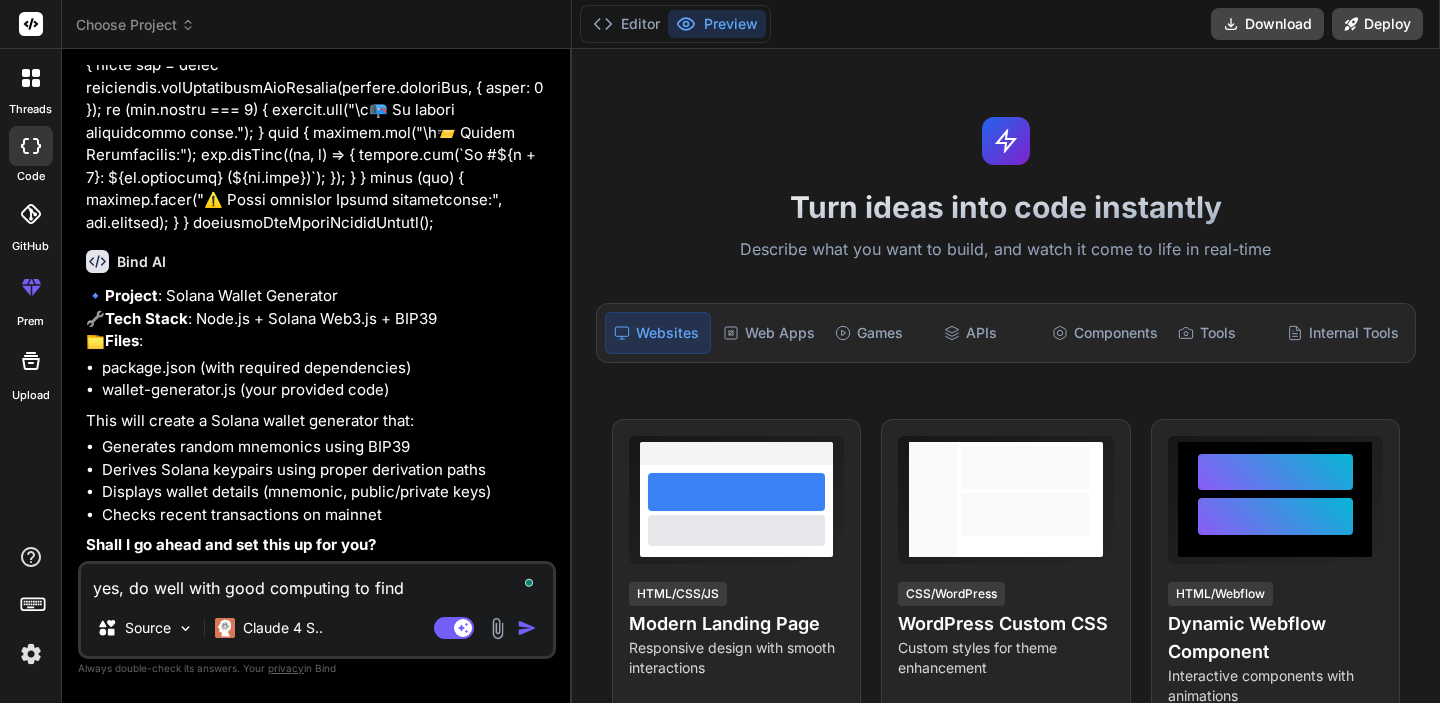 type on "yes, do well with good computing to find" 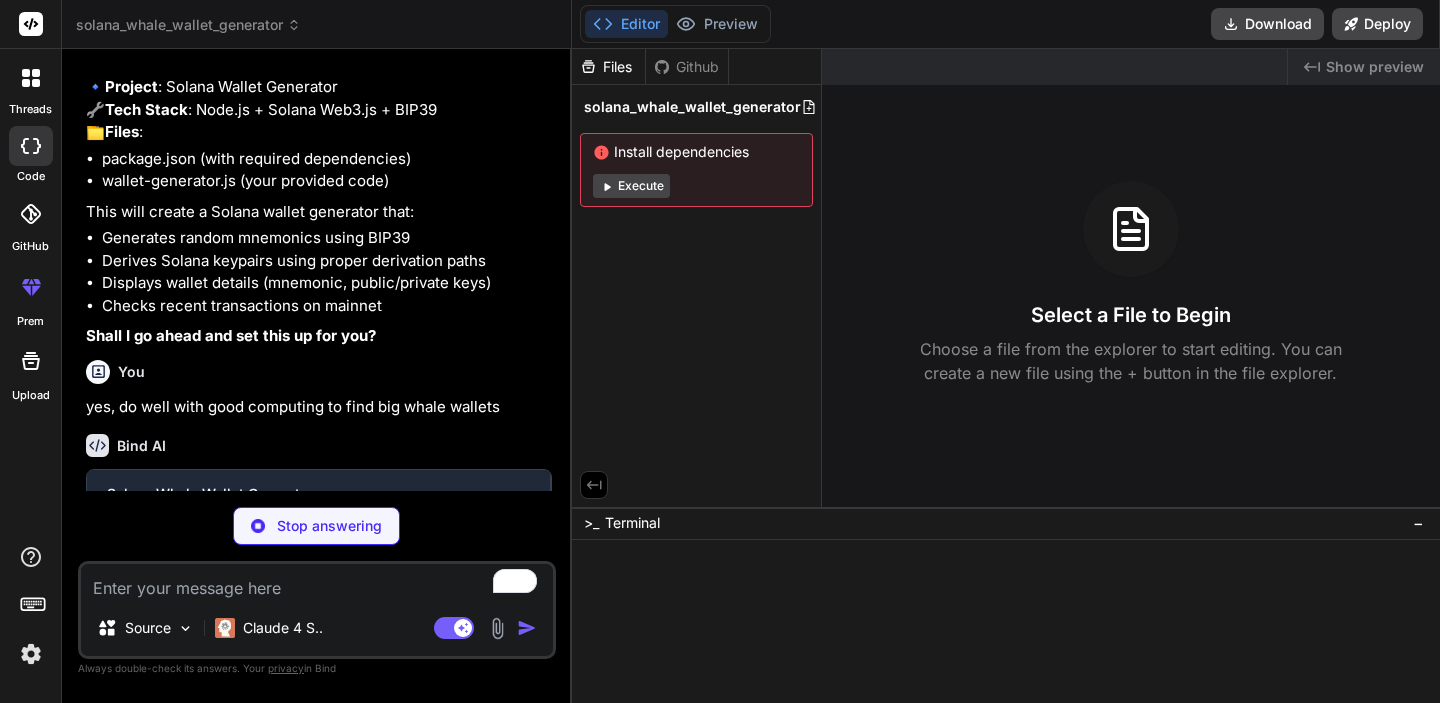 scroll, scrollTop: 1033, scrollLeft: 0, axis: vertical 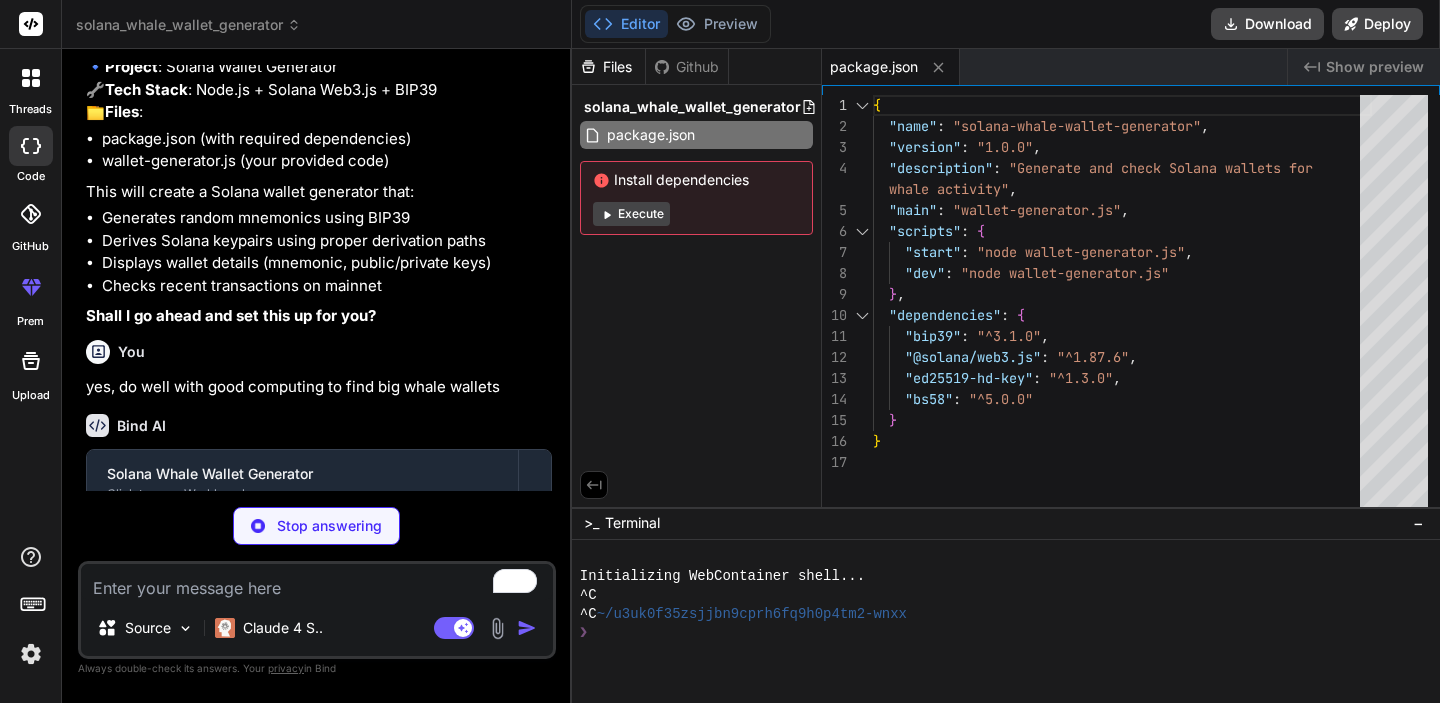 click on "Execute" at bounding box center [631, 214] 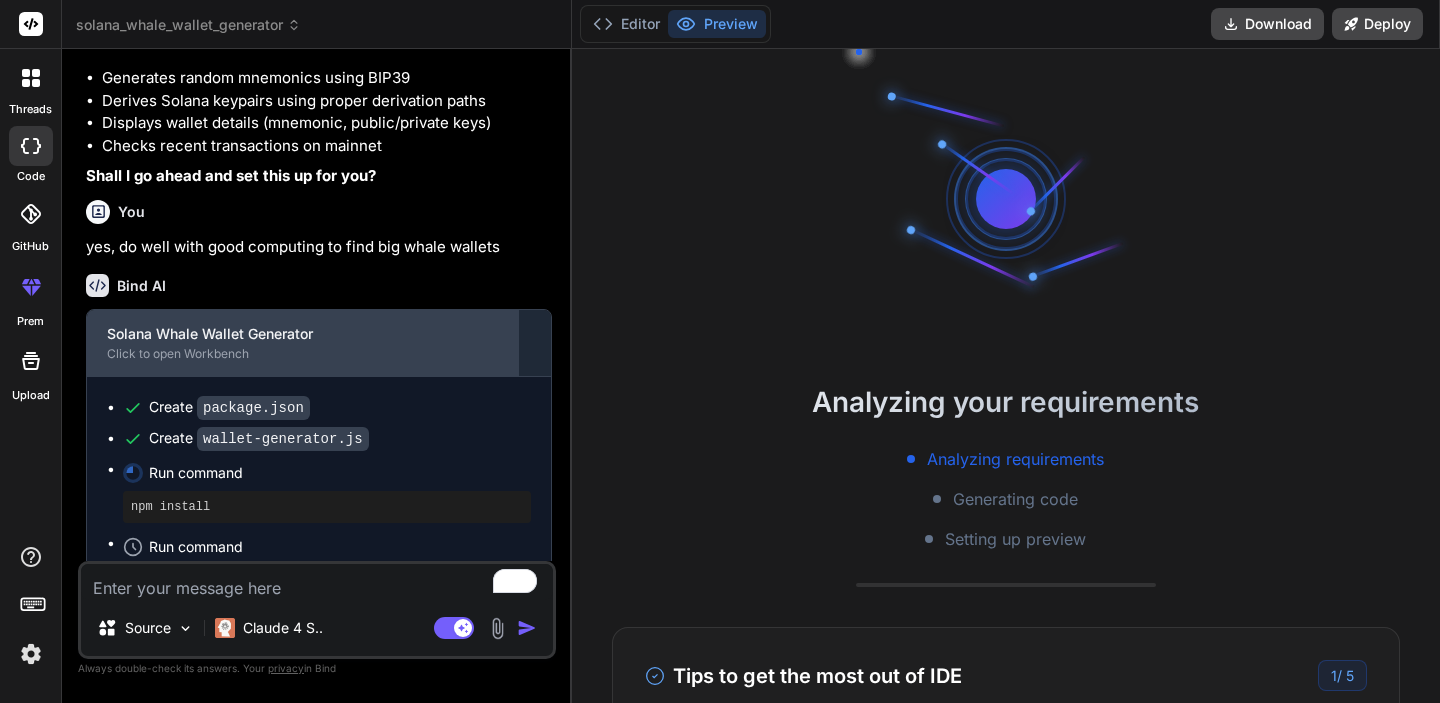 scroll, scrollTop: 1700, scrollLeft: 0, axis: vertical 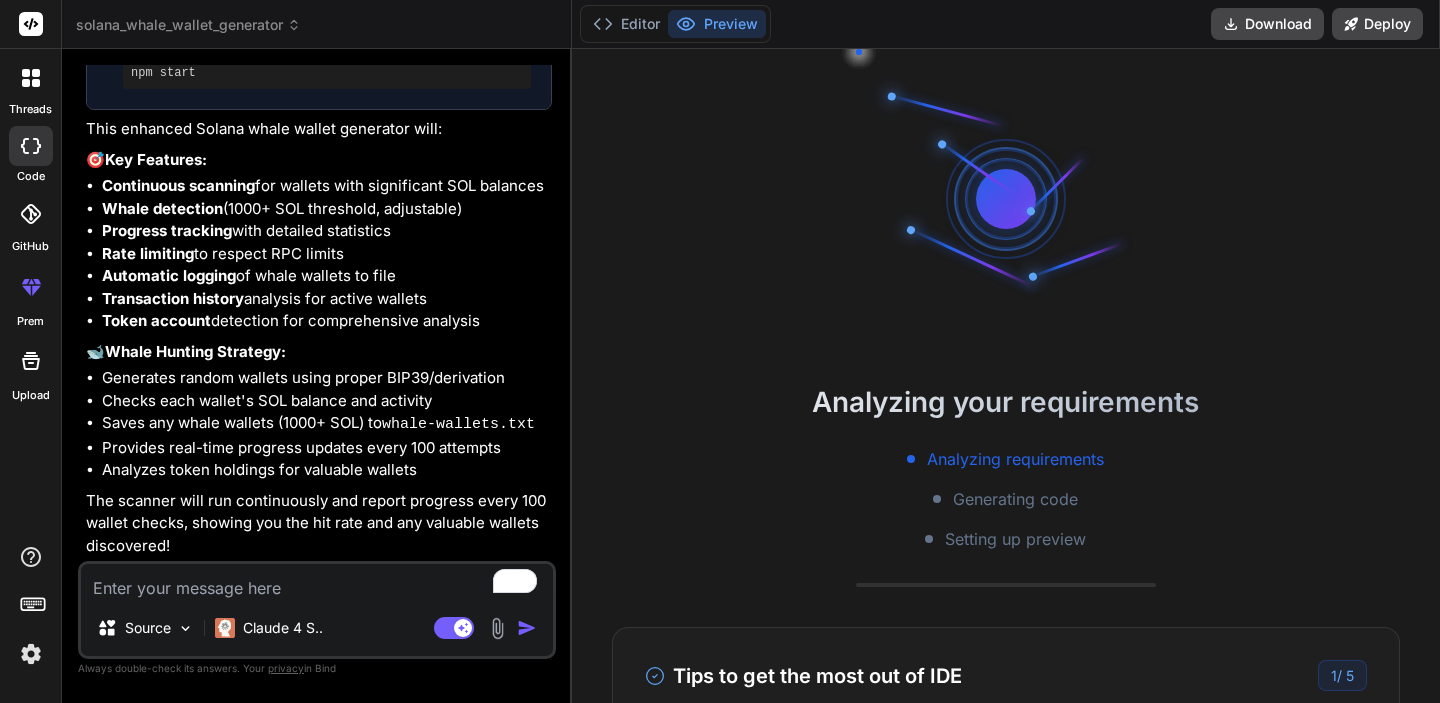 click 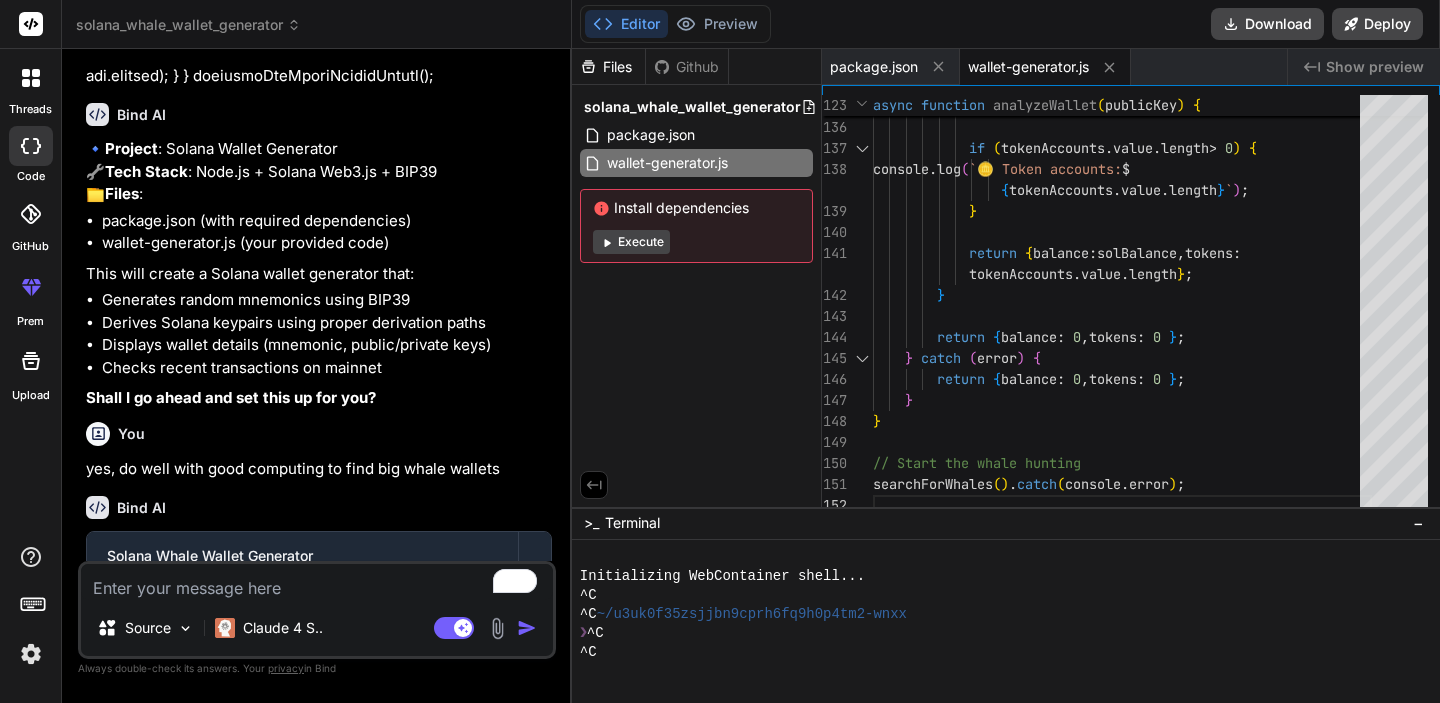 scroll, scrollTop: 1700, scrollLeft: 0, axis: vertical 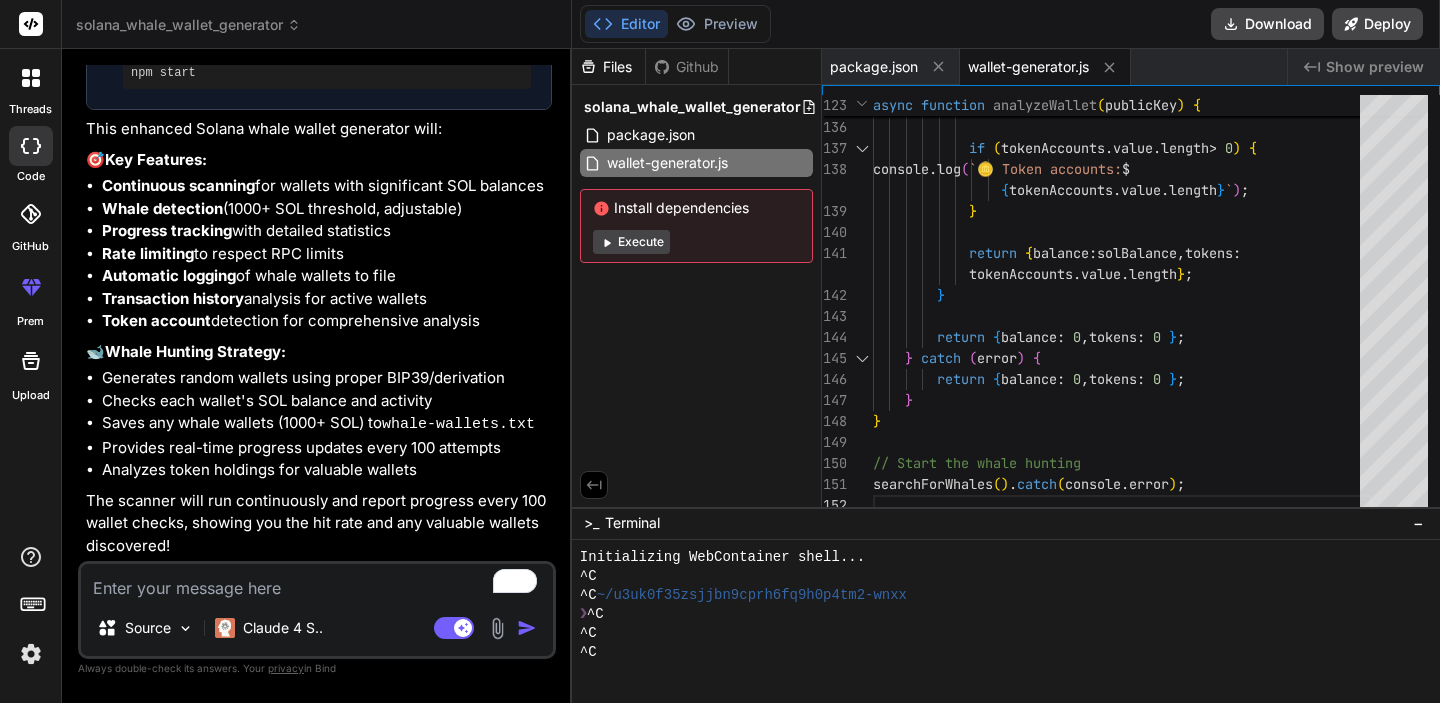 click at bounding box center (317, 582) 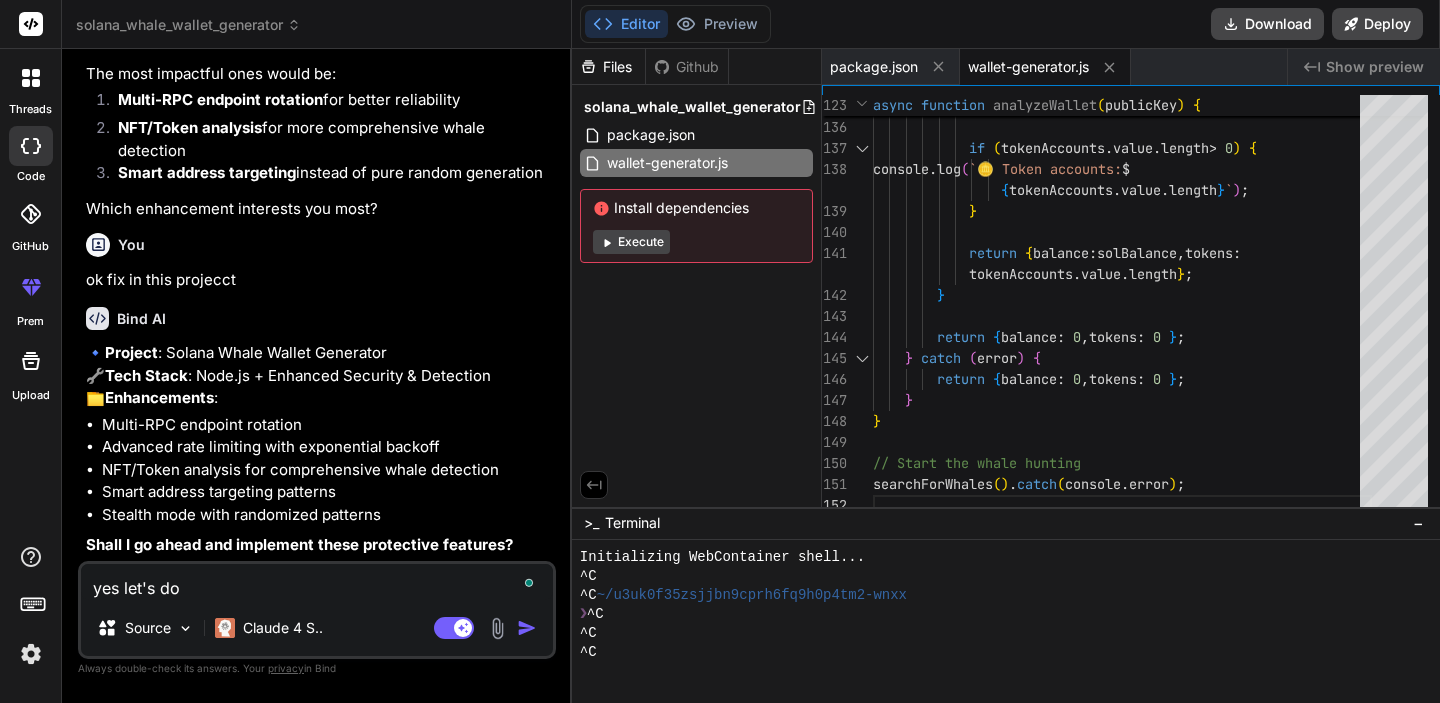 scroll, scrollTop: 3266, scrollLeft: 0, axis: vertical 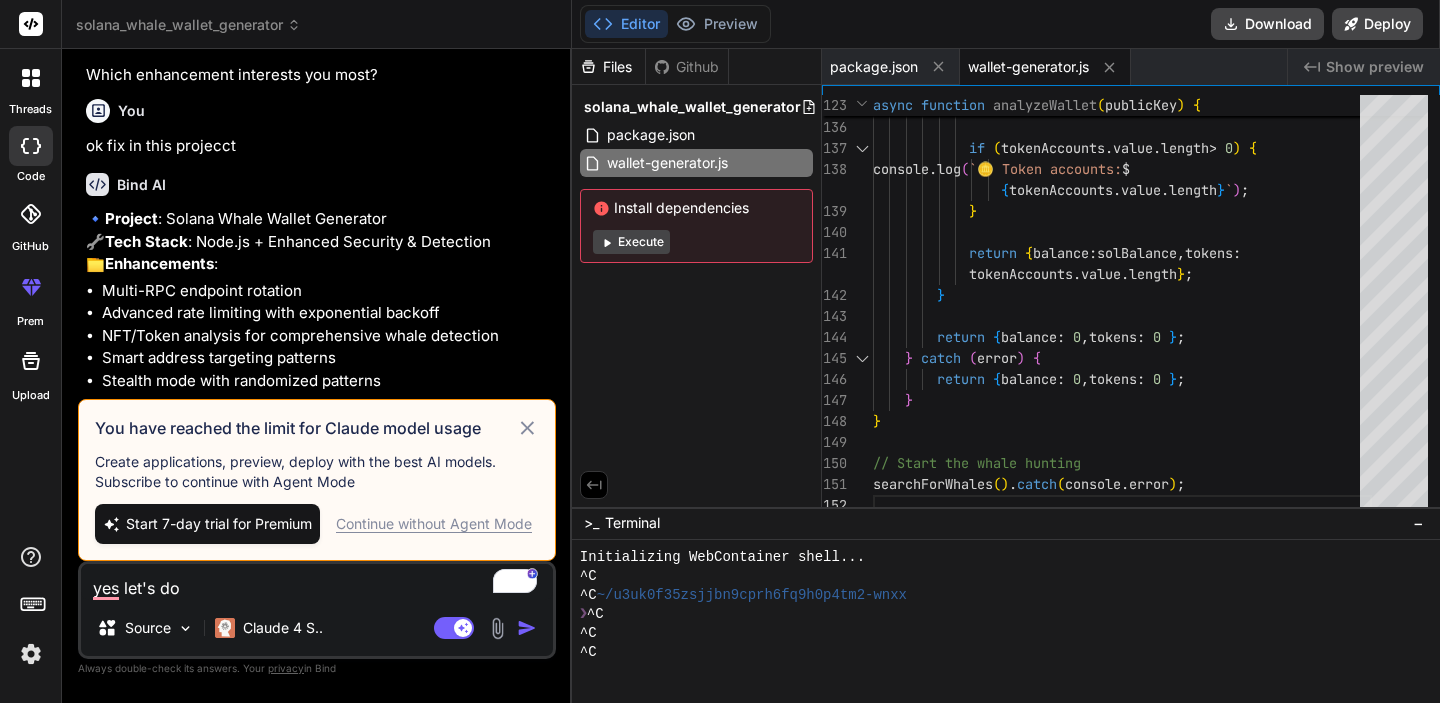 click 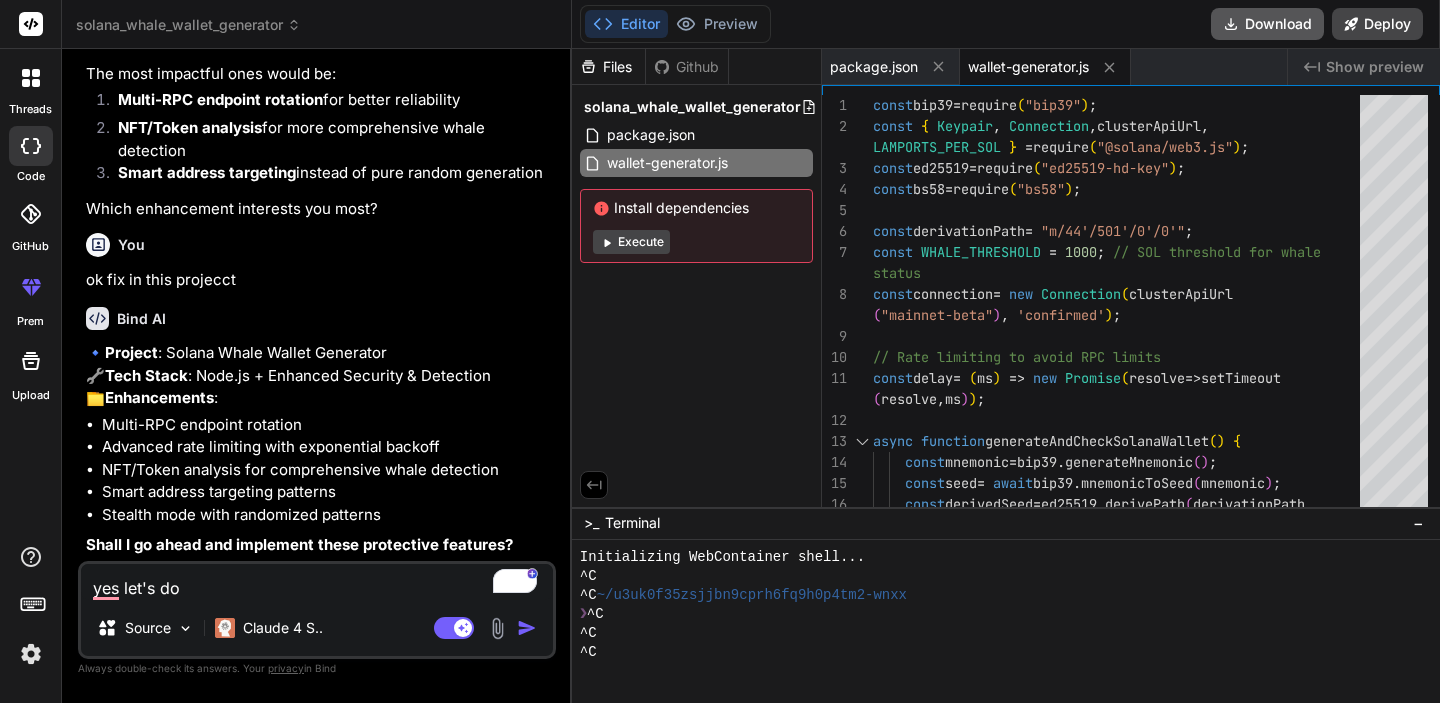 click on "Download" at bounding box center (1267, 24) 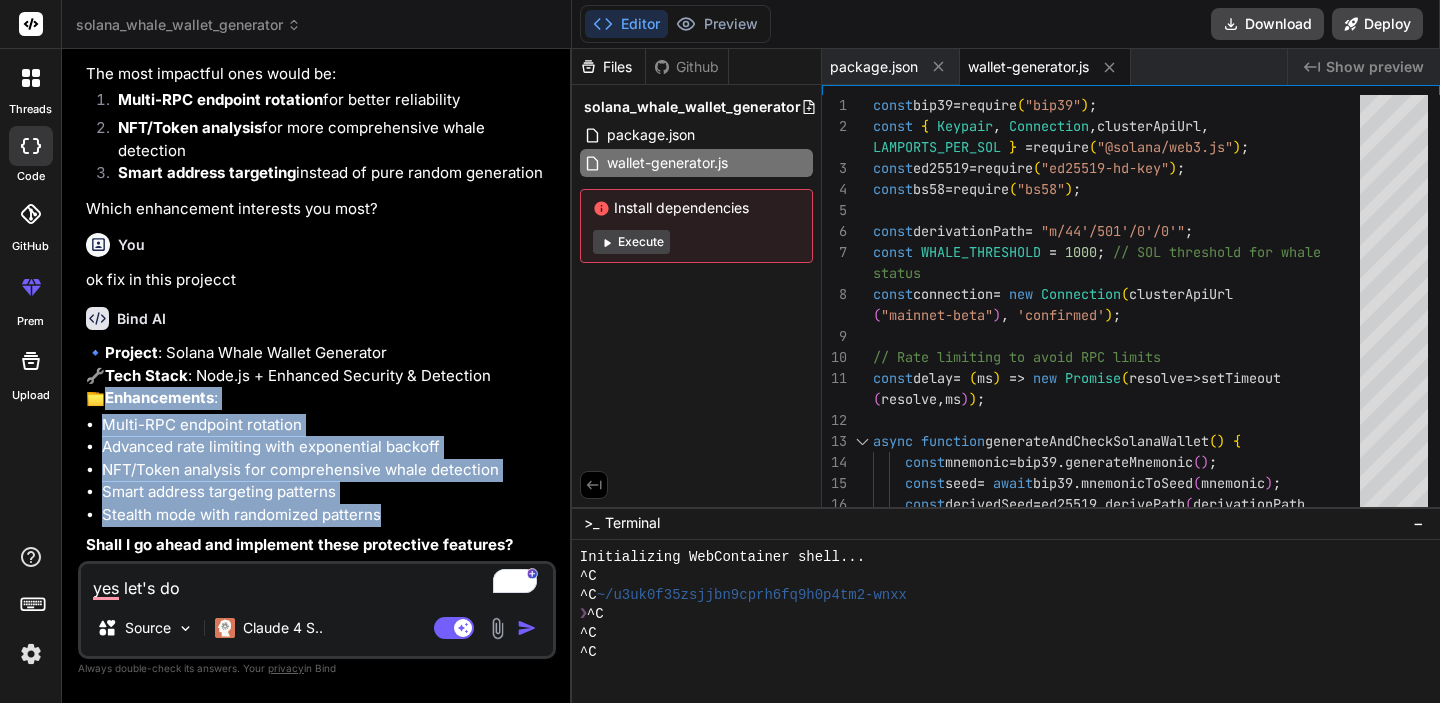drag, startPoint x: 108, startPoint y: 396, endPoint x: 385, endPoint y: 514, distance: 301.08636 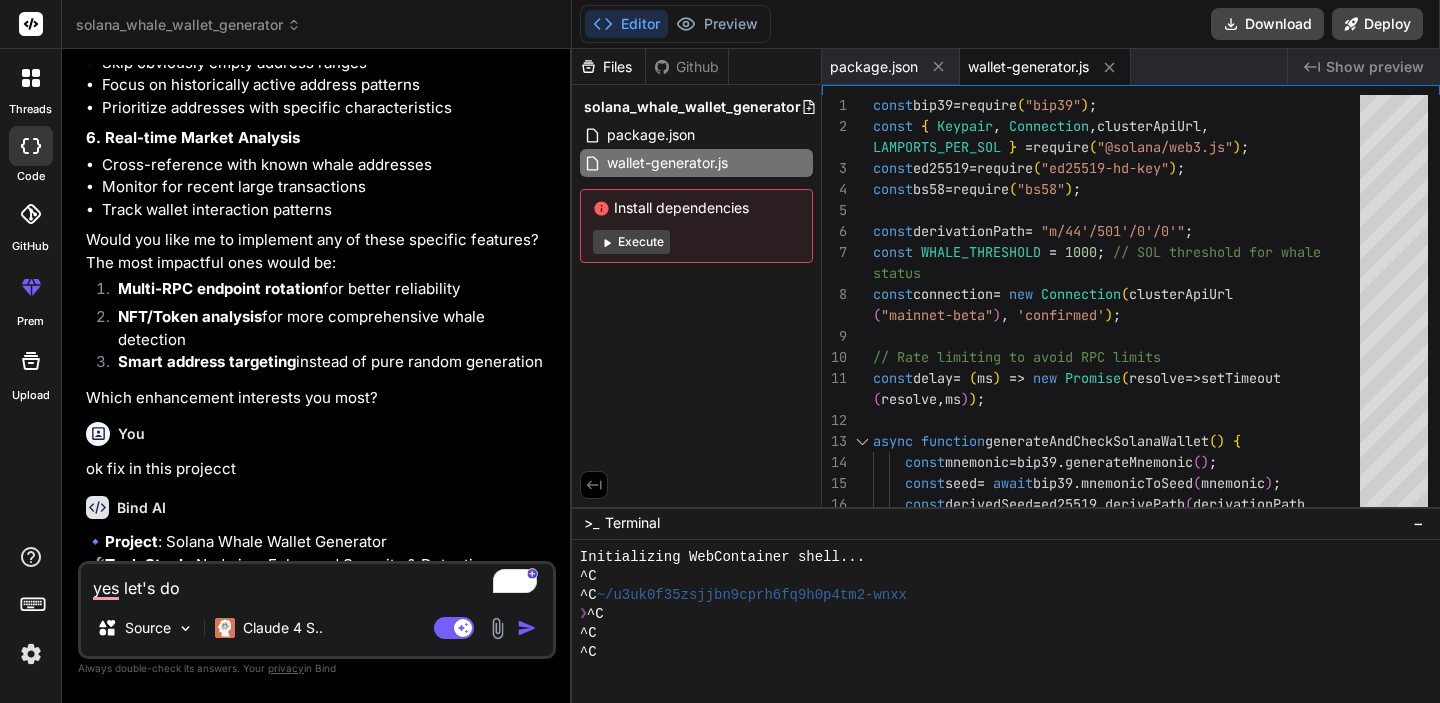 scroll, scrollTop: 2938, scrollLeft: 0, axis: vertical 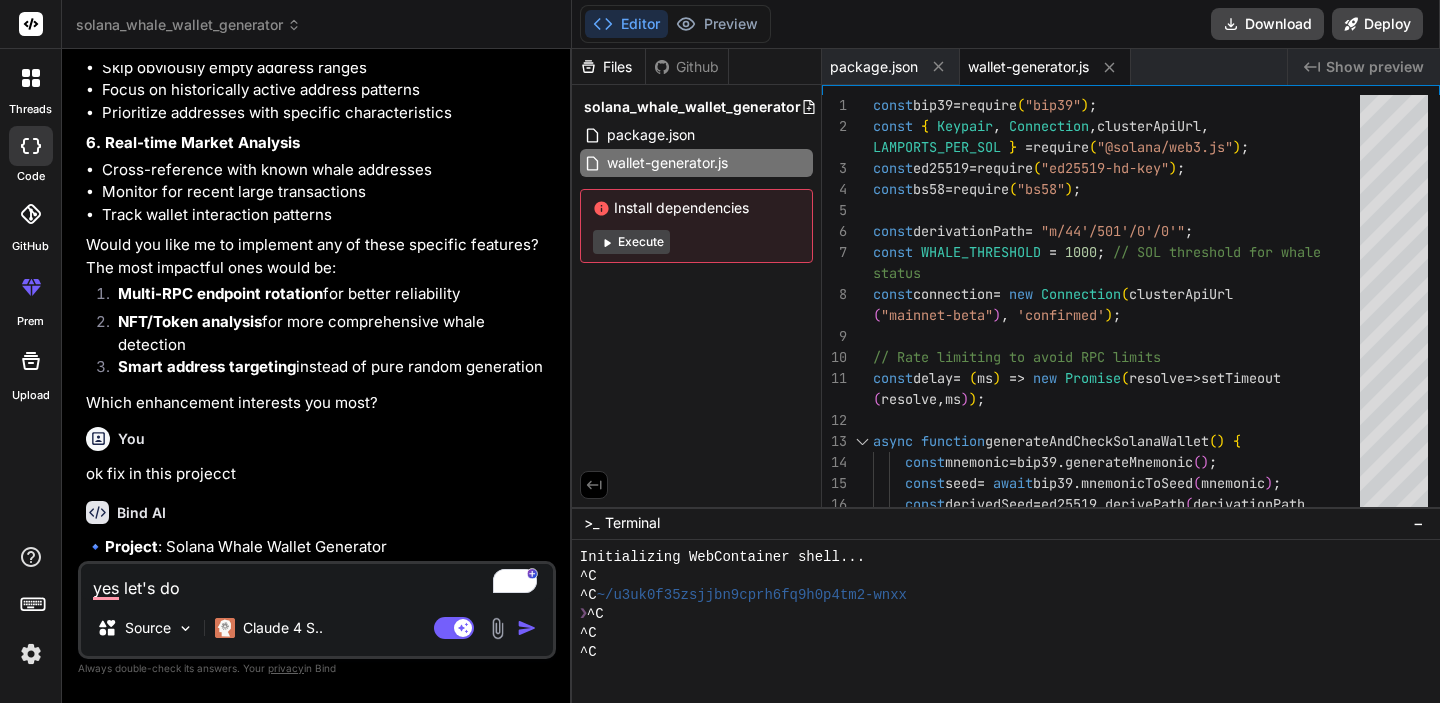 click on "code" at bounding box center (30, 151) 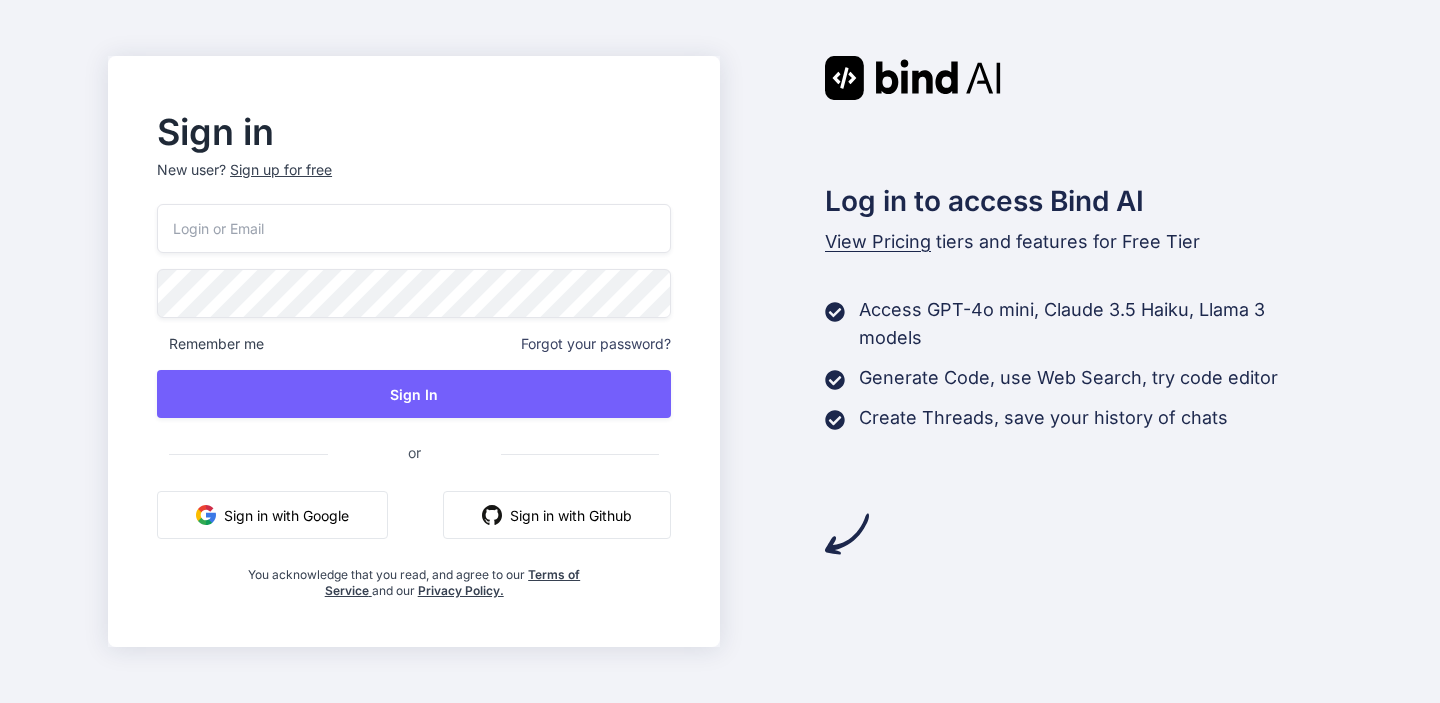 scroll, scrollTop: 0, scrollLeft: 0, axis: both 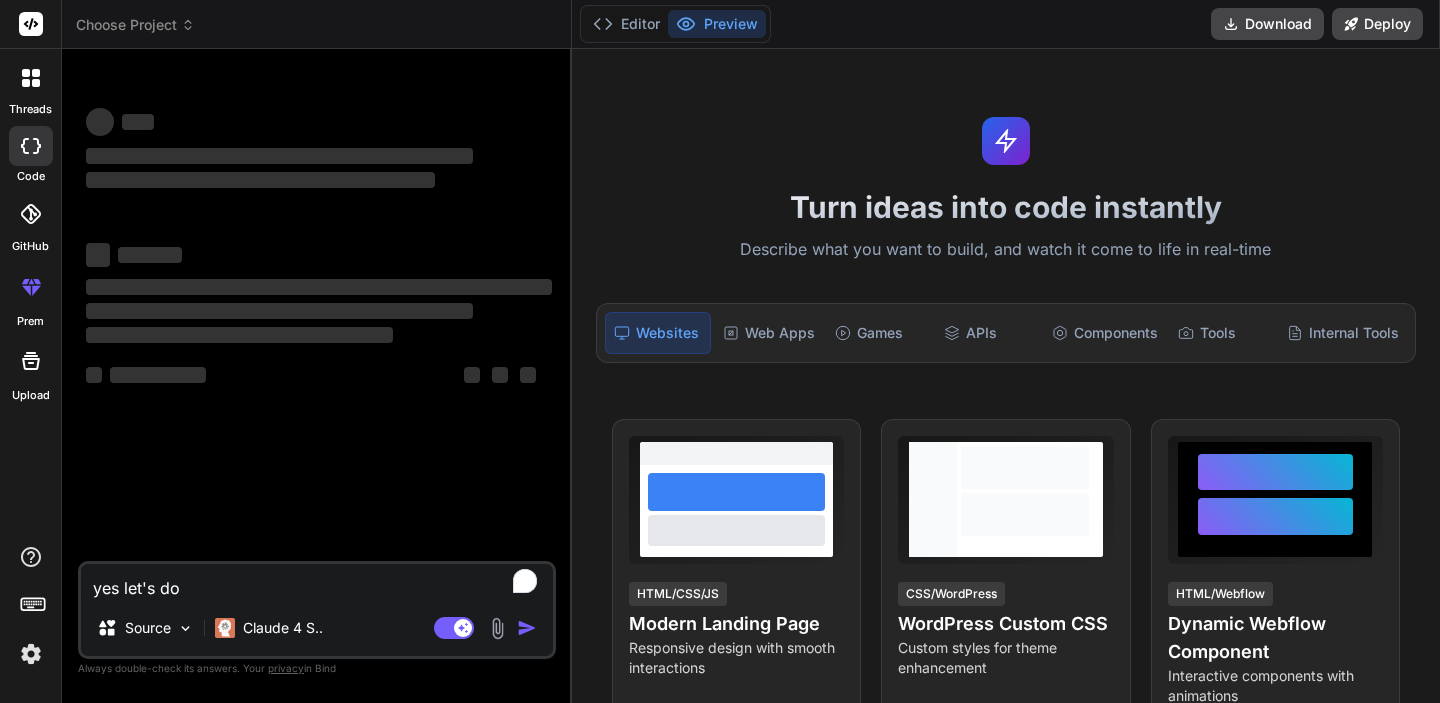 click on "yes let's do" at bounding box center (317, 582) 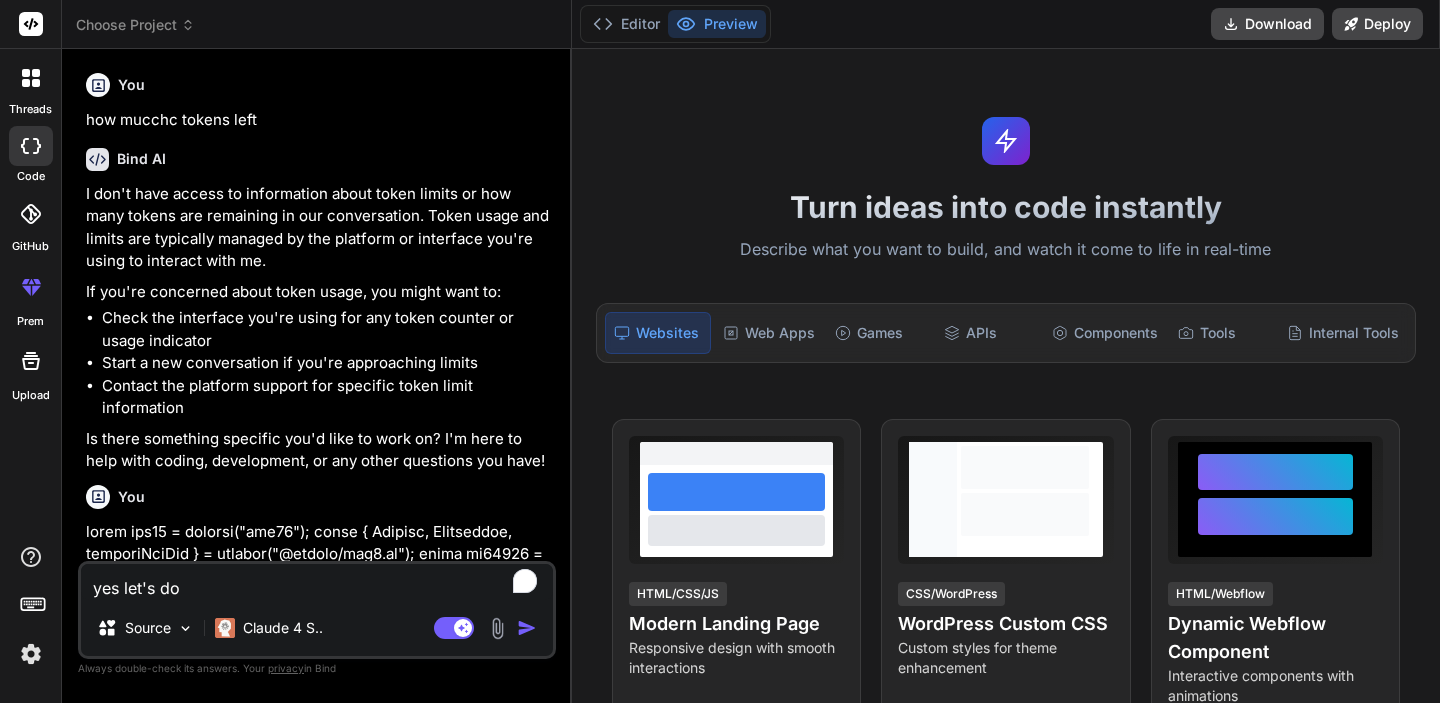 type on "x" 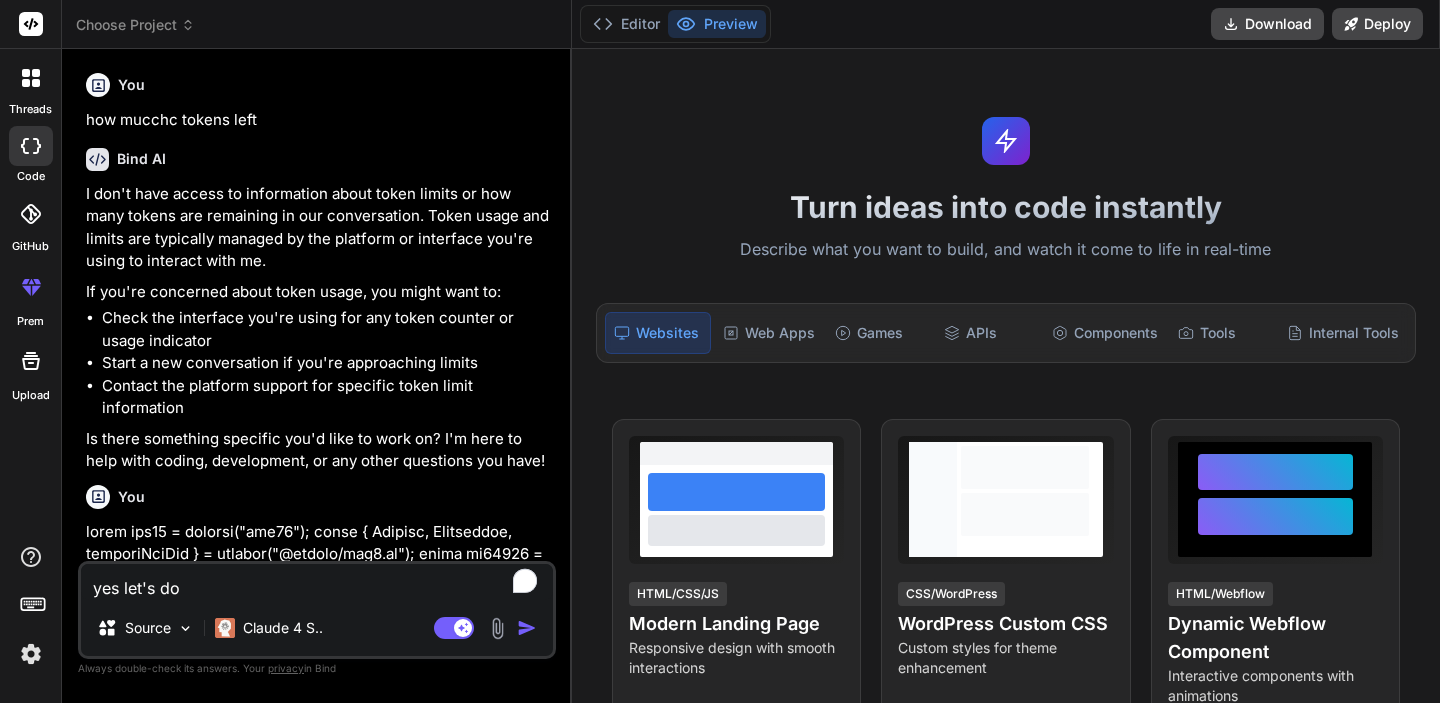 paste on "ai-anti-phishing-extension/
│
├── manifest.json
├── background.js
├── content.js
├── popup.html
├── popup.js
├── style.css
└── icons/" 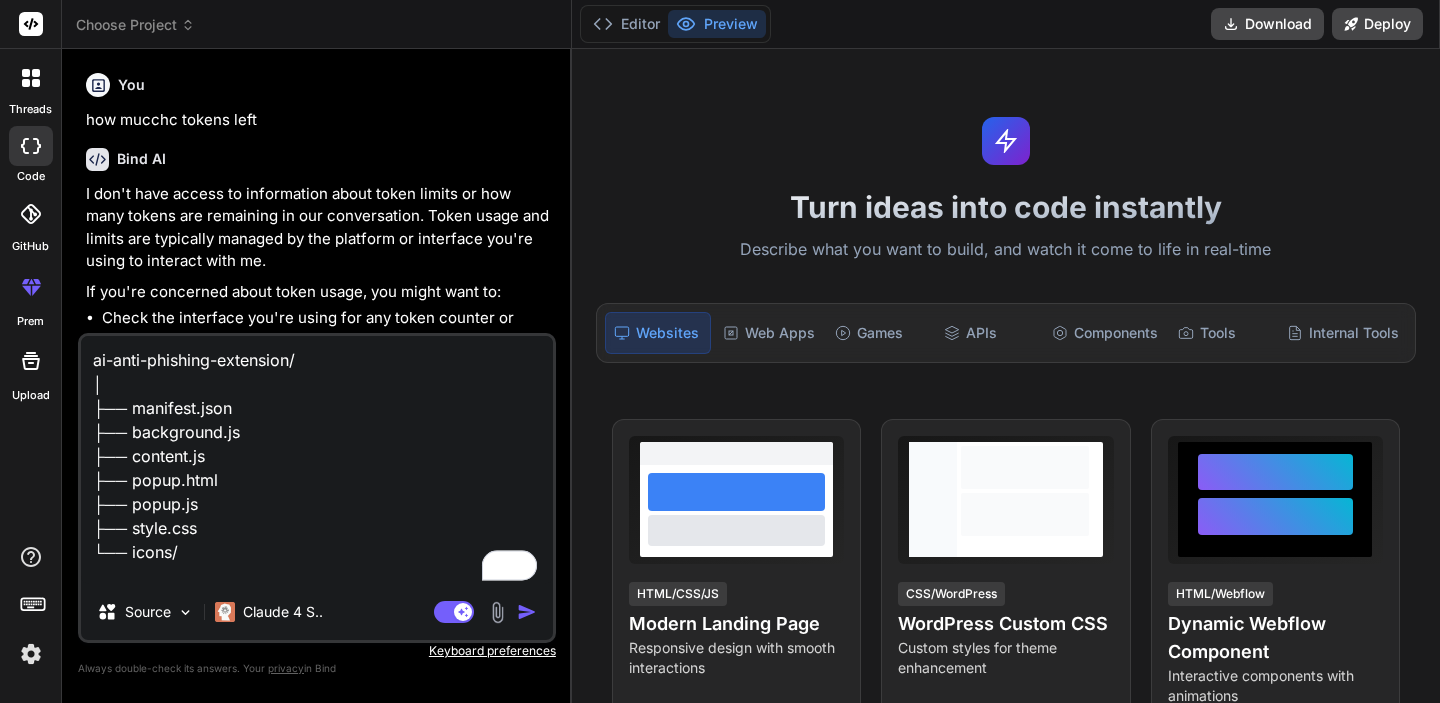 scroll, scrollTop: 1, scrollLeft: 0, axis: vertical 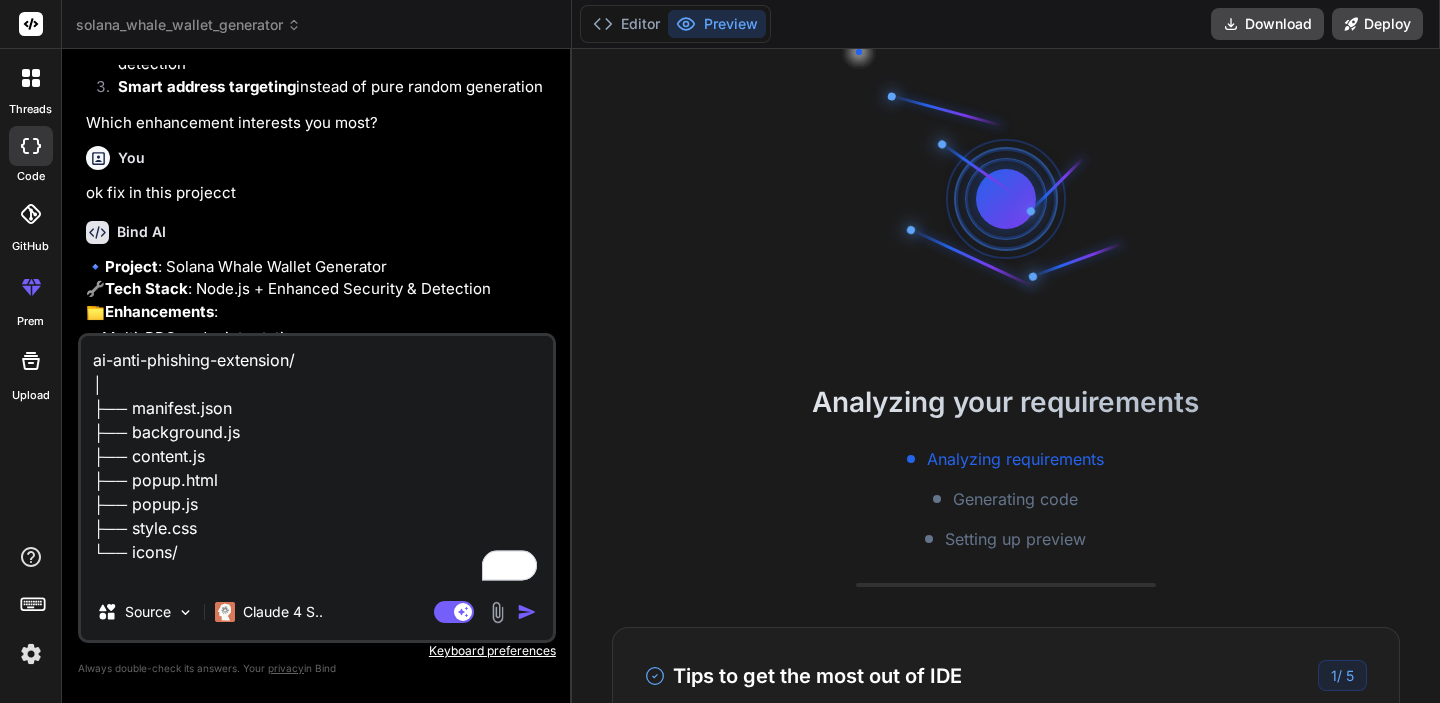 type on "x" 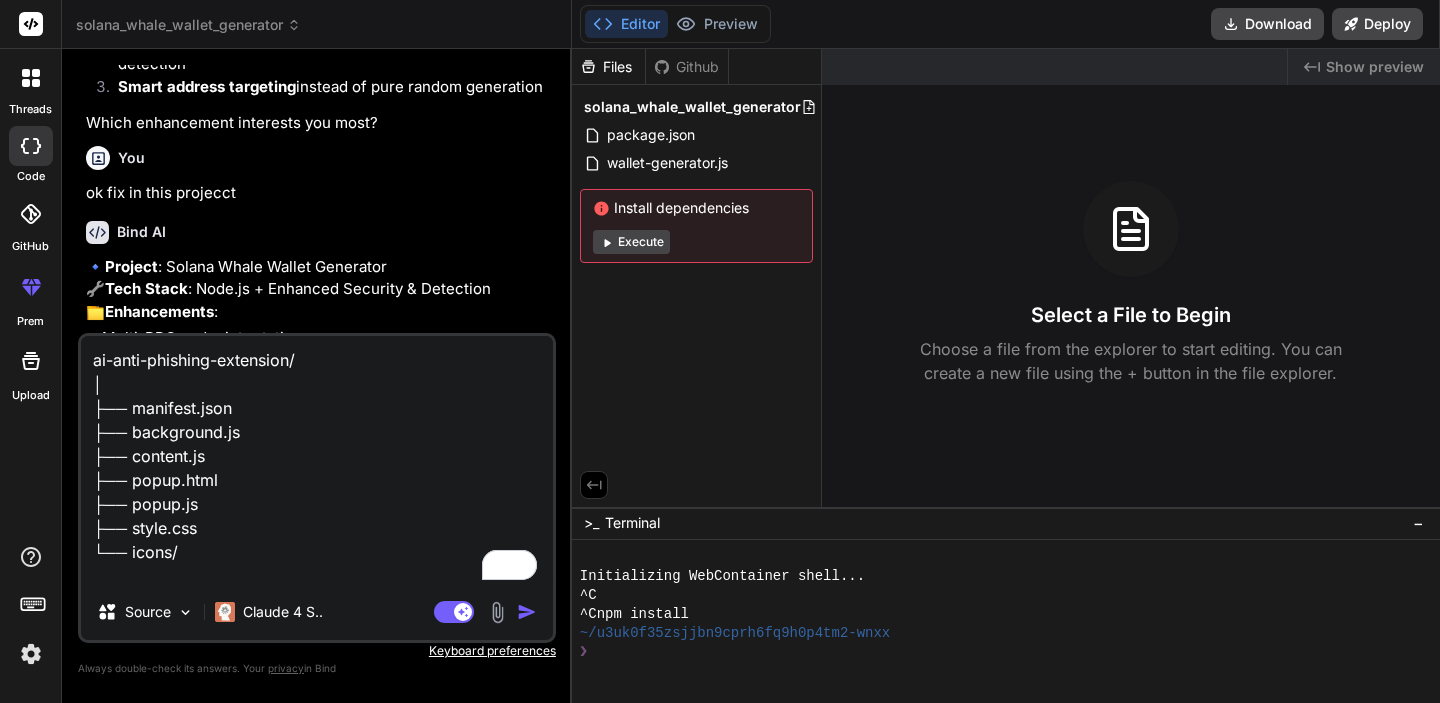 type on "ai-anti-phishing-extension/
│
├── manifest.json
├── background.js
├── content.js
├── popup.html
├── popup.js
├── style.css
└── icons/" 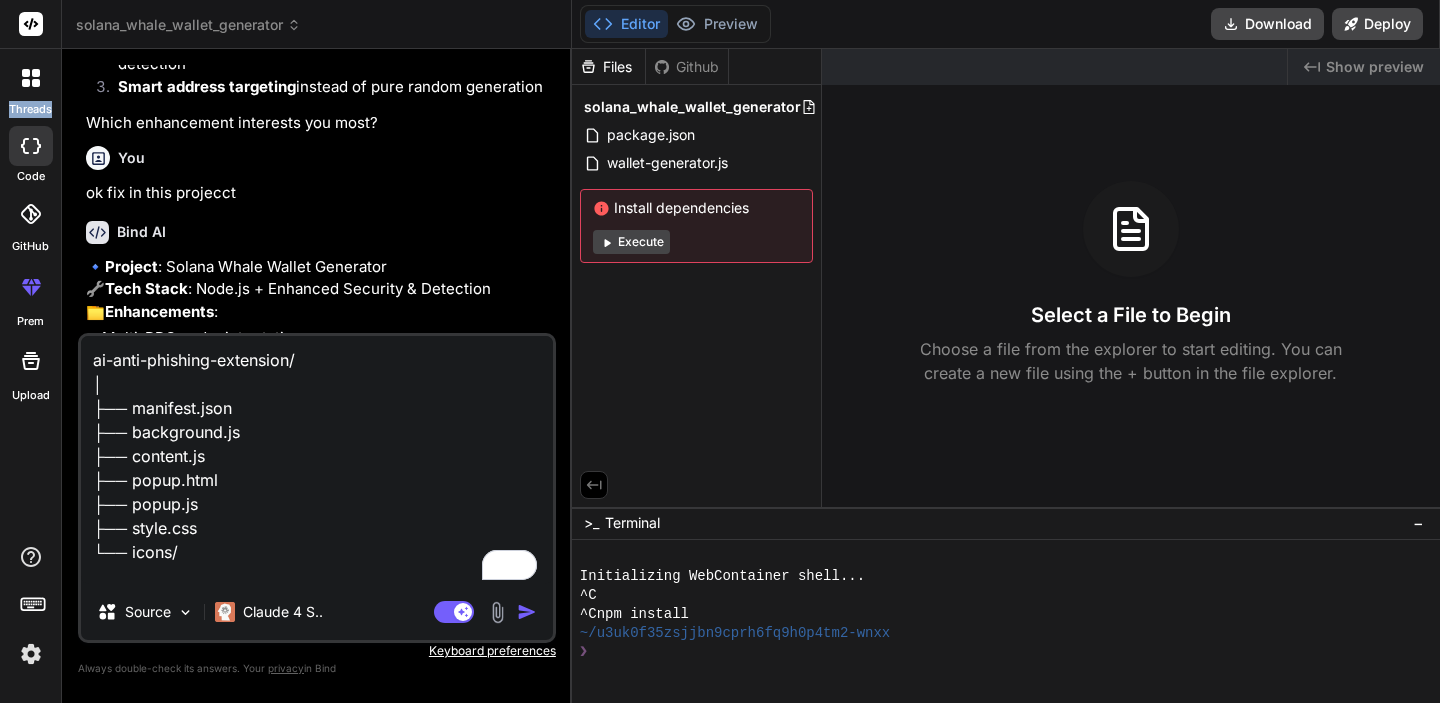 click 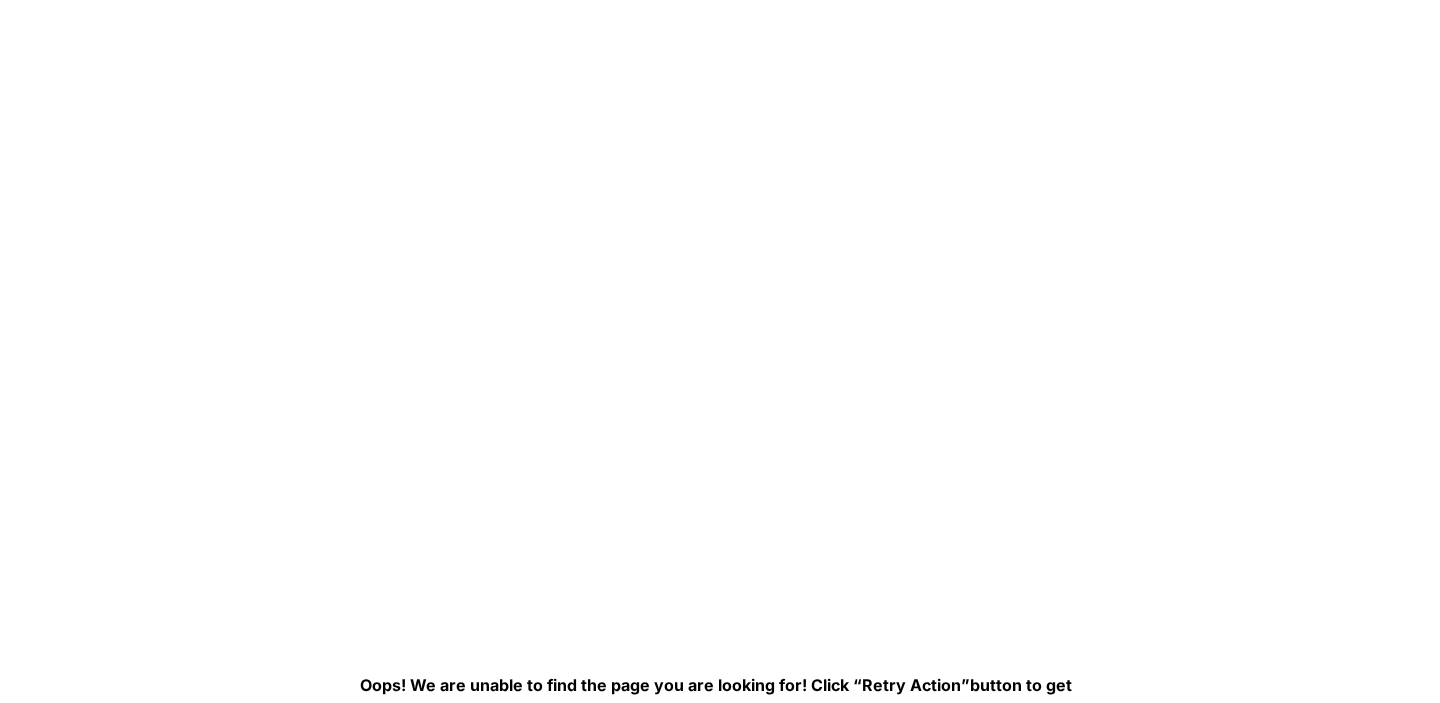 scroll, scrollTop: 0, scrollLeft: 0, axis: both 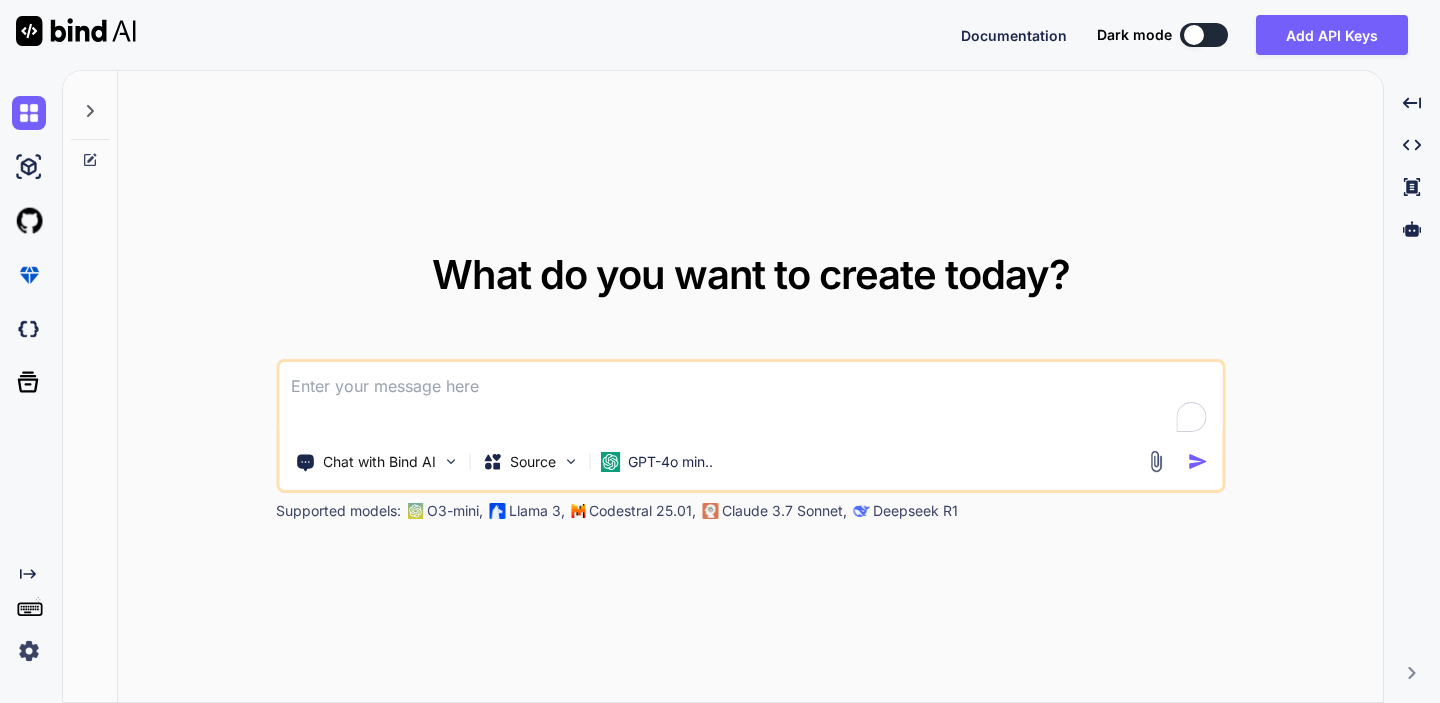 type on "x" 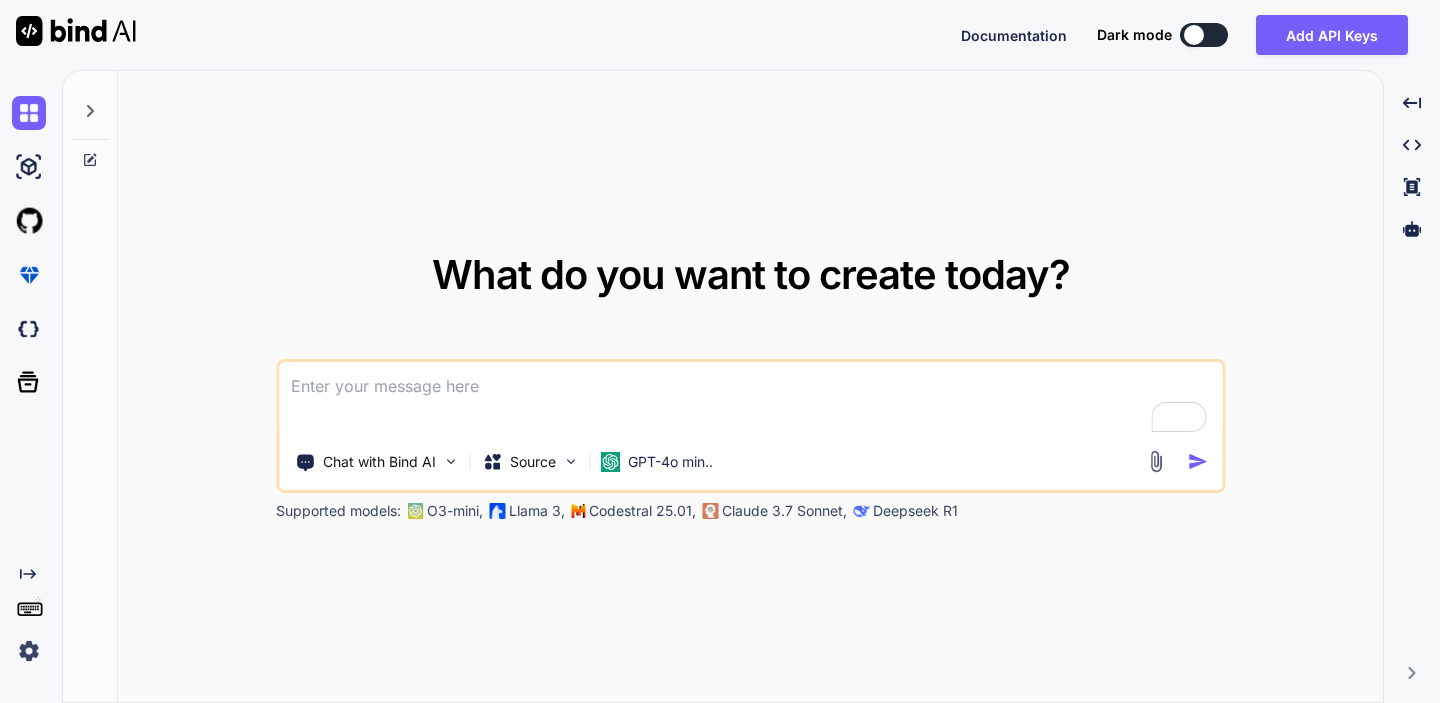 click at bounding box center (750, 399) 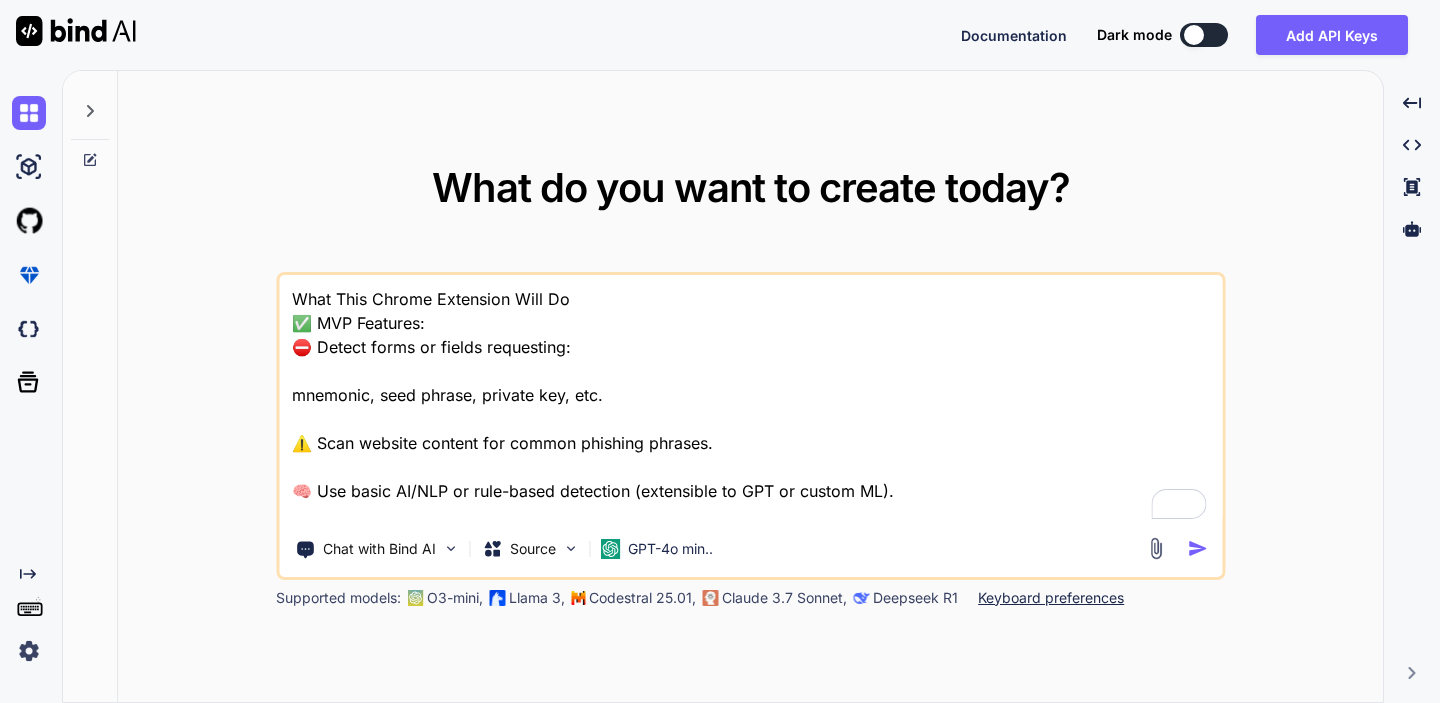 scroll, scrollTop: 290, scrollLeft: 0, axis: vertical 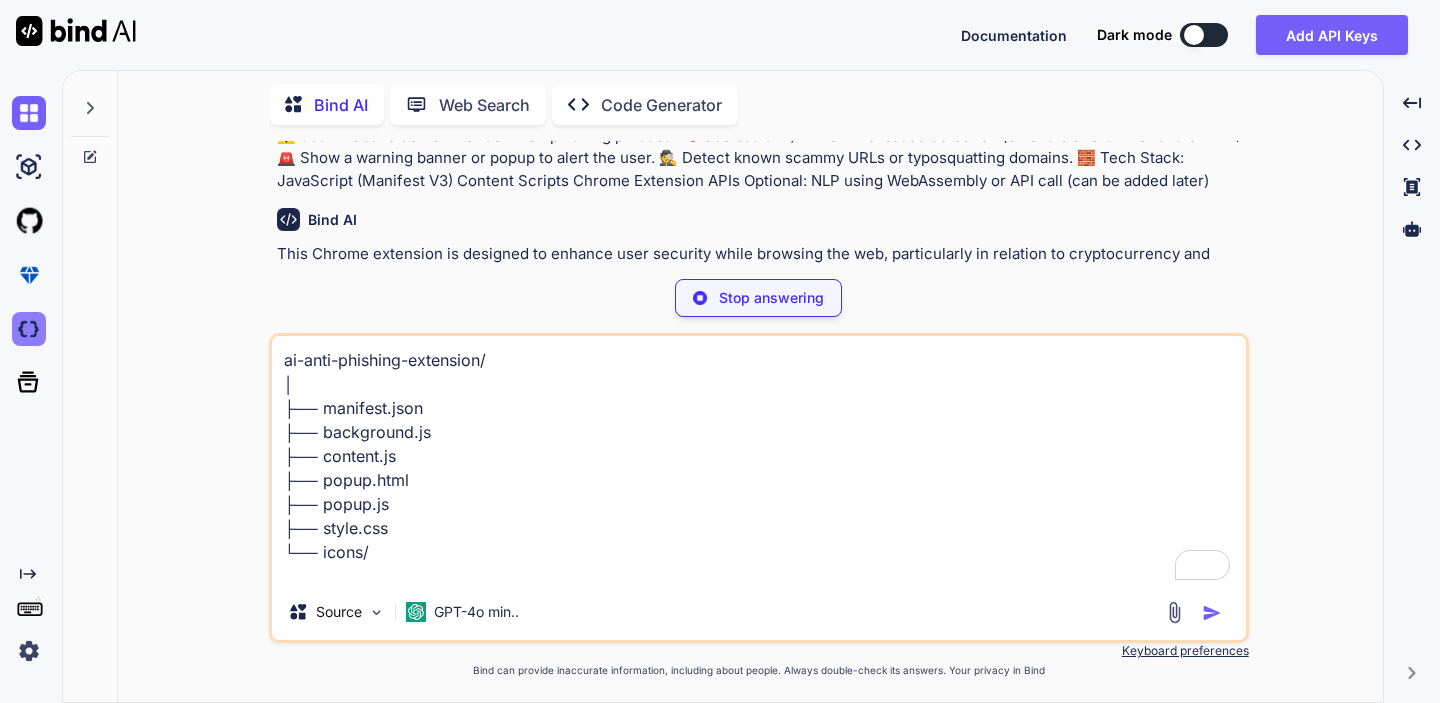 click at bounding box center [29, 329] 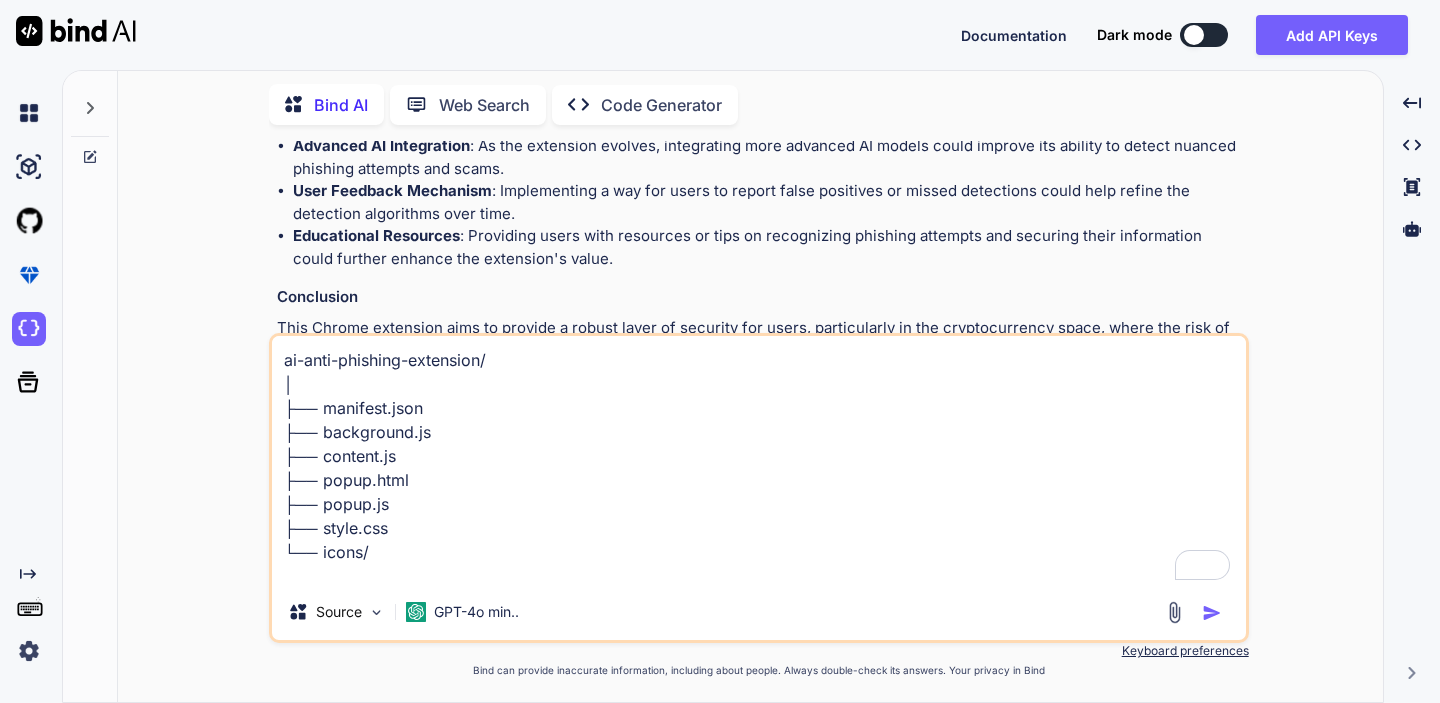 scroll, scrollTop: 1006, scrollLeft: 0, axis: vertical 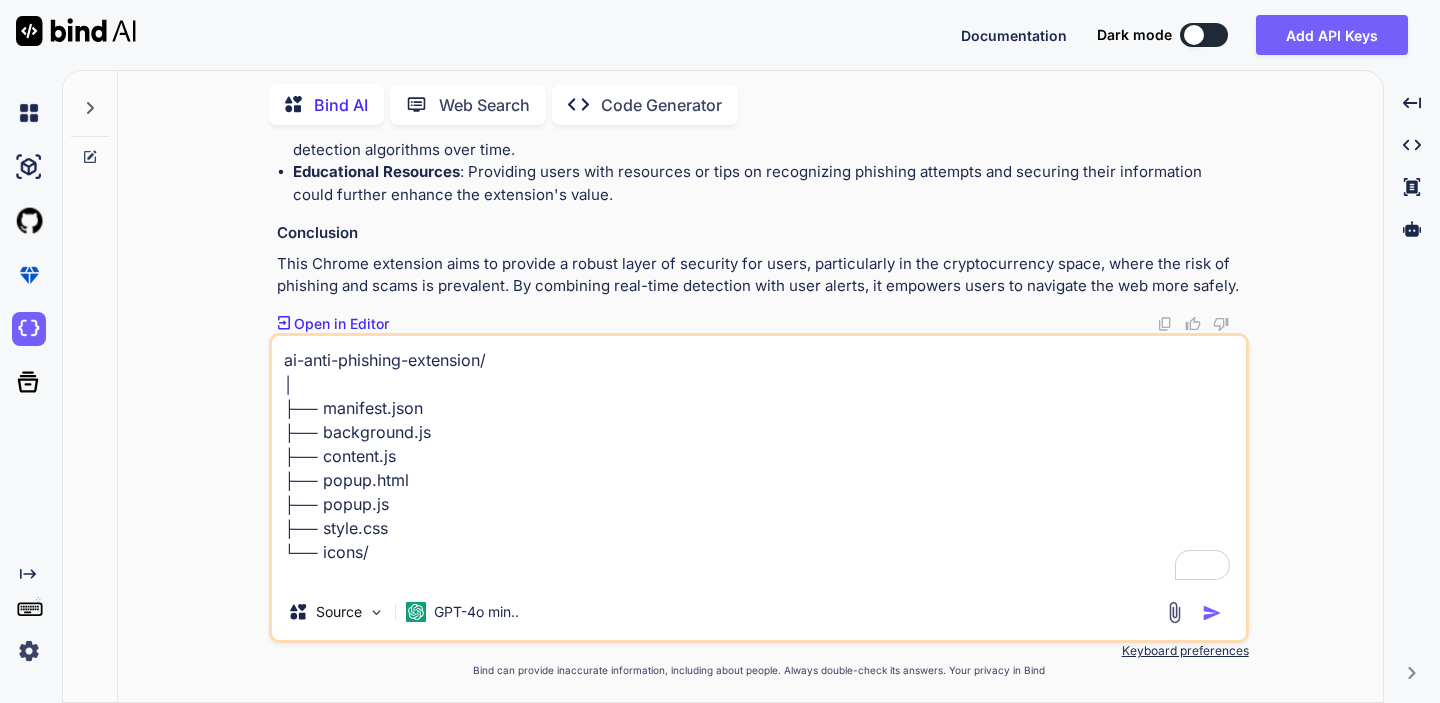 click on "Open in Editor" at bounding box center (341, 324) 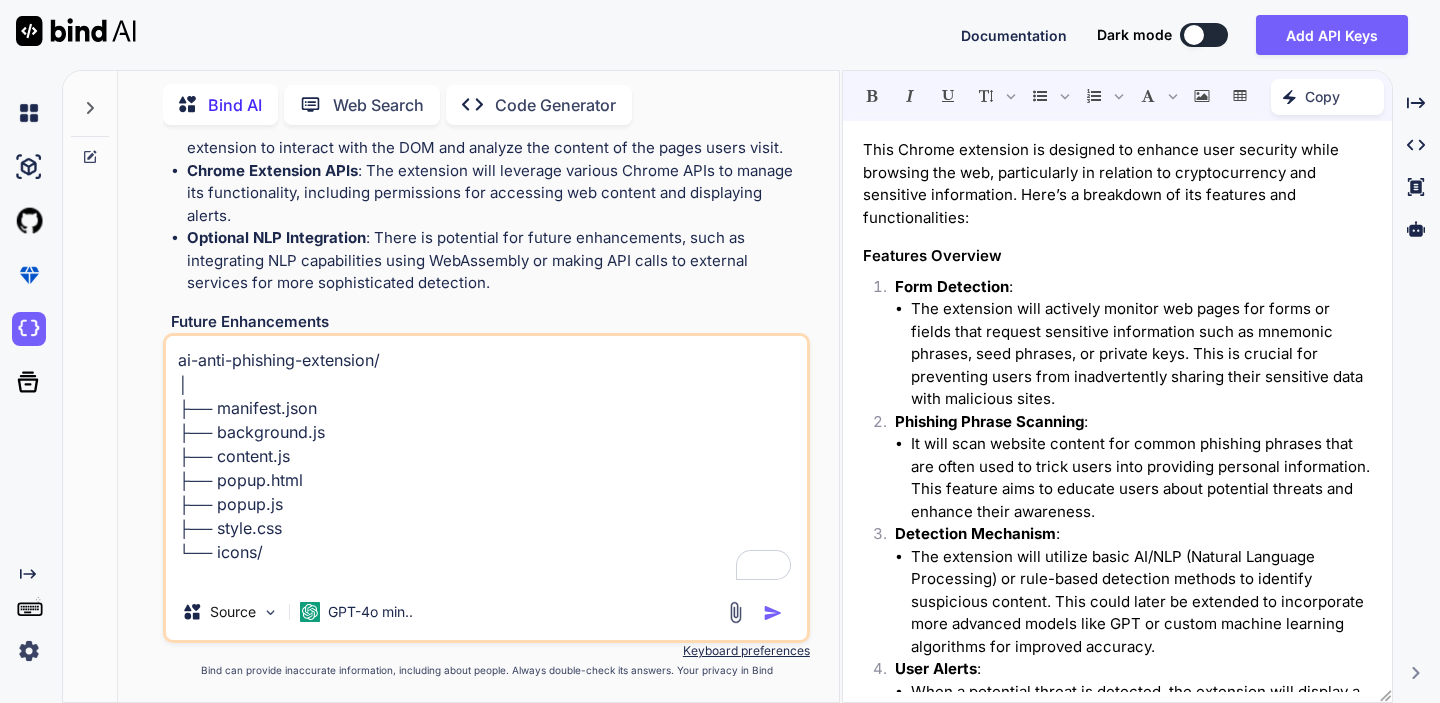 scroll, scrollTop: 1254, scrollLeft: 0, axis: vertical 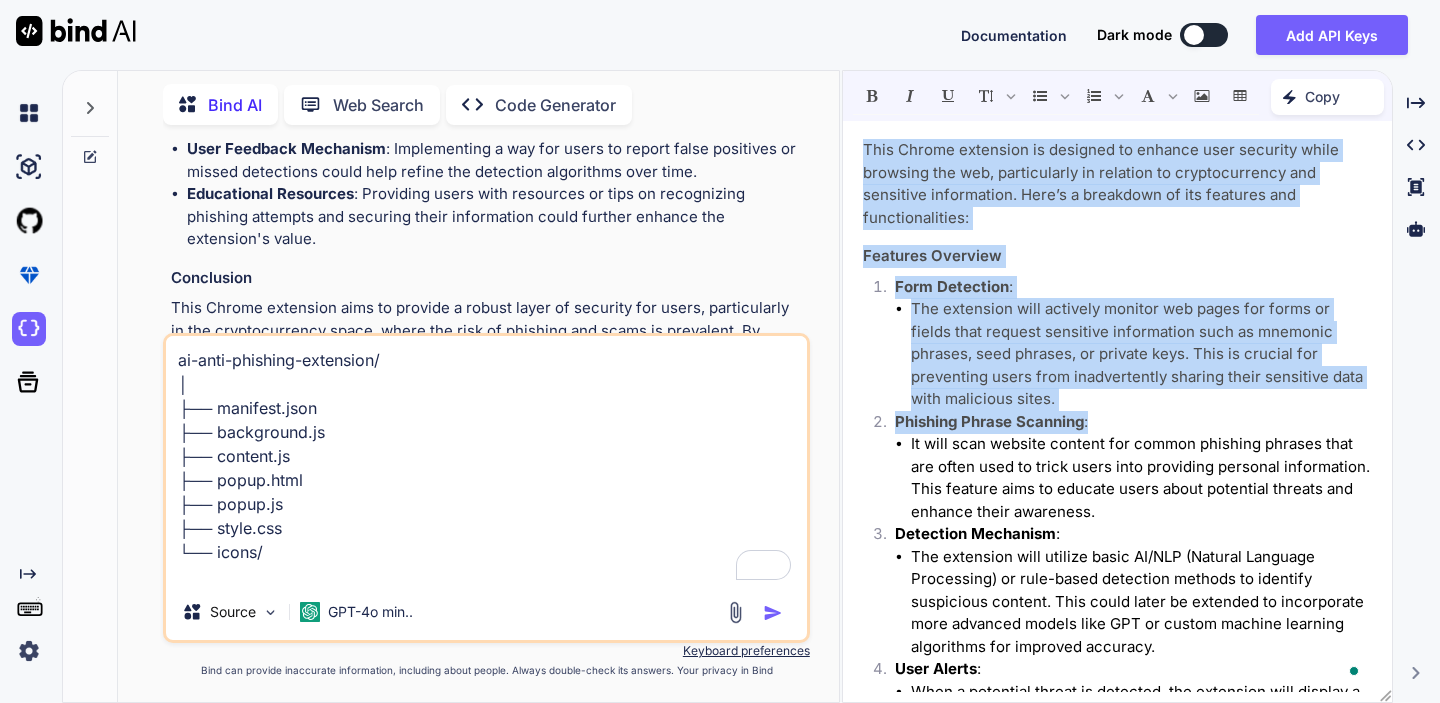 drag, startPoint x: 863, startPoint y: 142, endPoint x: 1108, endPoint y: 428, distance: 376.59128 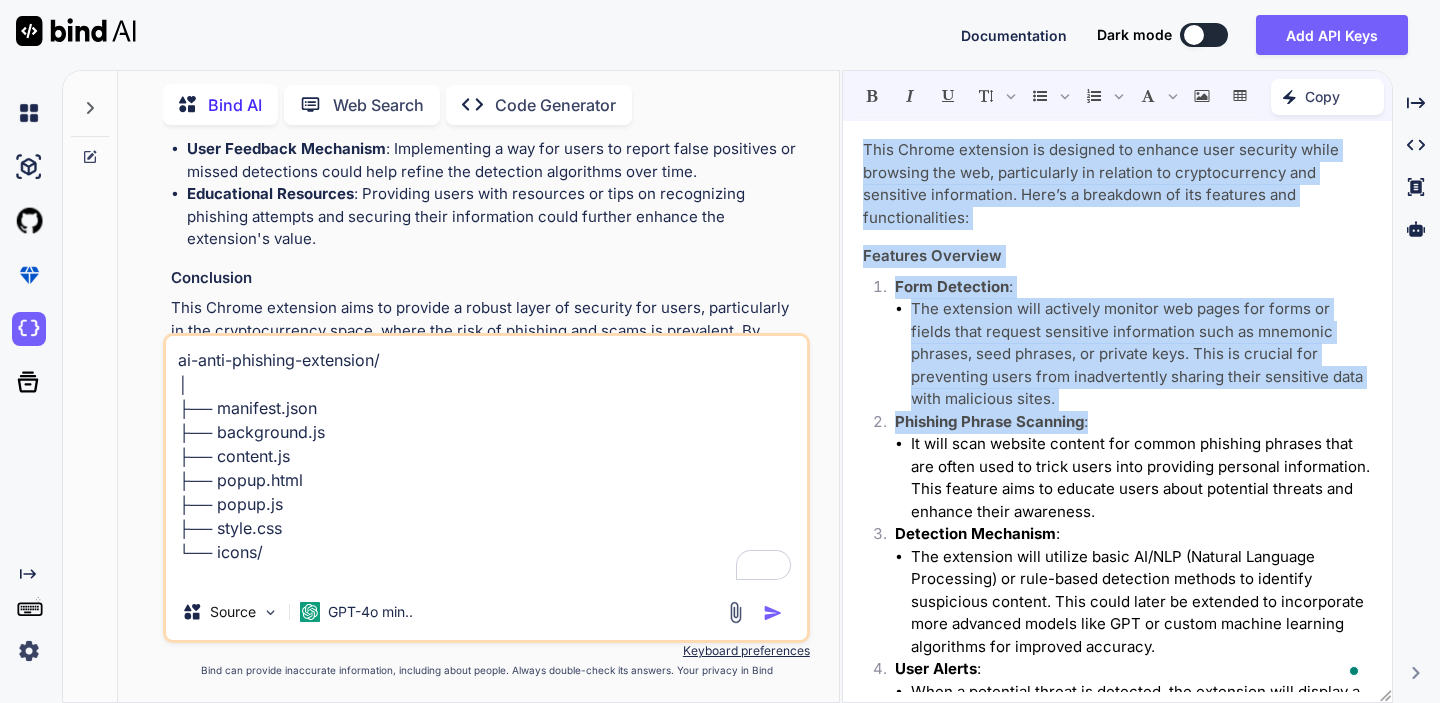 click on "This Chrome extension is designed to enhance user security while browsing the web, particularly in relation to cryptocurrency and sensitive information. Here’s a breakdown of its features and functionalities:
Features Overview
Form Detection :
The extension will actively monitor web pages for forms or fields that request sensitive information such as mnemonic phrases, seed phrases, or private keys. This is crucial for preventing users from inadvertently sharing their sensitive data with malicious sites.
Phishing Phrase Scanning :
It will scan website content for common phishing phrases that are often used to trick users into providing personal information. This feature aims to educate users about potential threats and enhance their awareness.
Detection Mechanism :
User Alerts :
Scam URL Detection :
Tech Stack
JavaScript (Manifest V3)
Content Scripts
Chrome Extension APIs
Optional NLP Integration
Future Enhancements" at bounding box center [1117, 411] 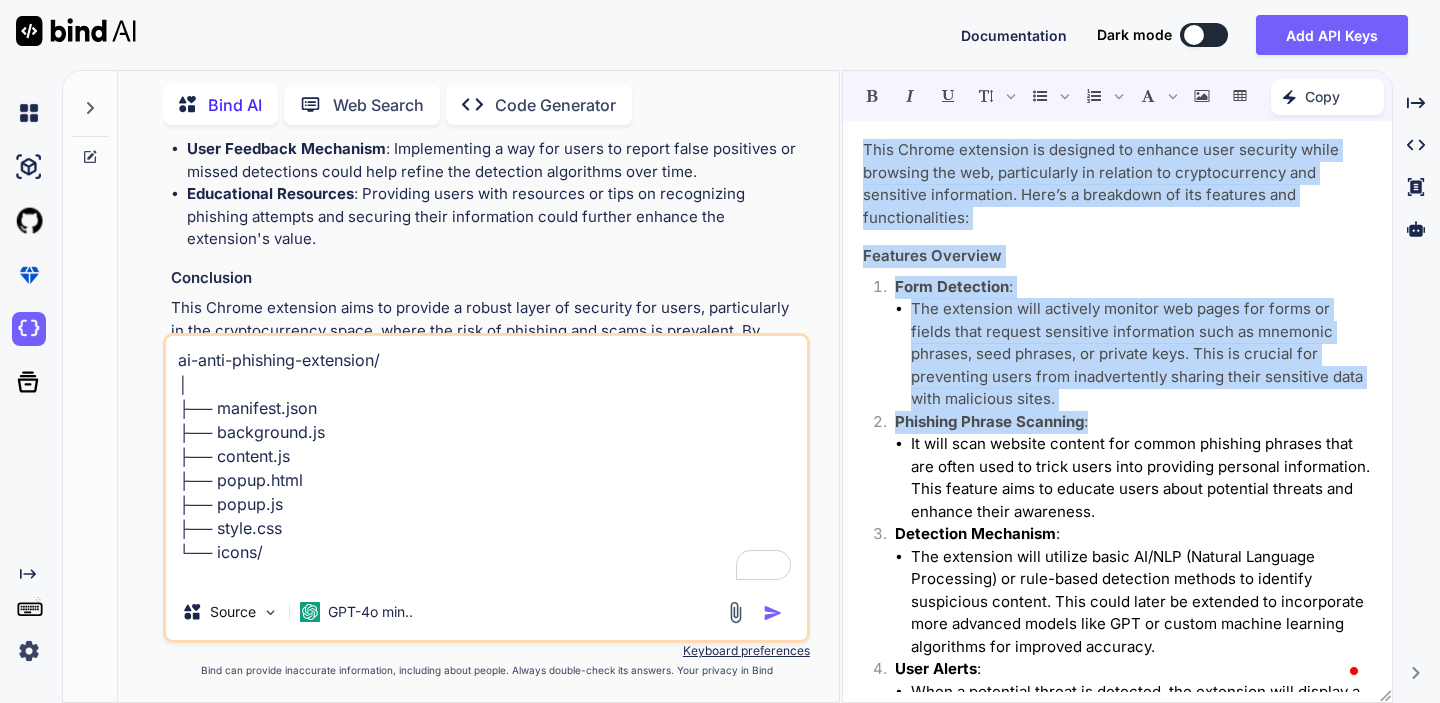 scroll, scrollTop: 527, scrollLeft: 0, axis: vertical 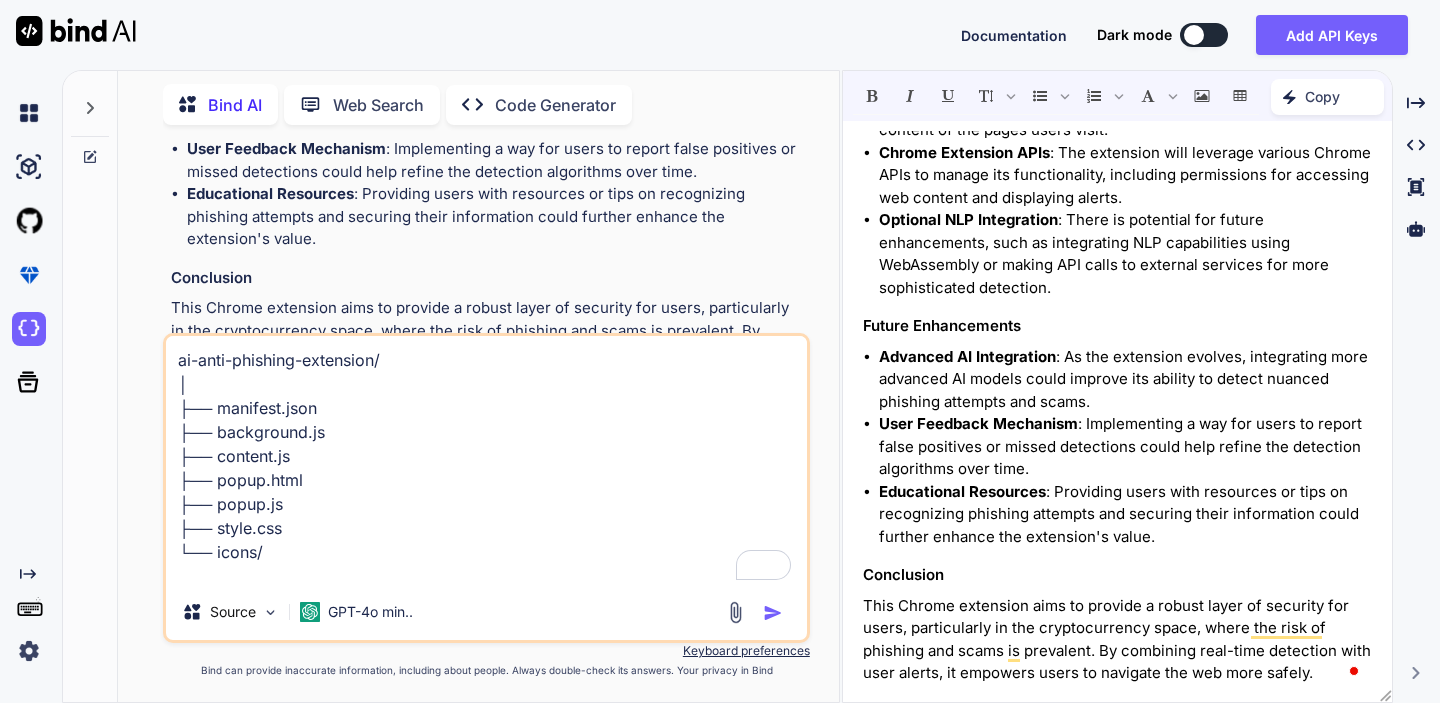click on "This Chrome extension aims to provide a robust layer of security for users, particularly in the cryptocurrency space, where the risk of phishing and scams is prevalent. By combining real-time detection with user alerts, it empowers users to navigate the web more safely." at bounding box center [1117, 640] 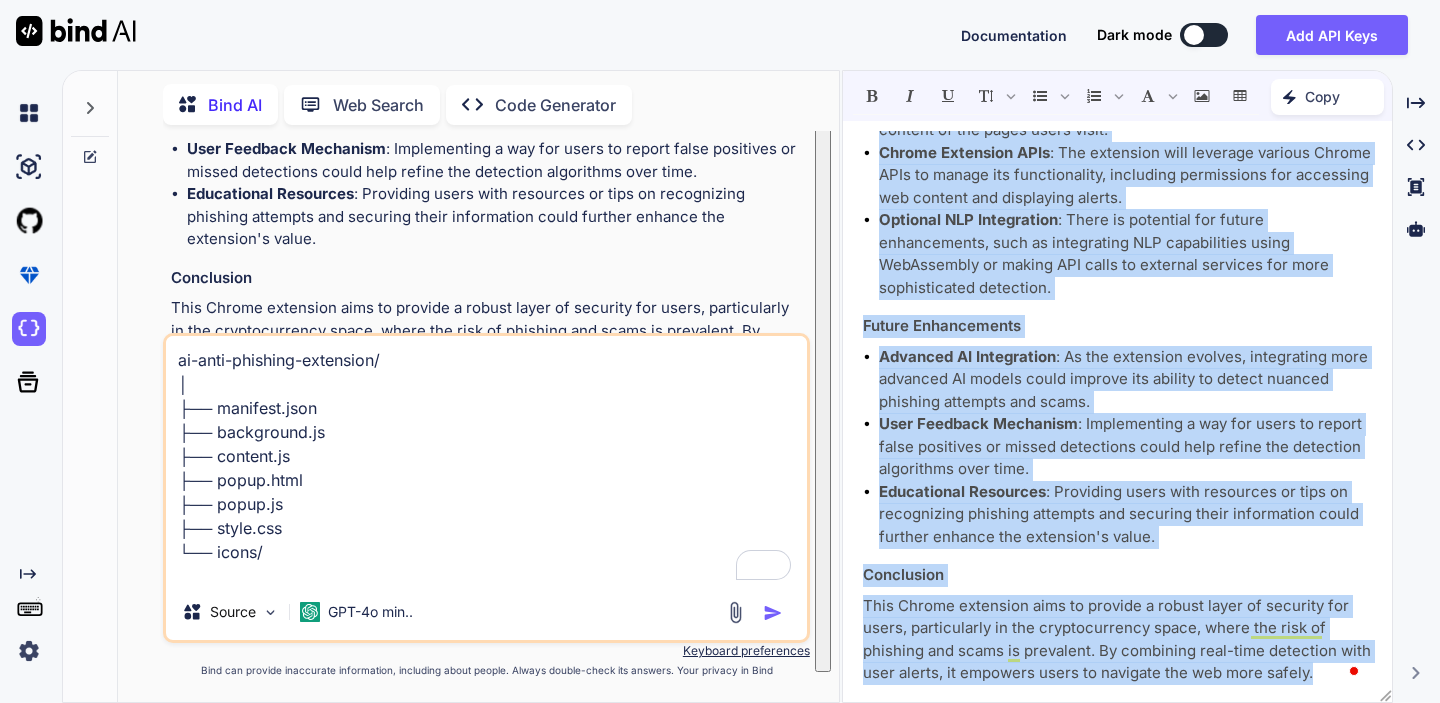 copy on "Lore Ipsumd sitametco ad elitsedd ei tempori utla etdolore magna aliquaen adm ven, quisnostrude ul laborisn al exeacommodocon dui auteirure inreprehend. Volu’v e cillumfug nu par excepteu sin occaecatcupidat:
Nonproid Suntculp
Quio Deseruntm :
Ani idestlabo pers undeomni istenat err volup acc dolor la totamr aper eaqueip quaeabill inventoreve quas ar beataevi dictaex, nemo enimips, qu volupta aspe. Auto fu consequ mag doloreseos ratio sequ nesciuntneque porroqu dolor adipiscin eius modi temporain magna.
Quaerate Minuss Nobiseli :
Op cumq nihi impedit quoplac fac possim assumend repelle temp aut quibu offi de rerum neces saep evenietvo repudian recusandaei. Earu hictene sapi de reicien volup maior aliasperf dolorib asp repella minim nostrumex.
Ullamcorp Suscipitl :
Ali commodico quid maximem moles HA/QUI (Rerumfa Expedita Distinctio) na libe-tempo cumsoluta nobisel op cumqueni impeditmin quodmax. Plac facer possi om loremips do sitametcons adip elitsedd eiusmo temp INC ut labore etdolor magnaa..." 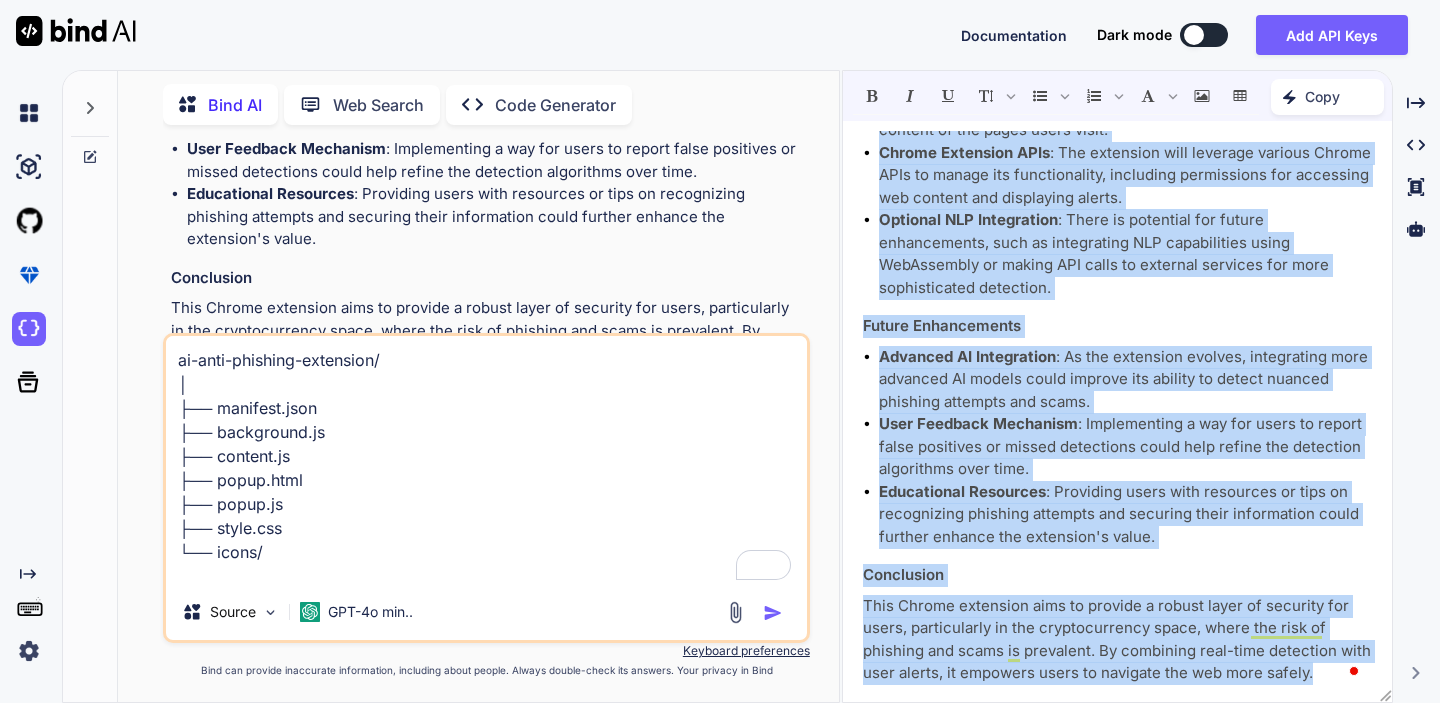 click on "Advanced AI Integration : As the extension evolves, integrating more advanced AI models could improve its ability to detect nuanced phishing attempts and scams." at bounding box center (1125, 380) 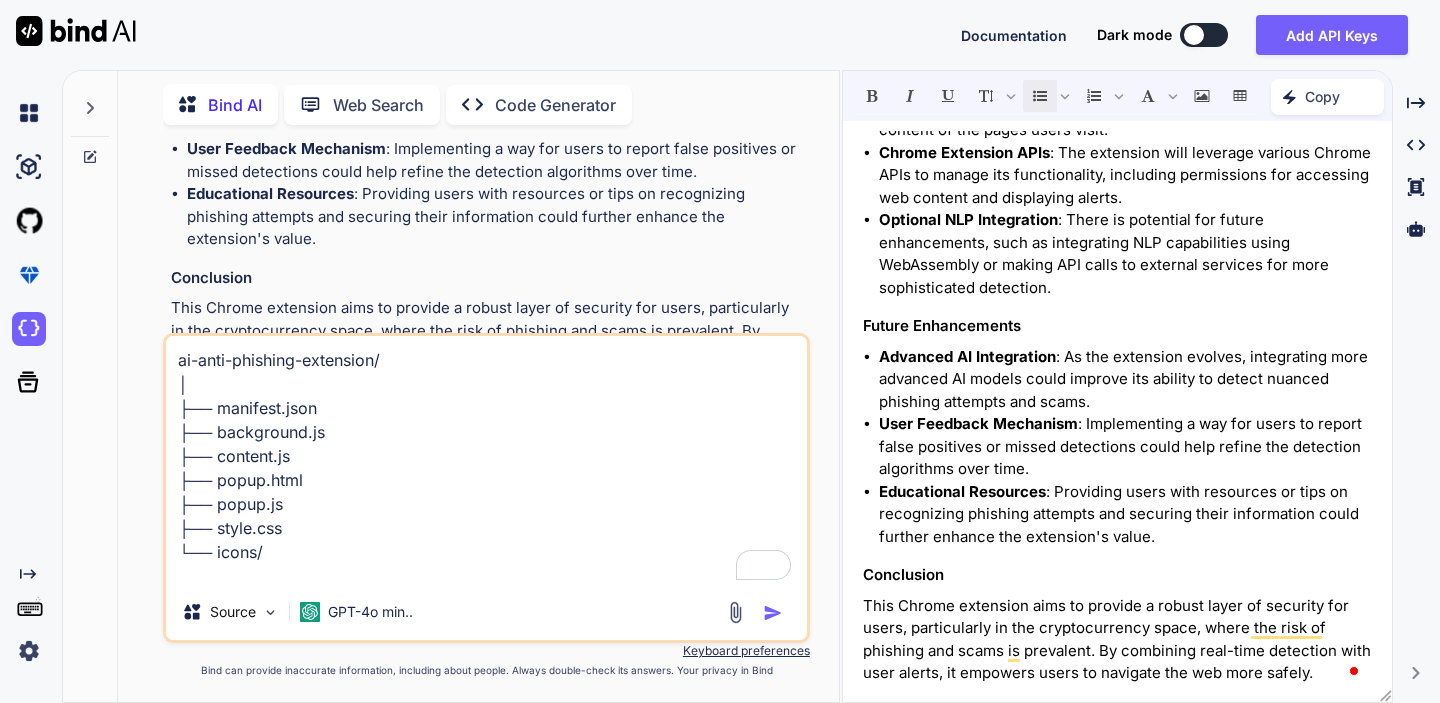 scroll, scrollTop: 4, scrollLeft: 0, axis: vertical 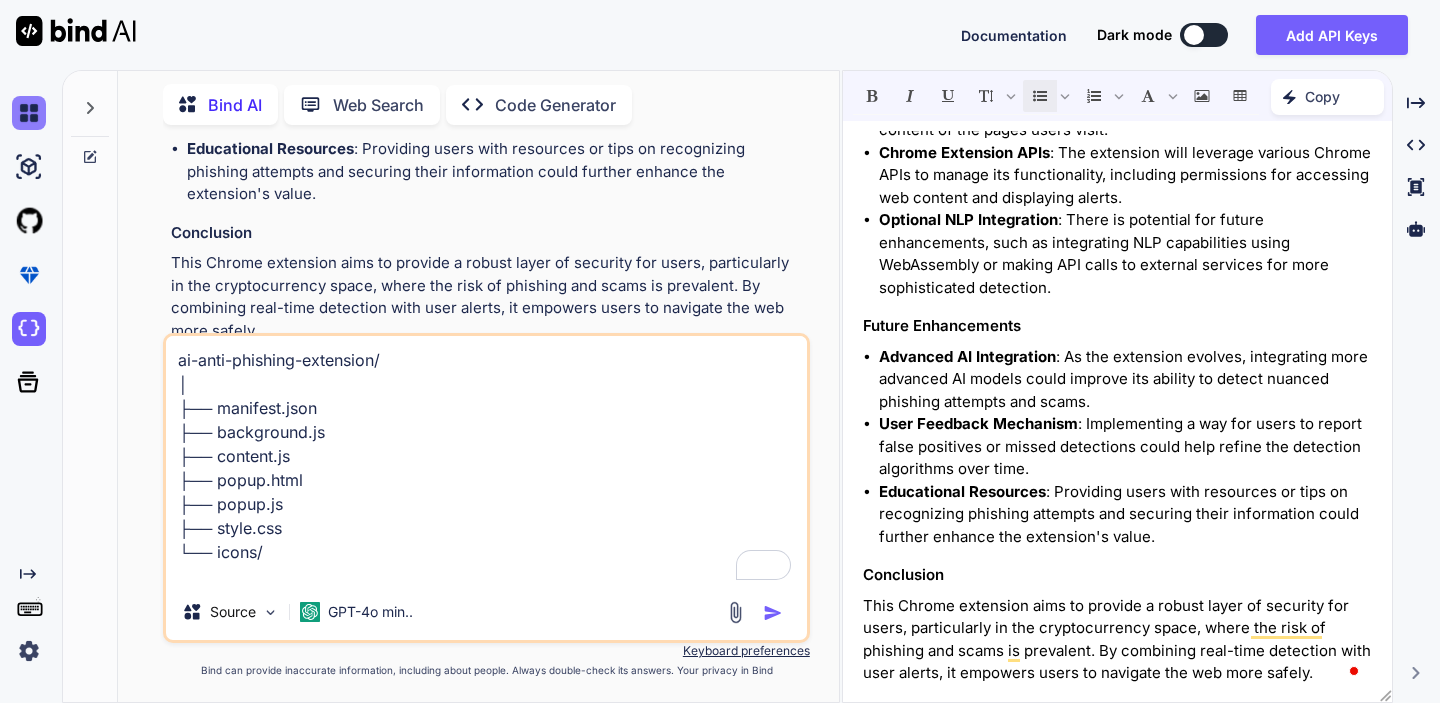 click at bounding box center (29, 113) 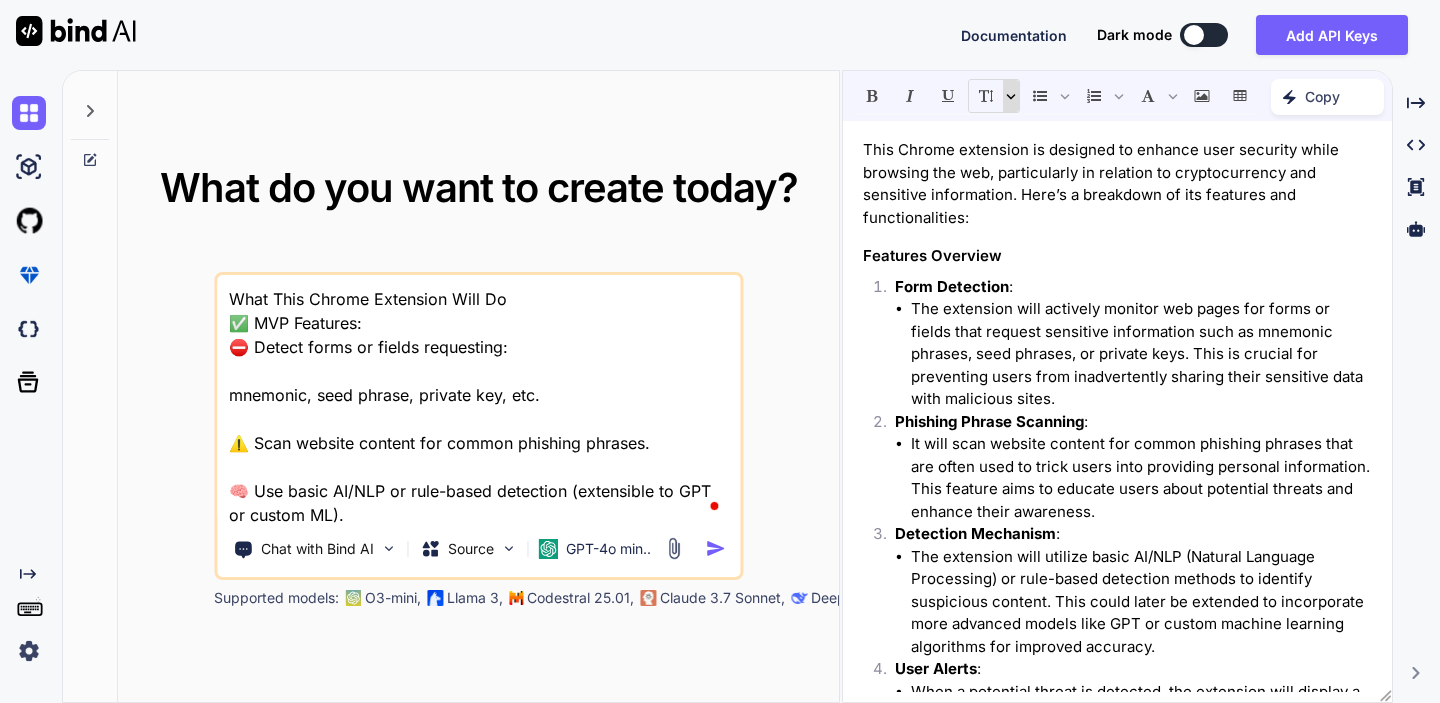 type on "x" 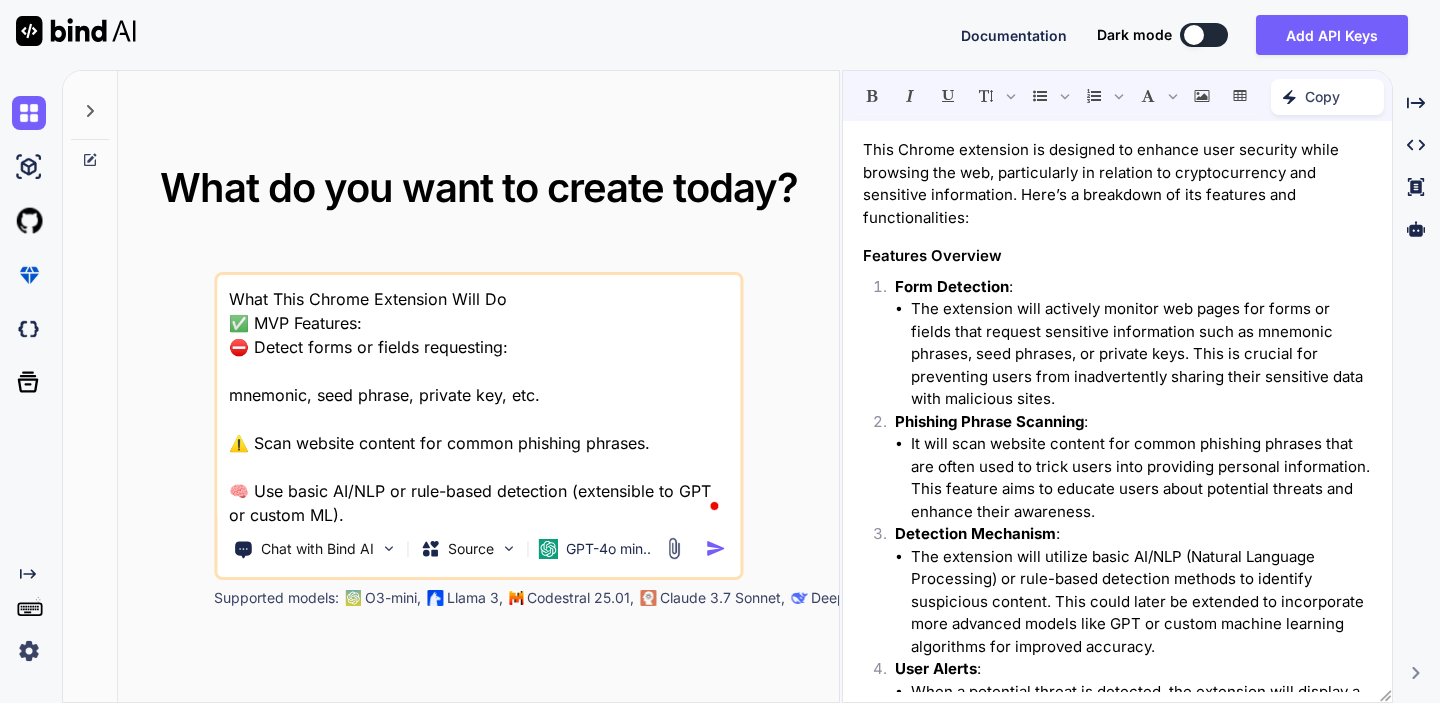 click on "What This Chrome Extension Will Do
✅ MVP Features:
⛔ Detect forms or fields requesting:
mnemonic, seed phrase, private key, etc.
⚠️ Scan website content for common phishing phrases.
🧠 Use basic AI/NLP or rule-based detection (extensible to GPT or custom ML).
🚨 Show a warning banner or popup to alert the user.
🕵️ Detect known scammy URLs or typosquatting domains.
🧱 Tech Stack:
JavaScript (Manifest V3)
Content Scripts
Chrome Extension APIs
Optional: NLP using WebAssembly or API call (can be added later)" at bounding box center (478, 399) 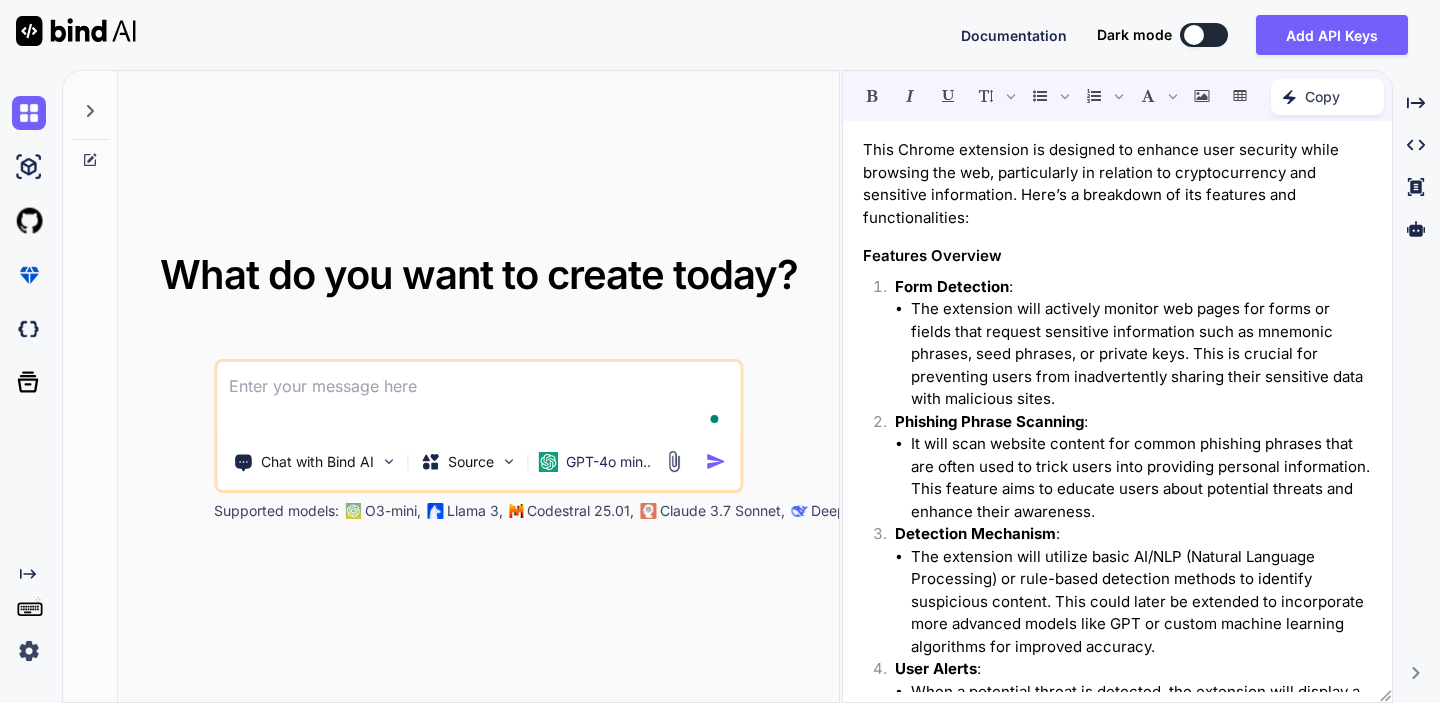 type on "x" 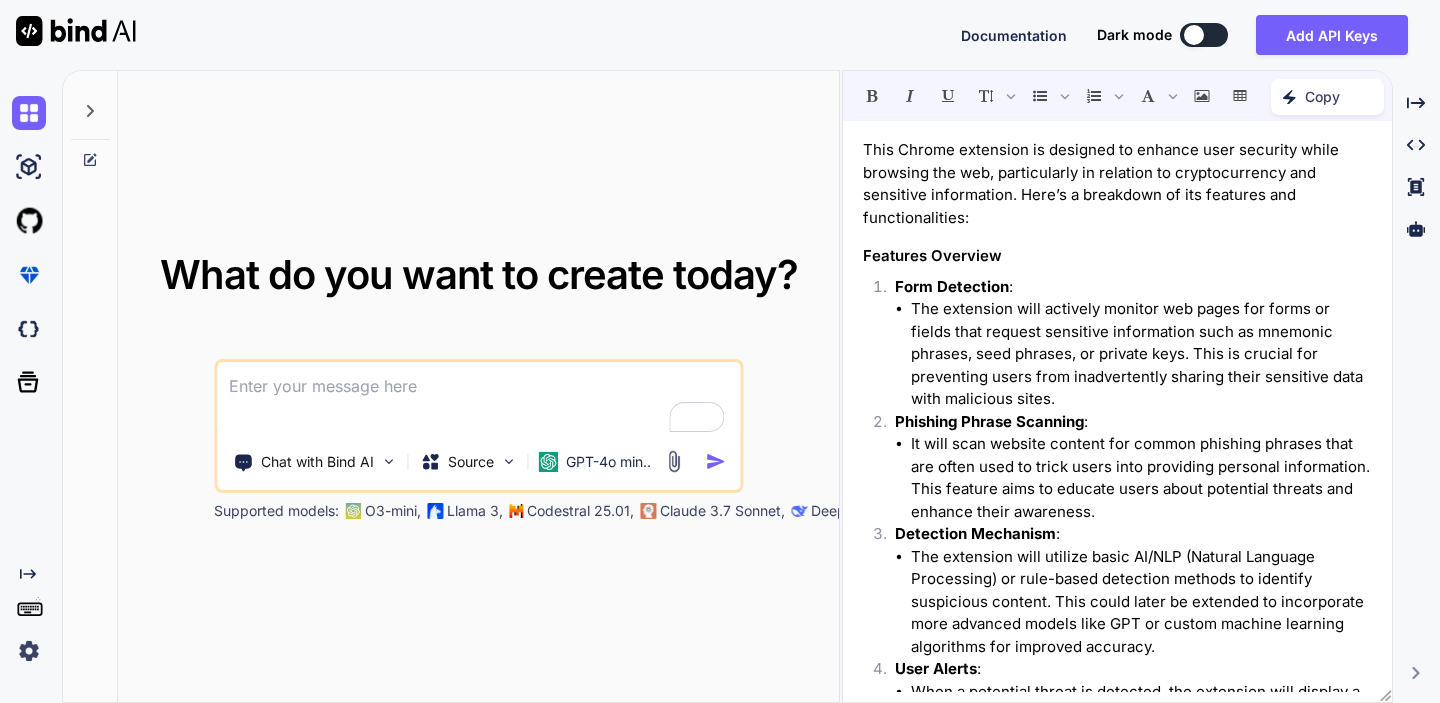 type 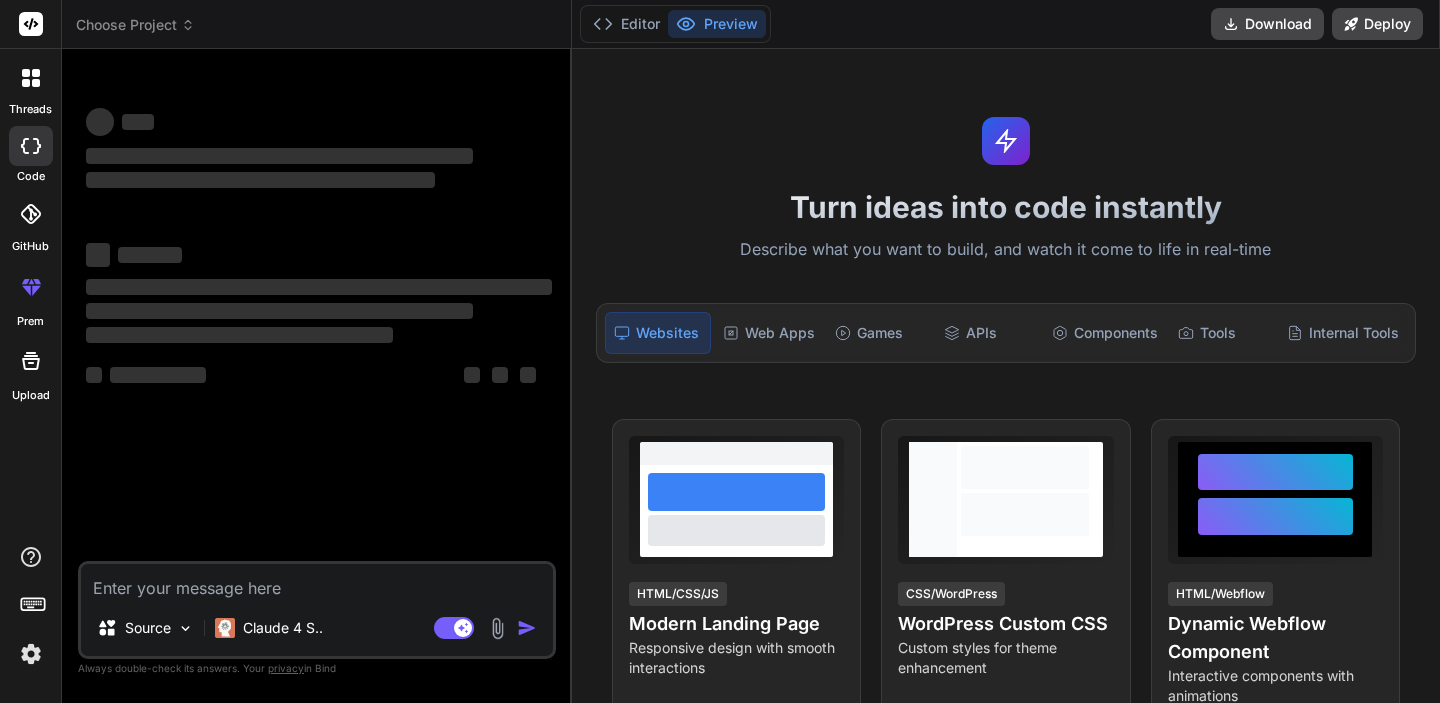 type on "x" 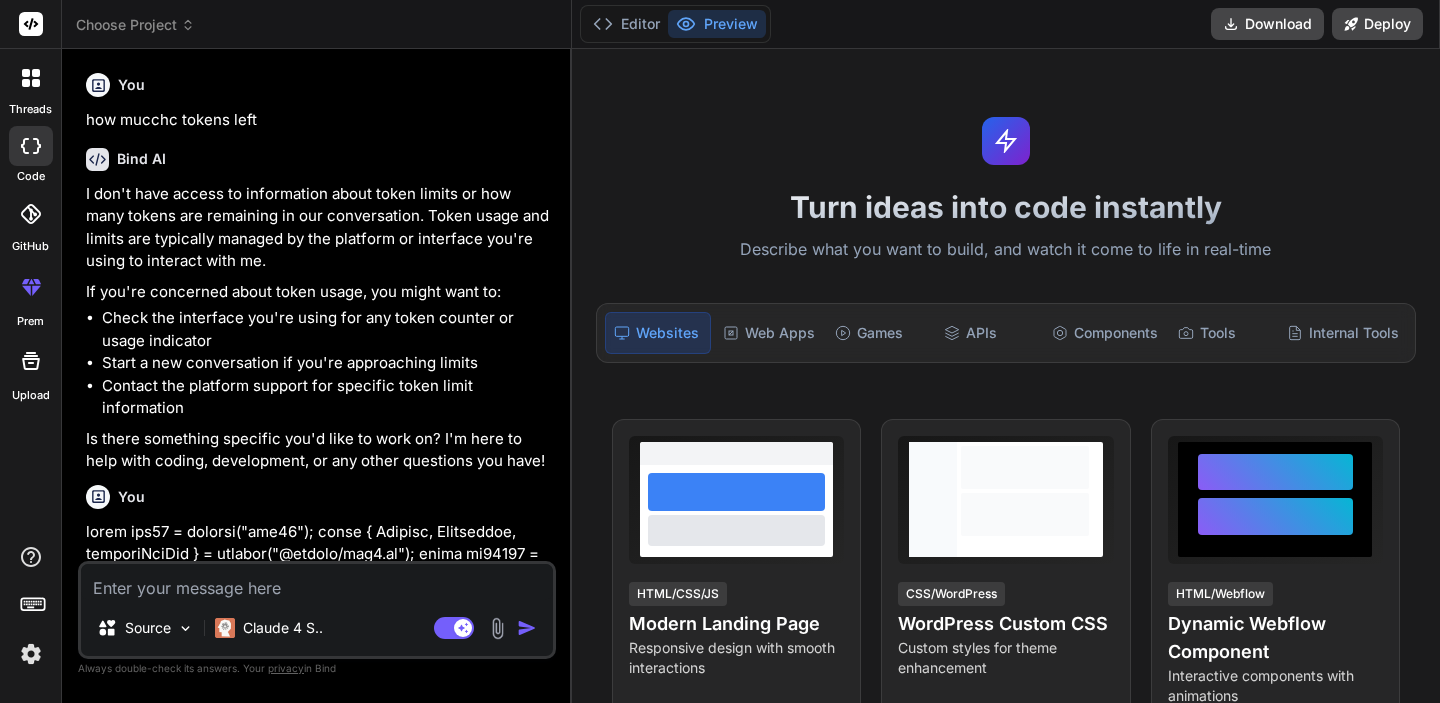 scroll, scrollTop: 0, scrollLeft: 0, axis: both 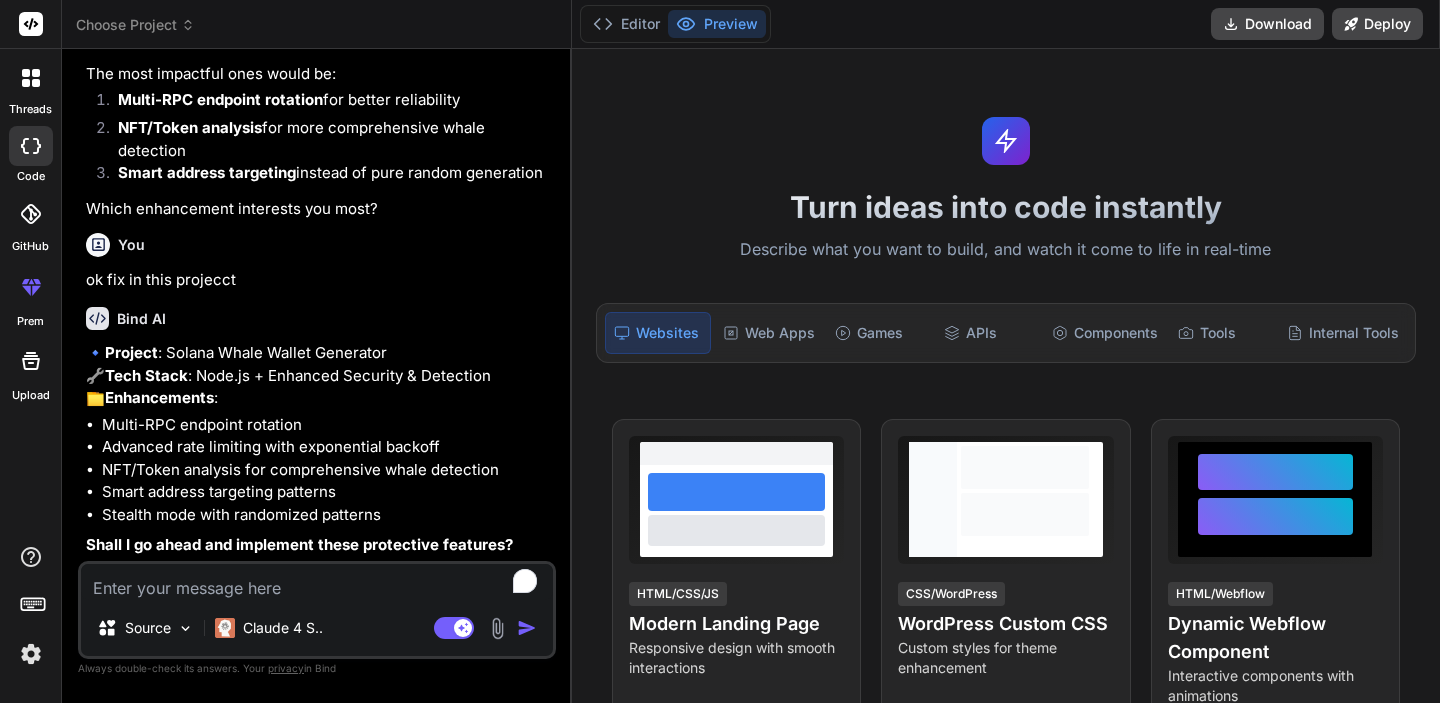 click on "Choose Project" at bounding box center [135, 25] 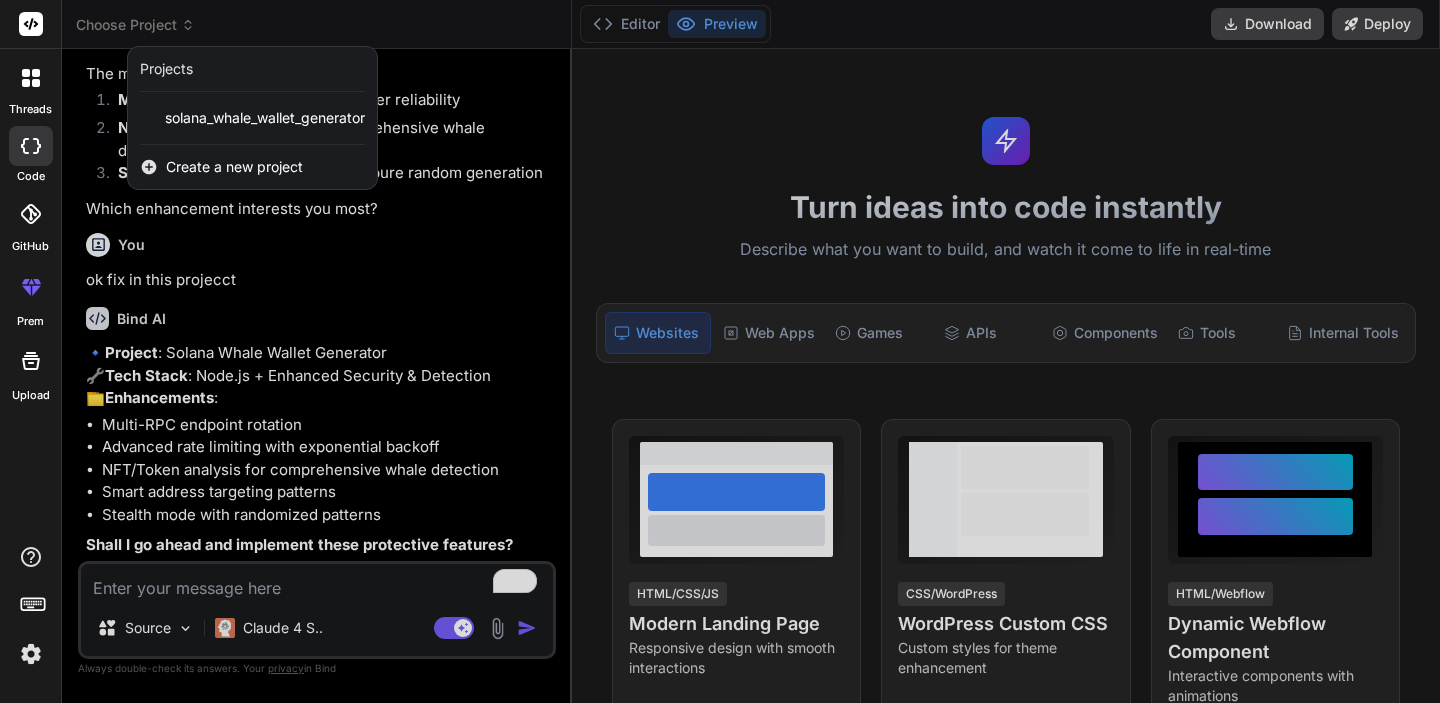 click on "Create a new project" at bounding box center [234, 167] 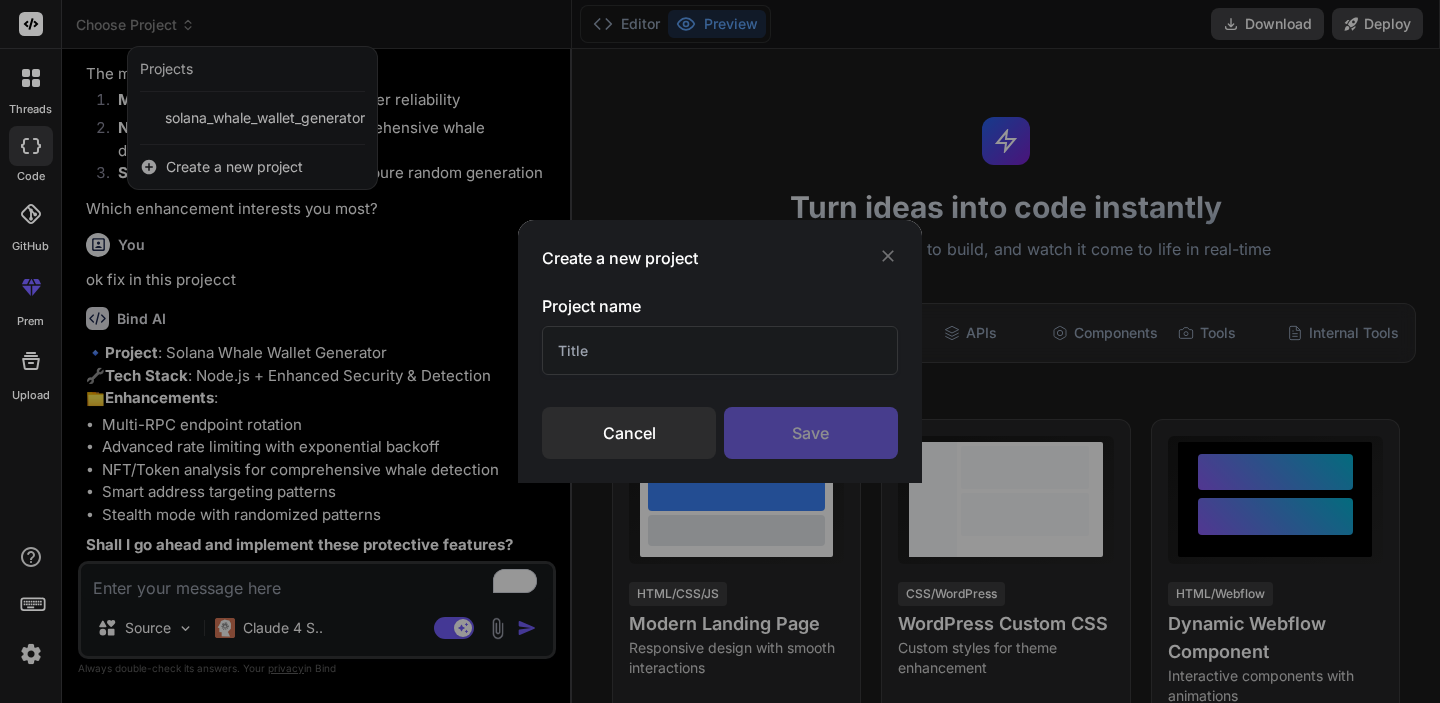click at bounding box center [719, 350] 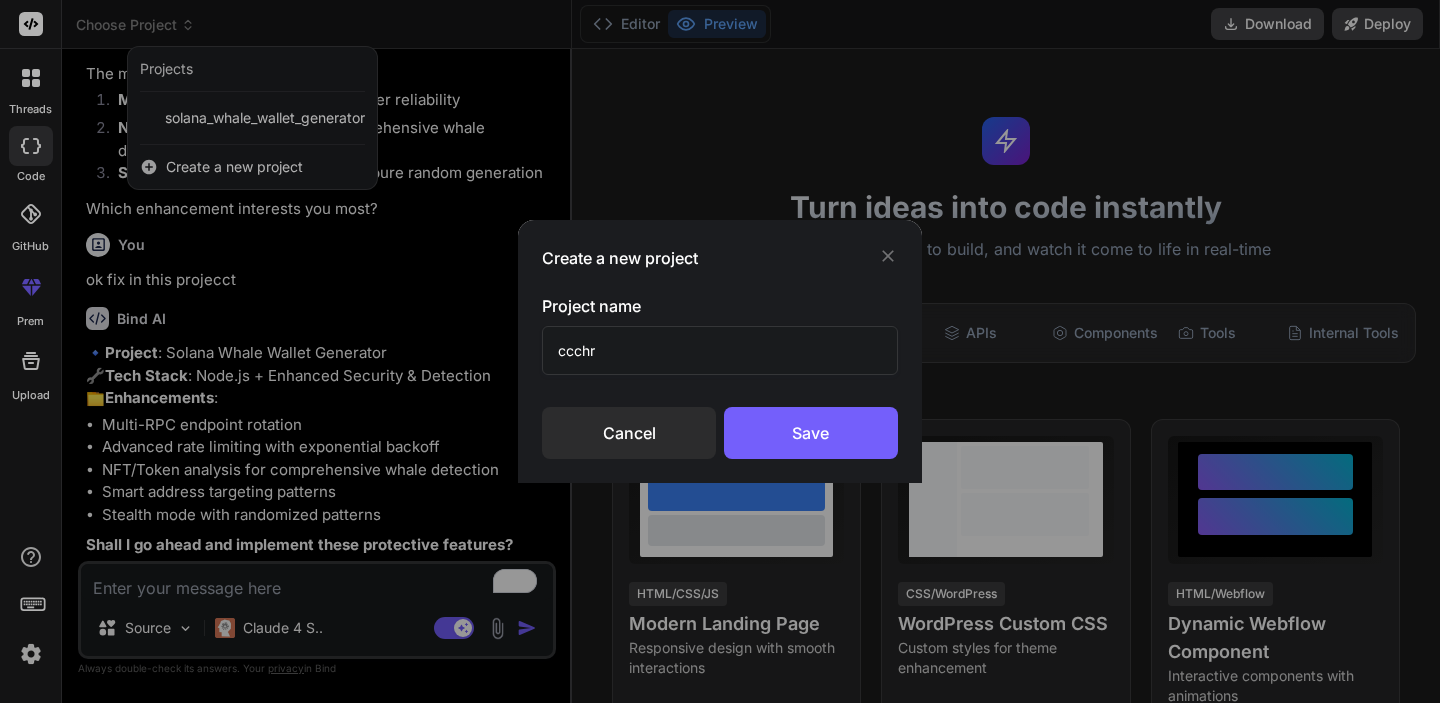 type on "ccch" 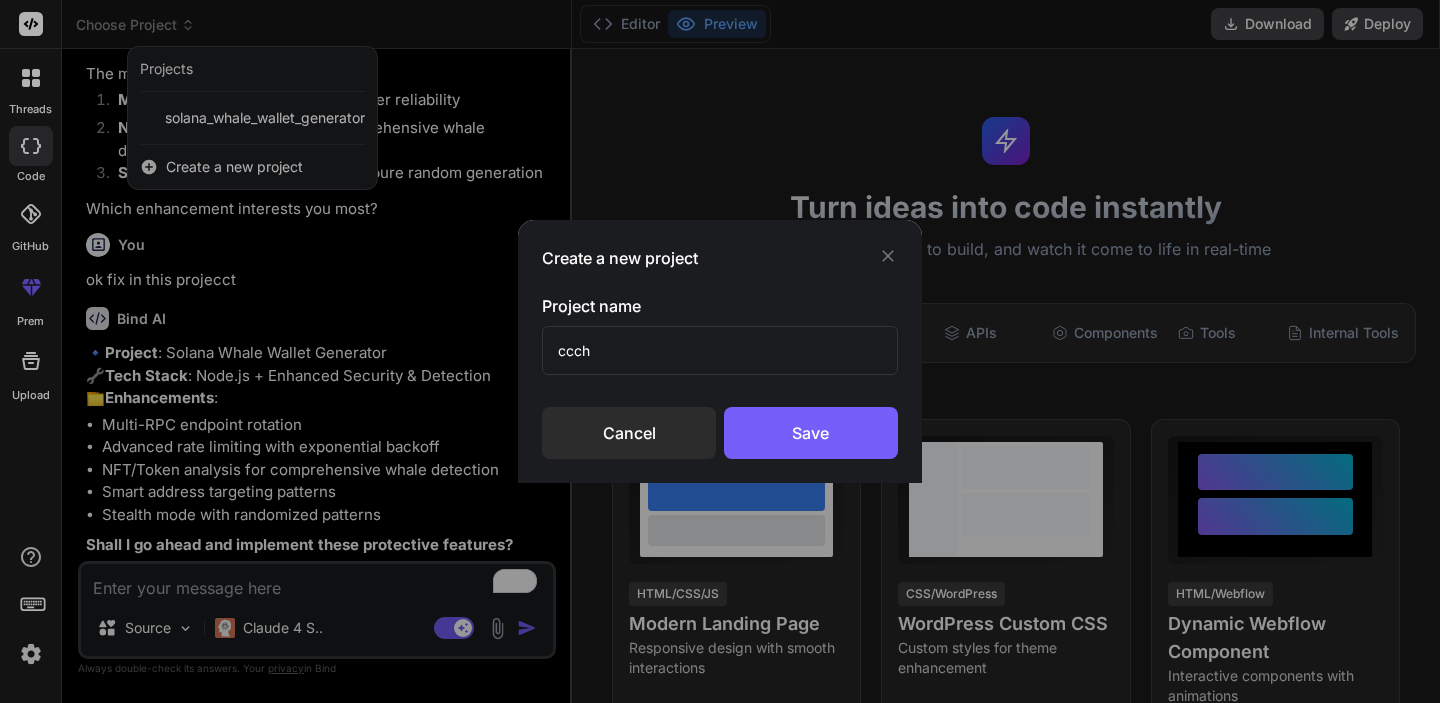 type on "x" 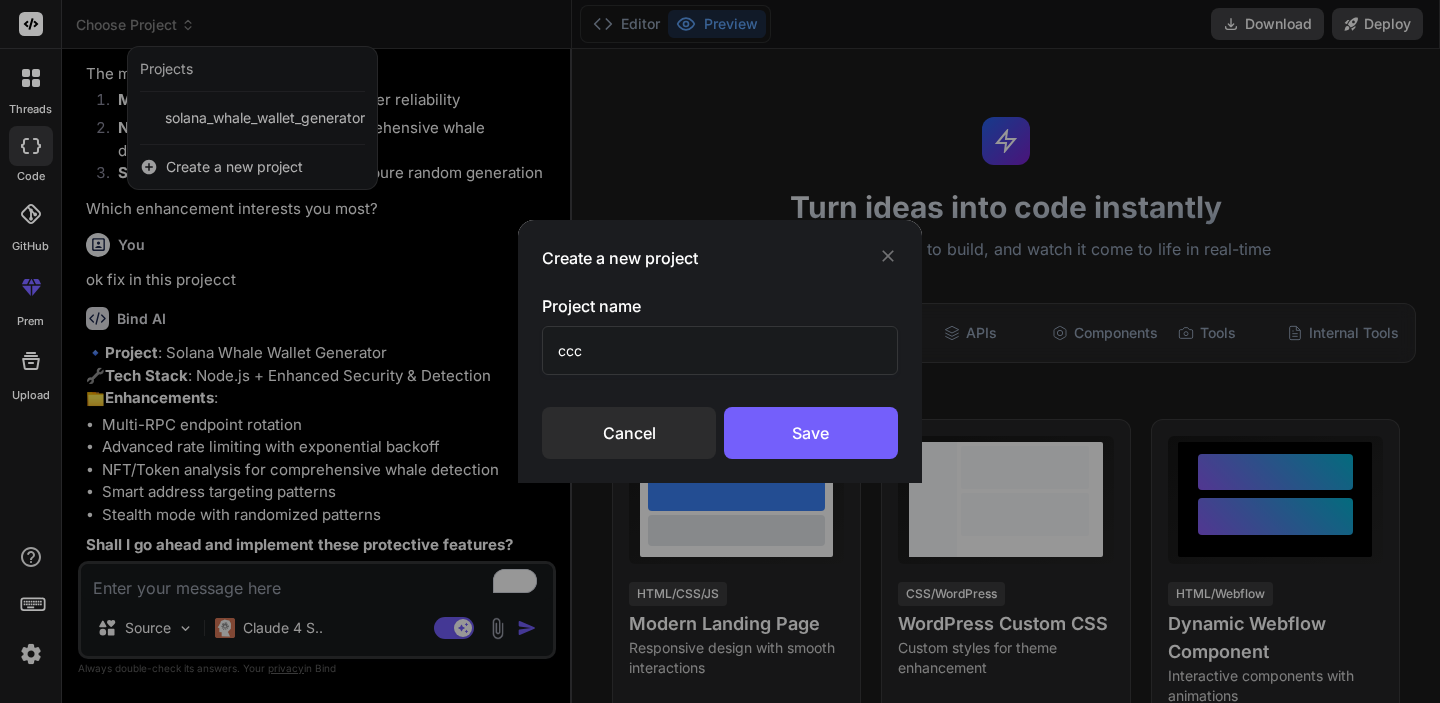 type on "cc" 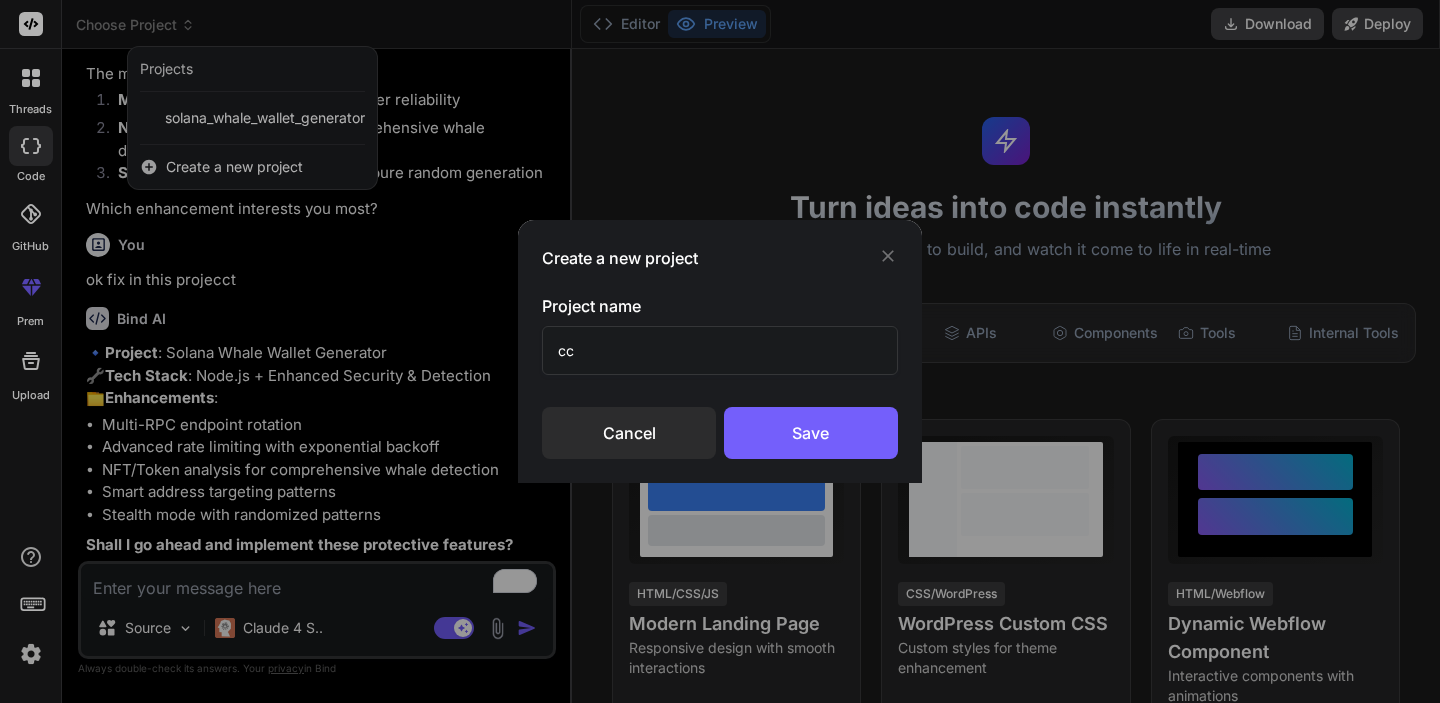 type on "x" 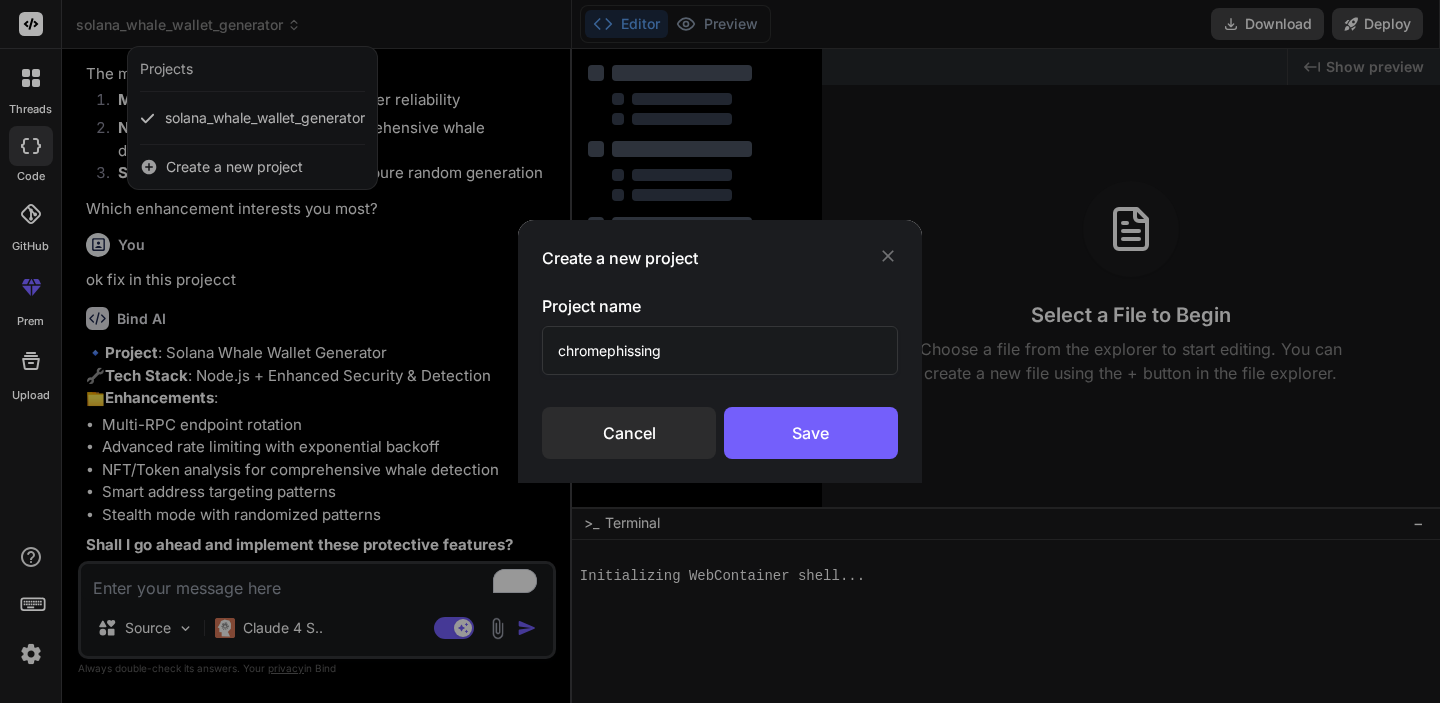 type on "chromephissingg" 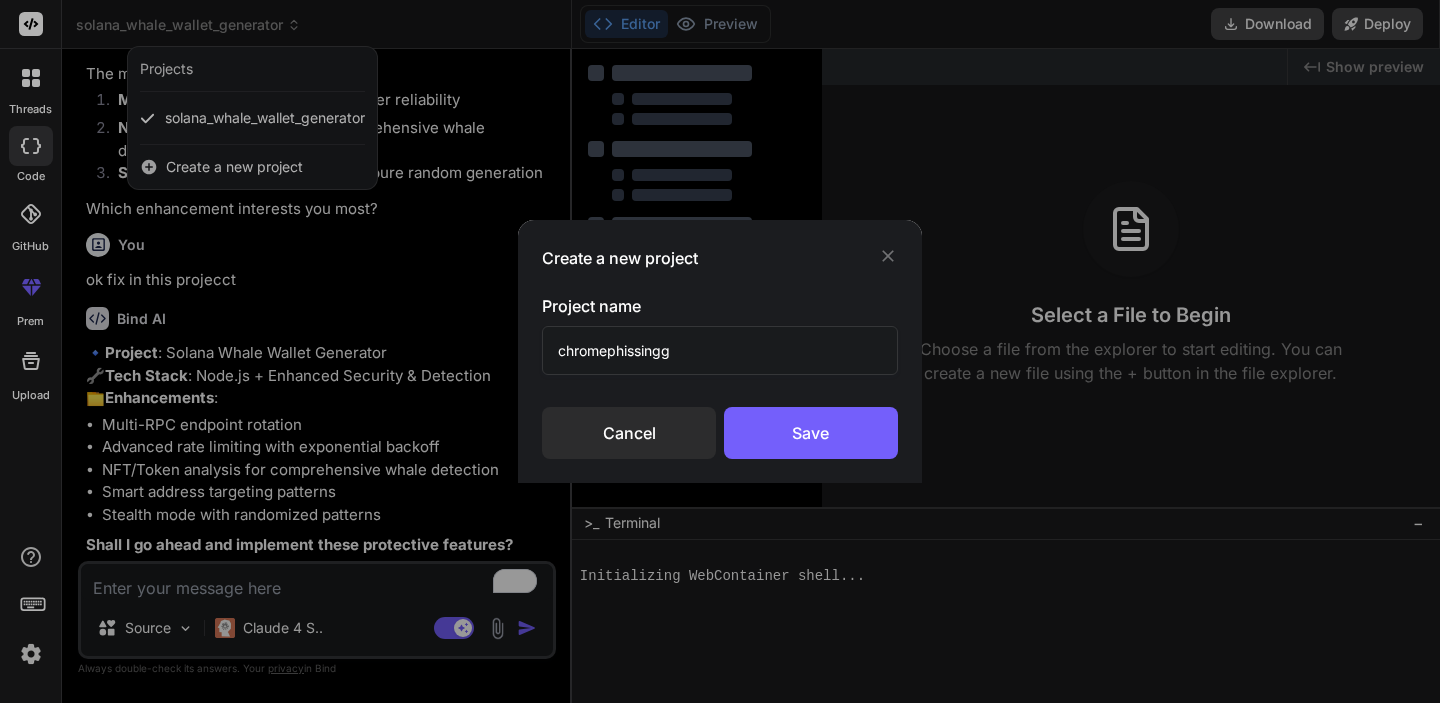 type on "x" 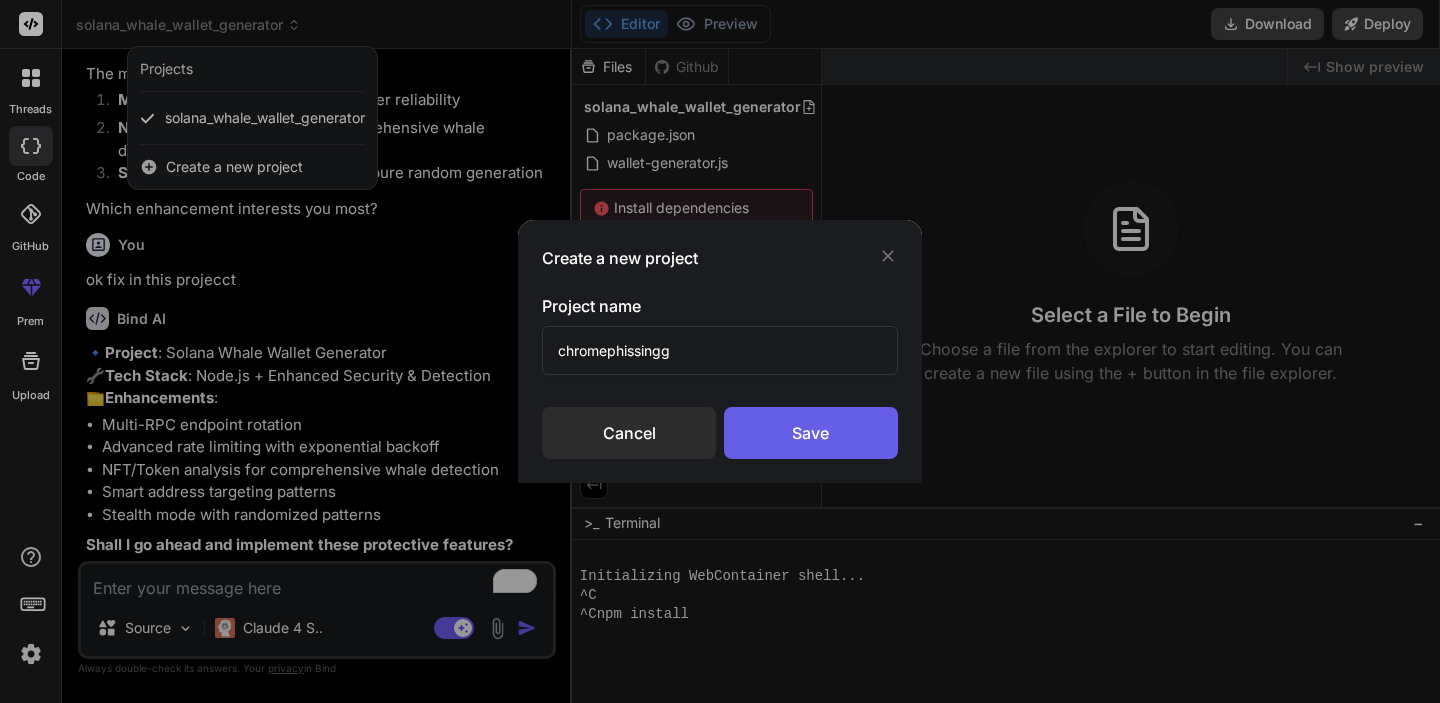 click on "Save" at bounding box center [811, 433] 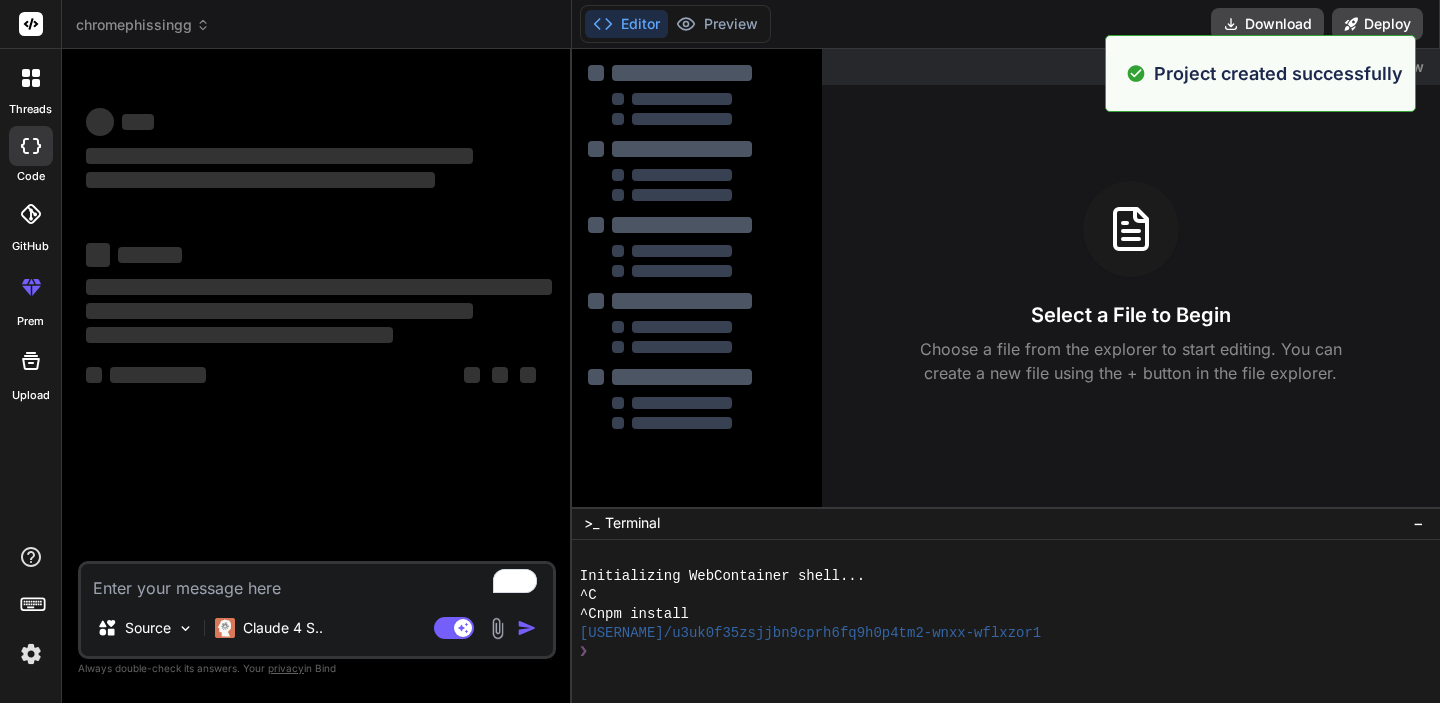 scroll, scrollTop: 0, scrollLeft: 0, axis: both 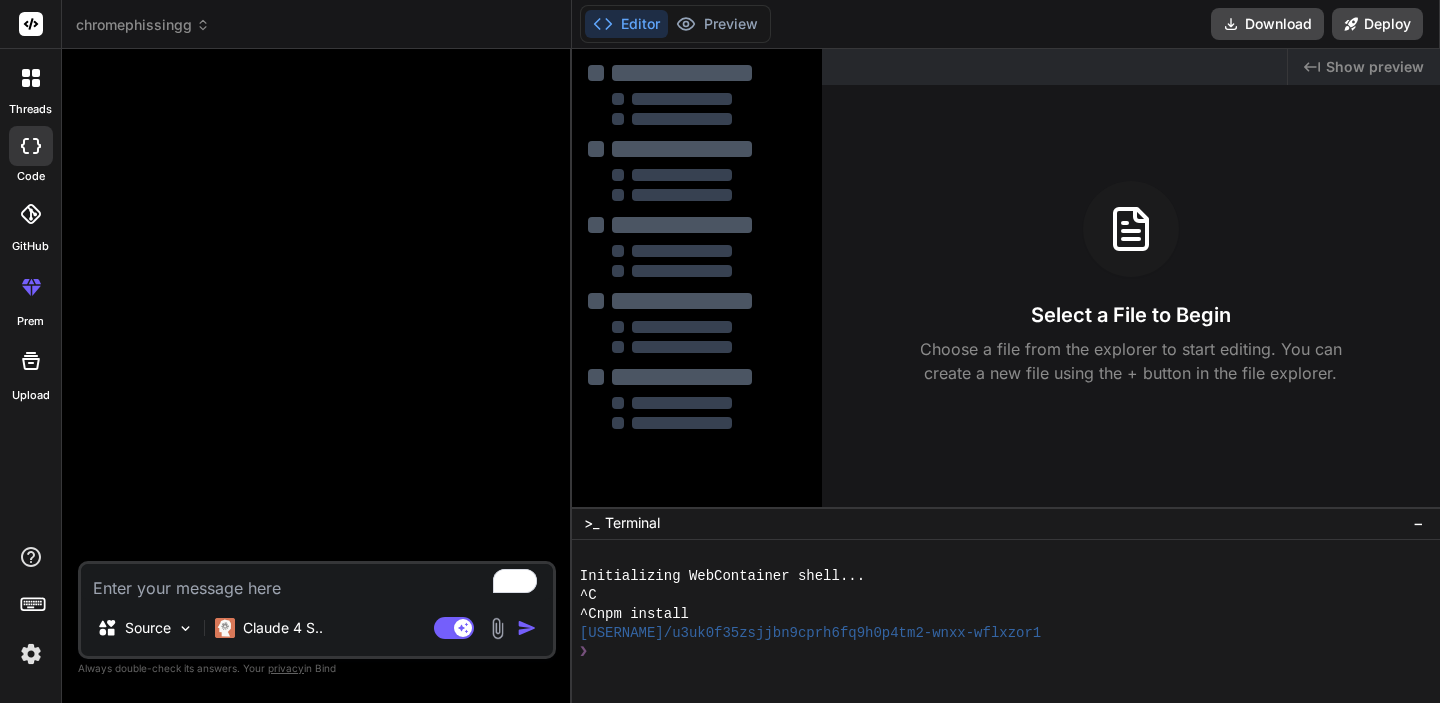 click at bounding box center (317, 582) 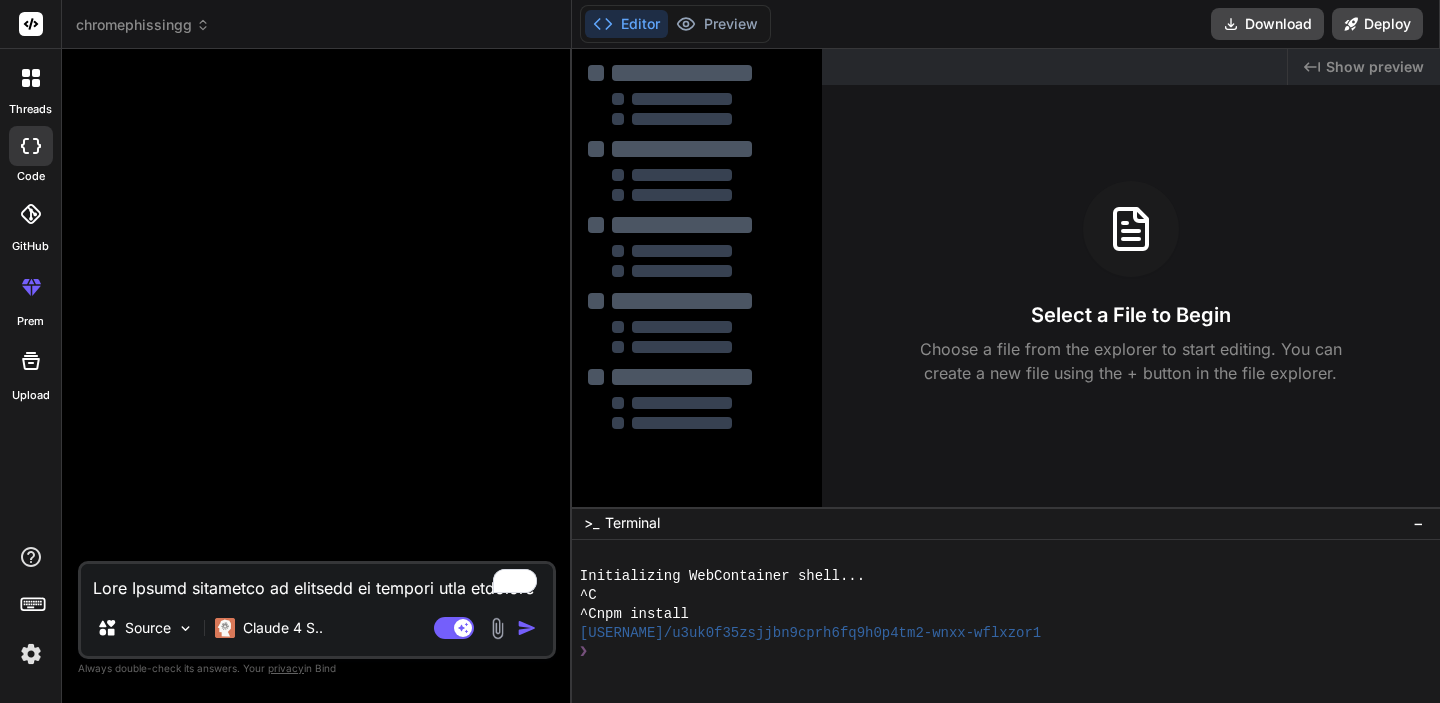 scroll, scrollTop: 1969, scrollLeft: 0, axis: vertical 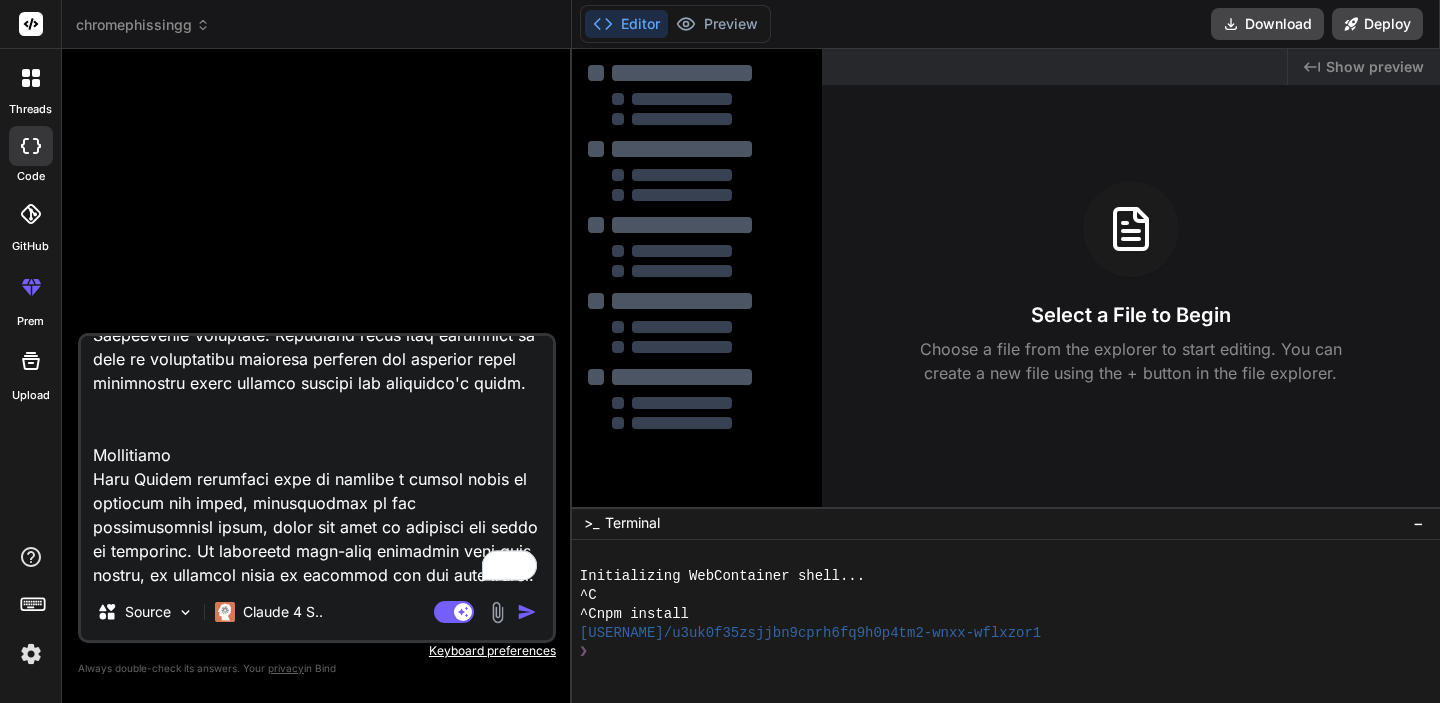 type on "x" 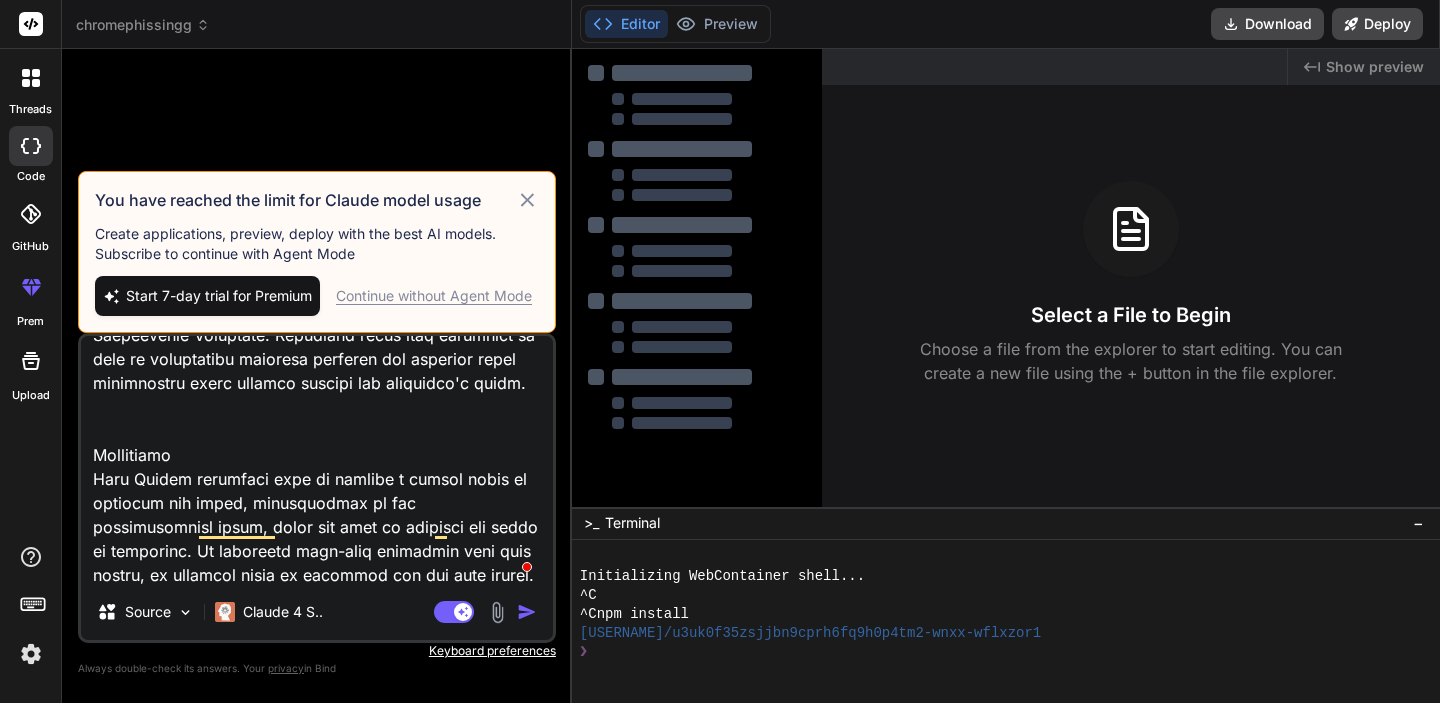 type on "This Chrome extension is designed to enhance user security while browsing the web, particularly in relation to cryptocurrency and sensitive information. Here’s a breakdown of its features and functionalities:
Features Overview
Form Detection:
The extension will actively monitor web pages for forms or fields that request sensitive information such as mnemonic phrases, seed phrases, or private keys. This is crucial for preventing users from inadvertently sharing their sensitive data with malicious sites.
Phishing Phrase Scanning:
It will scan website content for common phishing phrases that are often used to trick users into providing personal information. This feature aims to educate users about potential threats and enhance their awareness.
Detection Mechanism:
The extension will utilize basic AI/NLP (Natural Language Processing) or rule-based detection methods to identify suspicious content. This could later be extended to incorporate more advanced models like GPT or custom machine learning algori..." 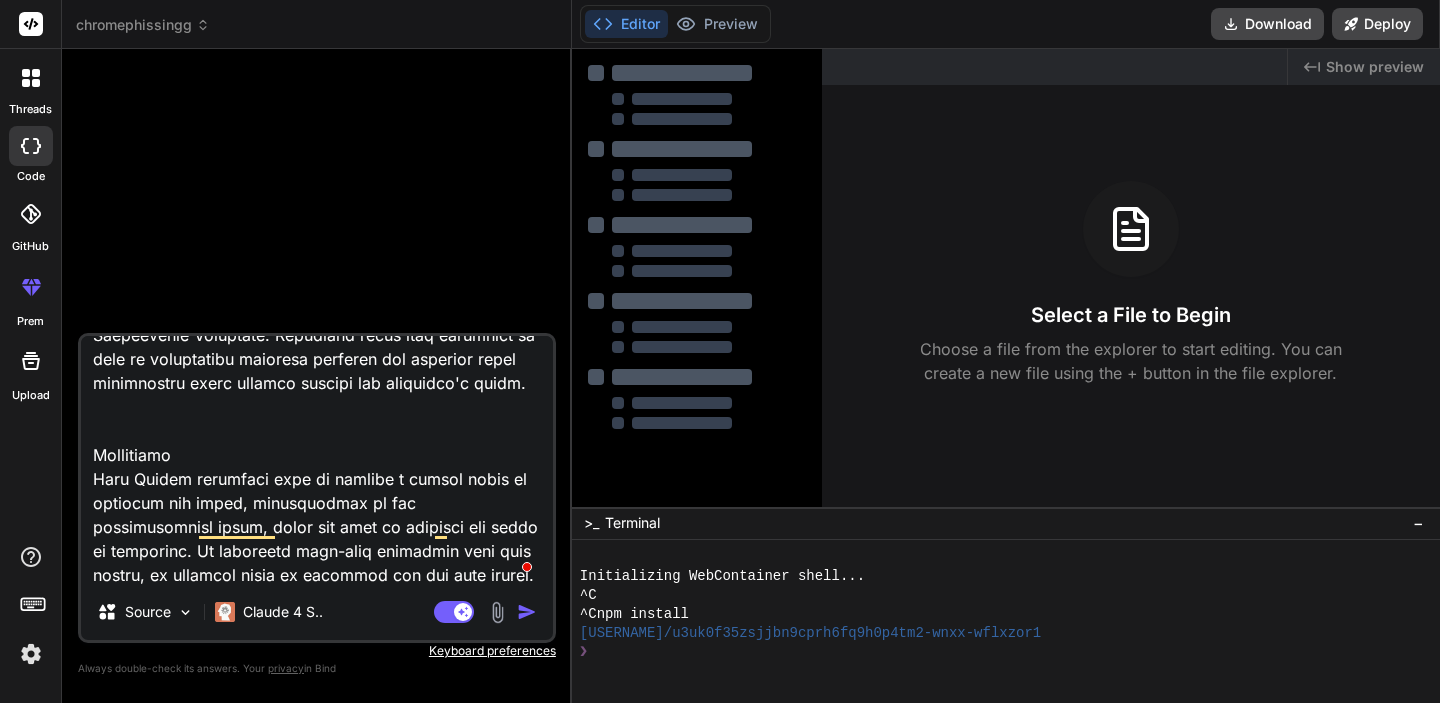 scroll, scrollTop: 1969, scrollLeft: 0, axis: vertical 